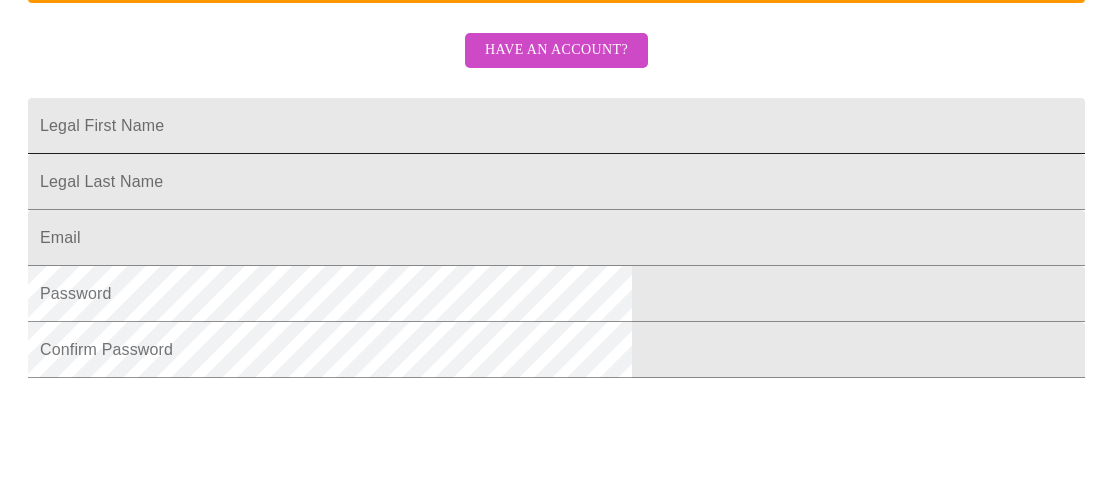scroll, scrollTop: 396, scrollLeft: 0, axis: vertical 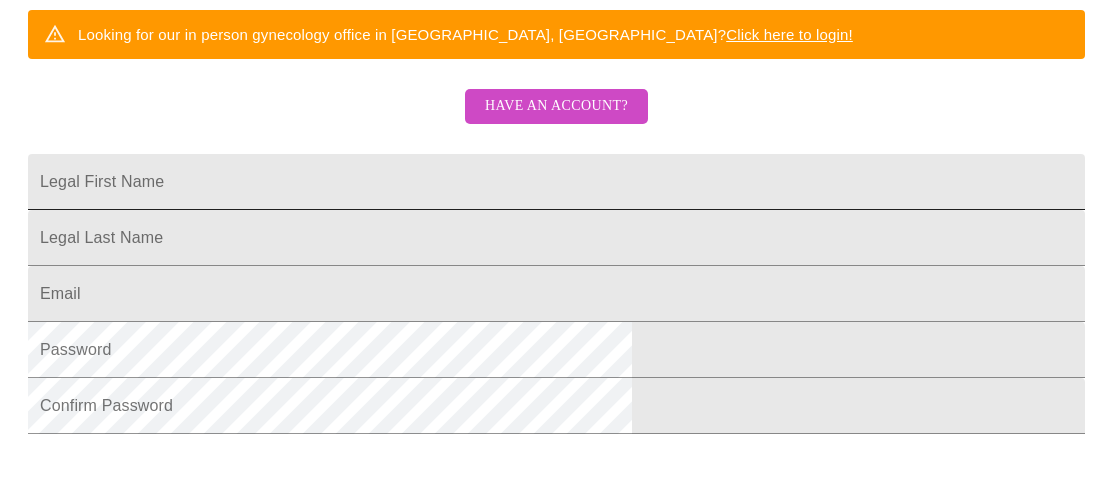 click on "Legal First Name" at bounding box center [556, 182] 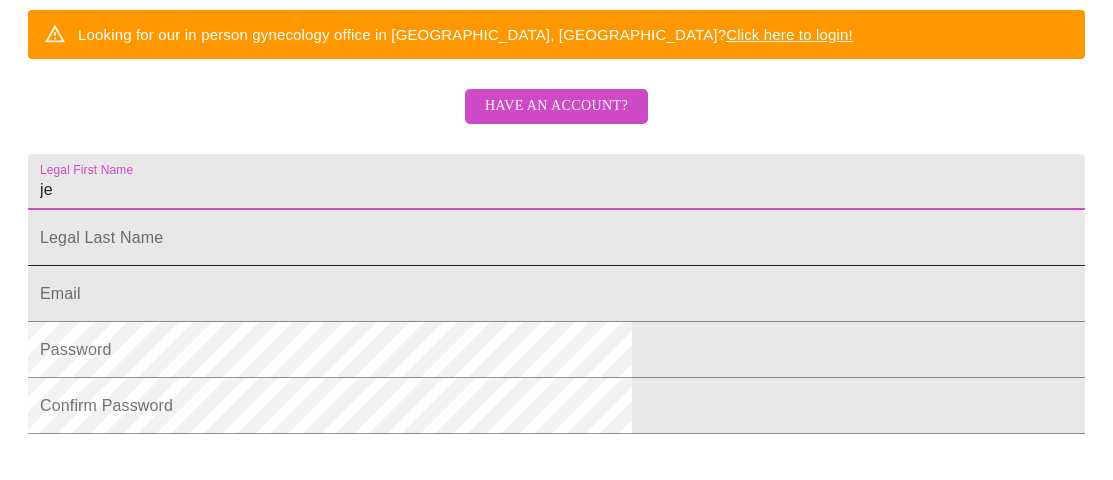 type on "j" 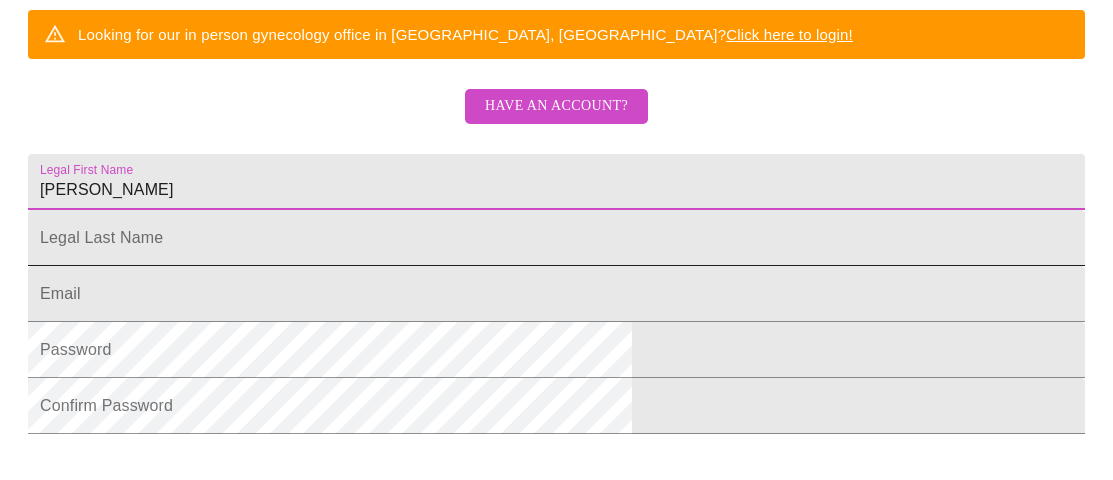 type on "[PERSON_NAME]" 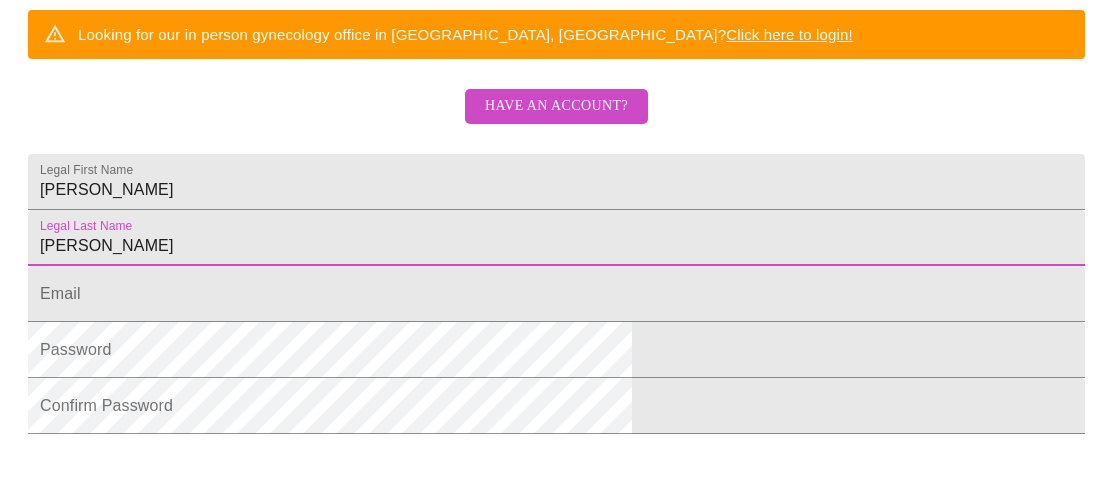 type on "[PERSON_NAME]" 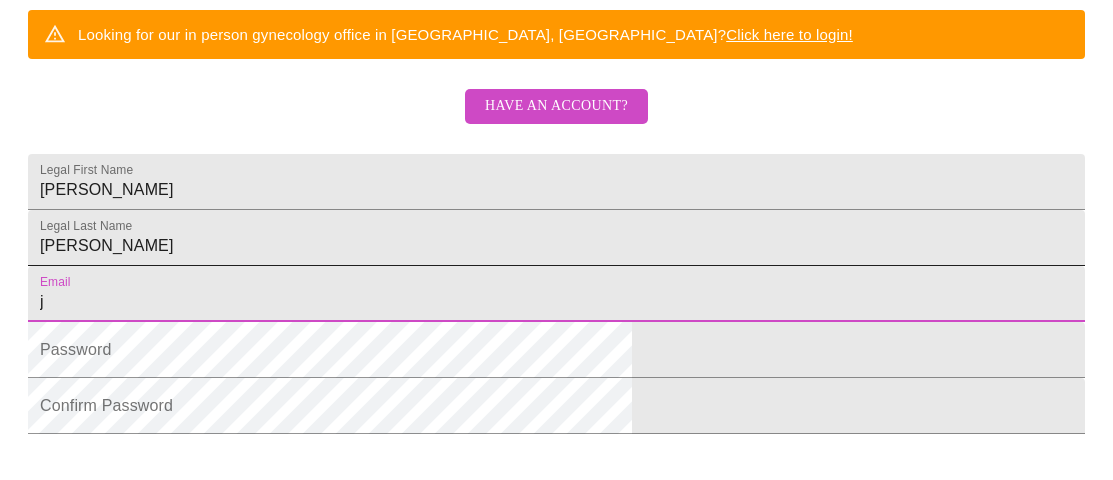 type on "[EMAIL_ADDRESS][DOMAIN_NAME]" 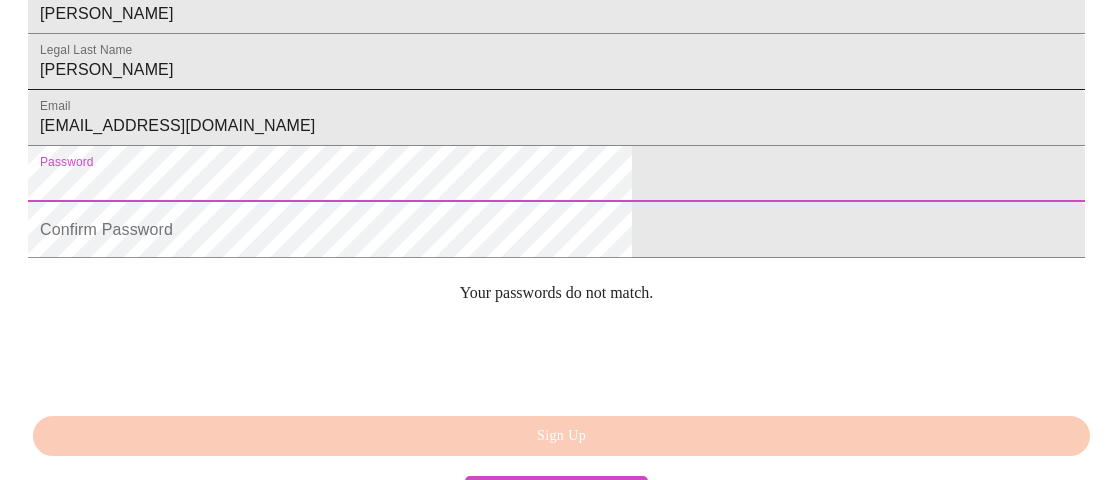 scroll, scrollTop: 596, scrollLeft: 0, axis: vertical 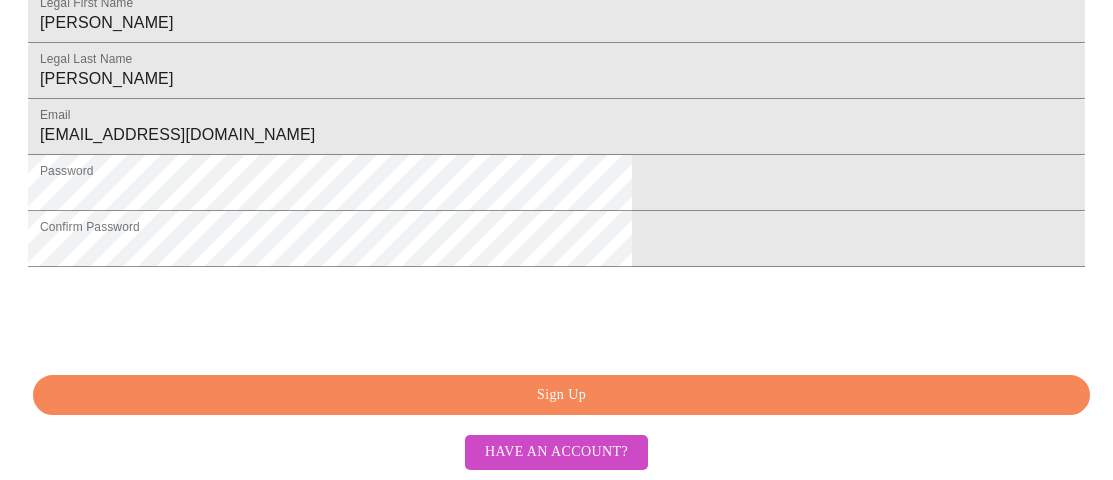 click on "Sign Up" 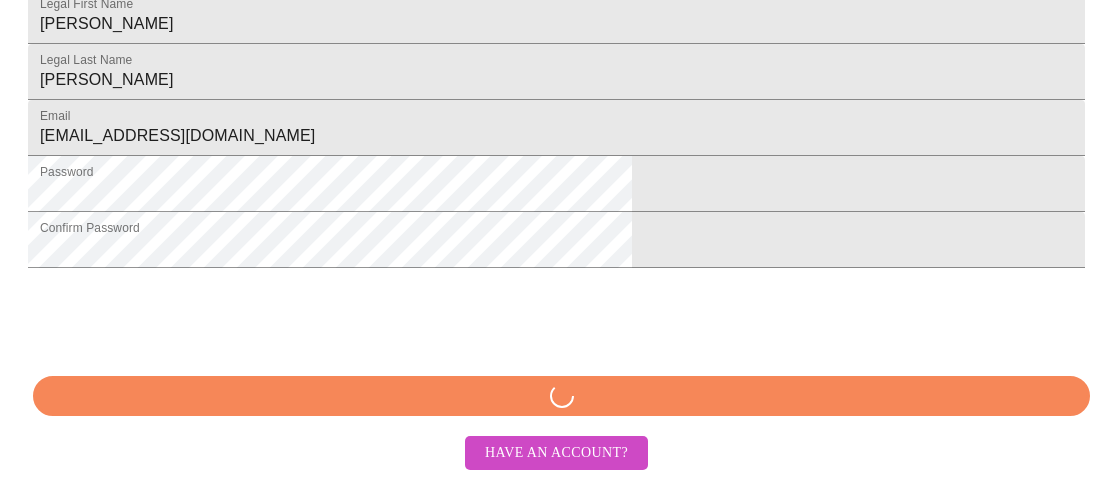 scroll, scrollTop: 695, scrollLeft: 0, axis: vertical 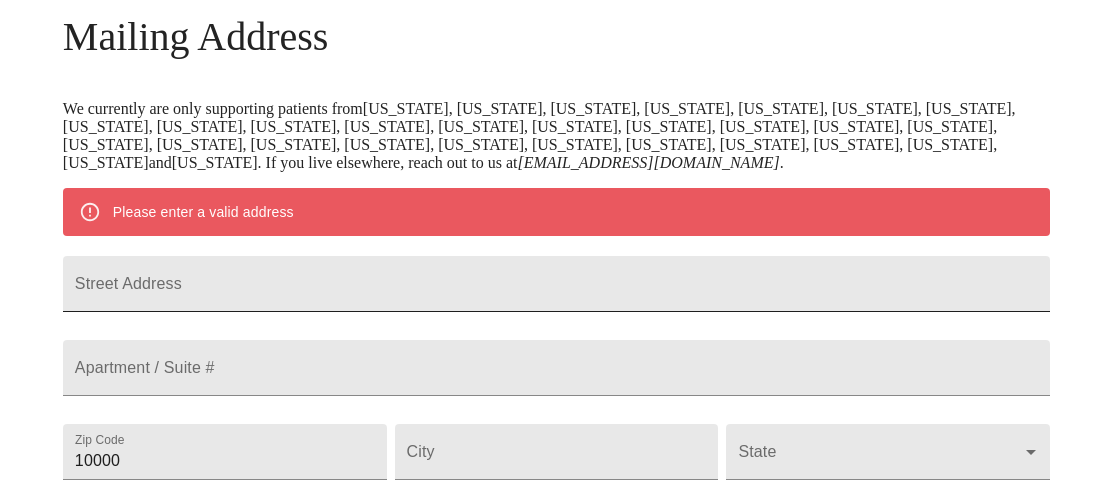 click on "Street Address" at bounding box center (556, 284) 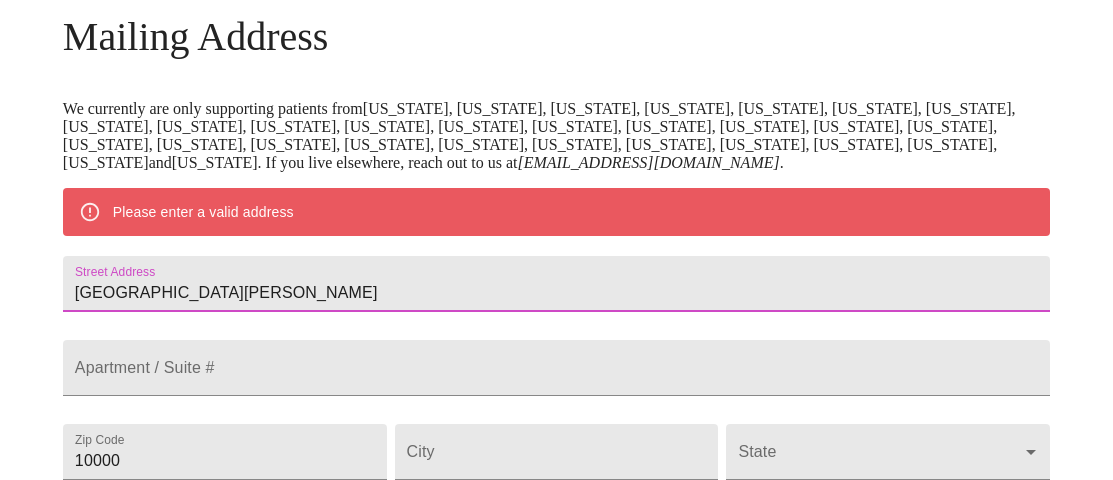 type on "548 Stapp Drive" 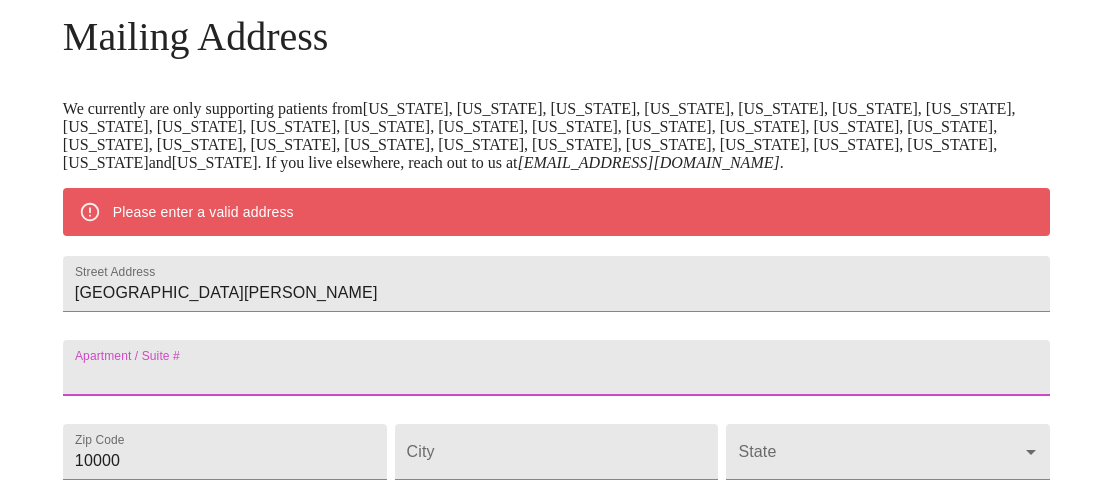 scroll, scrollTop: 606, scrollLeft: 0, axis: vertical 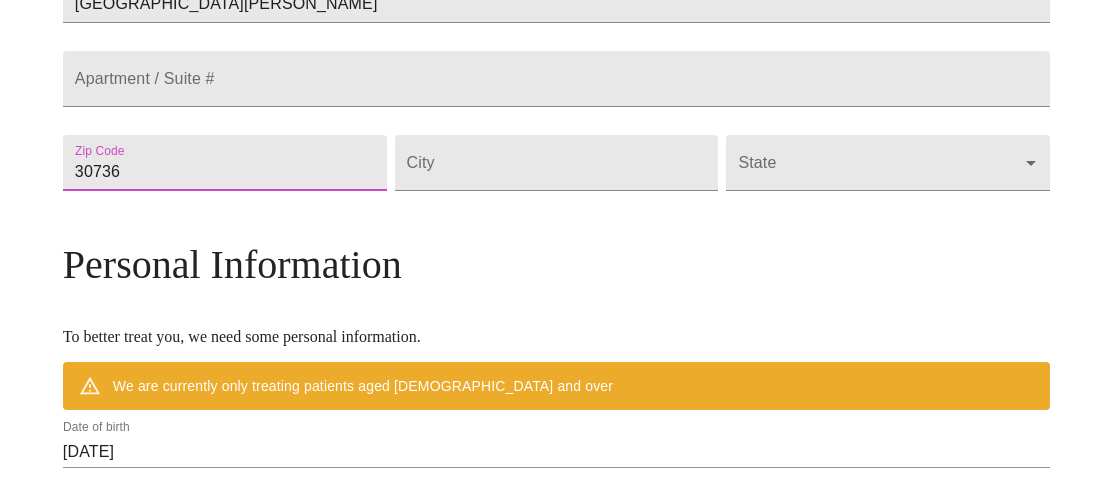 type on "30736" 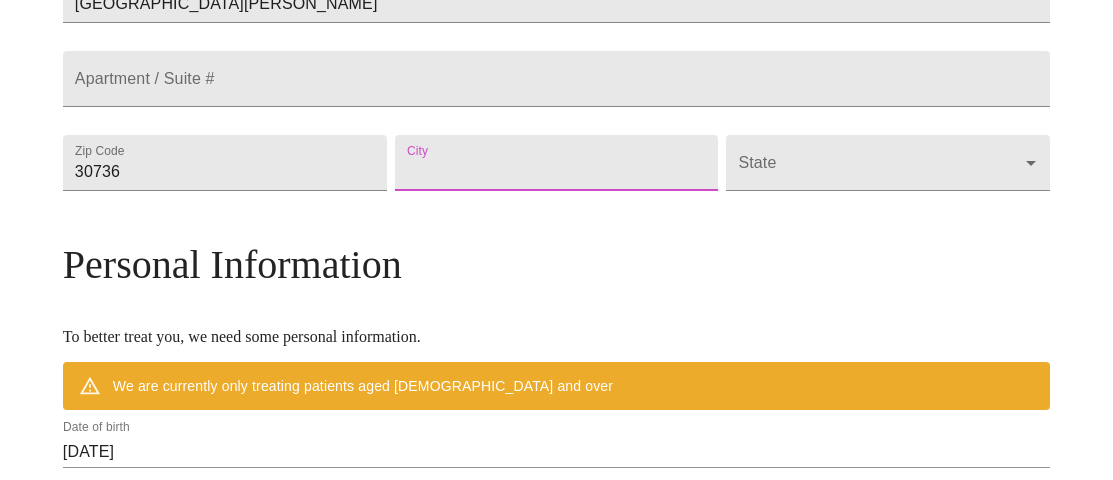 type on "T" 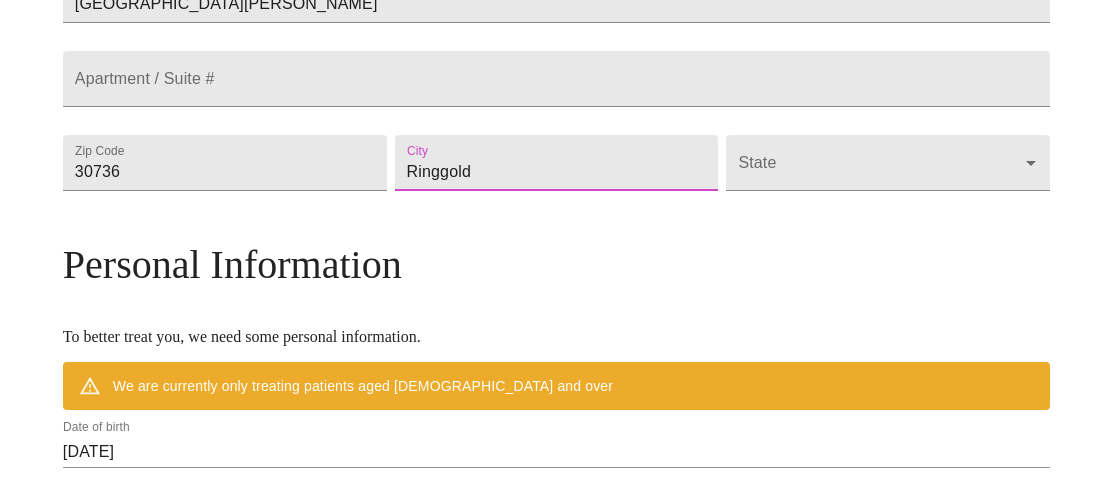 type on "Ringgold" 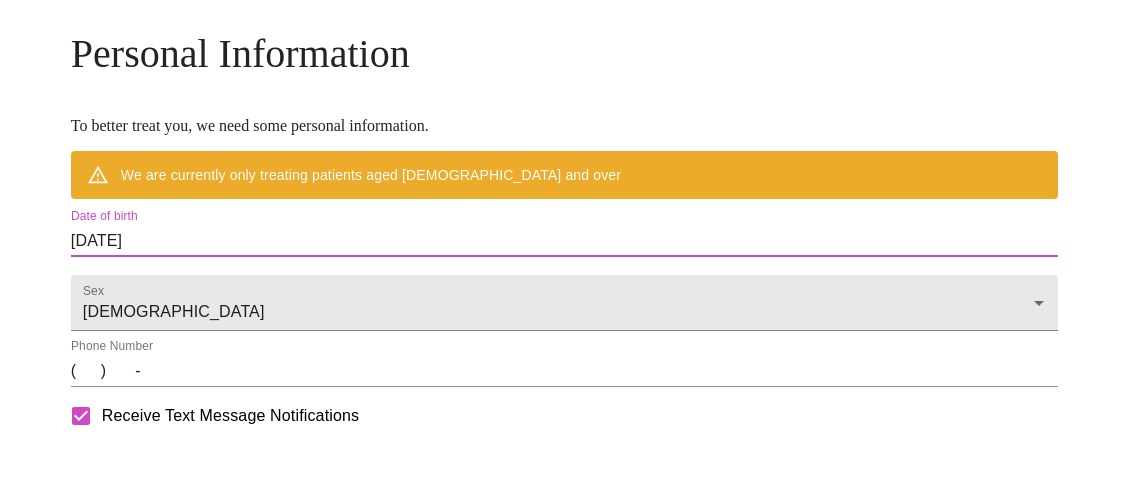 scroll, scrollTop: 690, scrollLeft: 0, axis: vertical 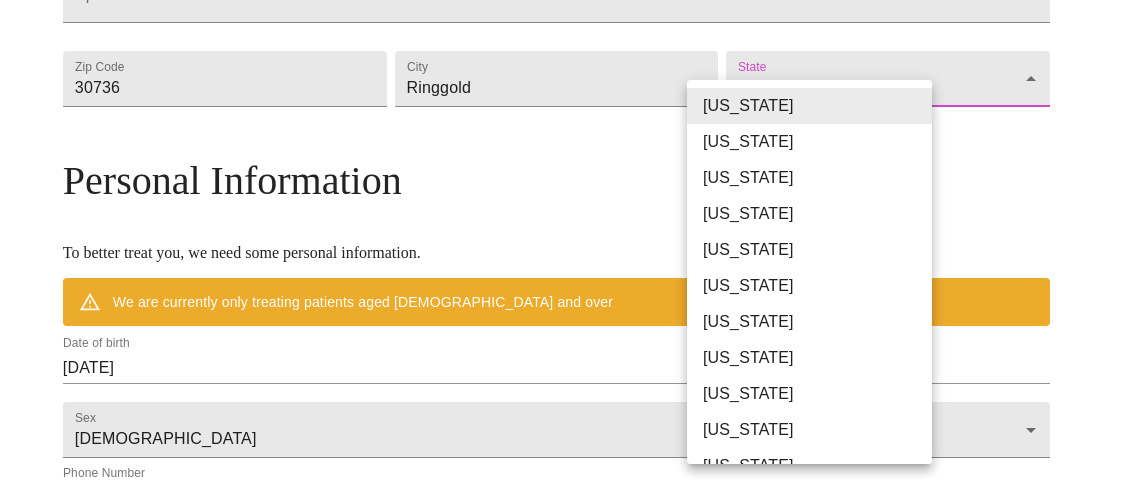click on "MyMenopauseRx Welcome to MyMenopauseRx Since it's your first time here, you'll need to enter some medical and social information.  We'll guide you through it! Mailing Address We currently are only supporting patients from  Alabama, Arizona, Colorado, Delaware, Florida, Georgia, Idaho, Illinois, Indiana, Indiana, Iowa, Kansas, Kentucky, Louisiana, Maine, Michigan, Minnesota, Mississippi, Missouri, Nevada, Ohio, Oklahoma, Pennsylvania, Tennessee, Texas, Utah, Washington, West Virginia  and  Wisconsin . If you live elsewhere, reach out to us at  hello@mymenopauserx.com . Please enter a valid address Street Address 548 Stapp Drive Apartment / Suite # Zip Code 30736 City Ringgold State ​ Personal Information To better treat you, we need some personal information. We are currently only treating patients aged 38 and over Date of birth 07/14/2025 Sex Female Female Phone Number (   )    - Receive Text Message Notifications Terms of Service & Privacy Policy By  Continuing Terms of Service  and our  ." at bounding box center [564, 106] 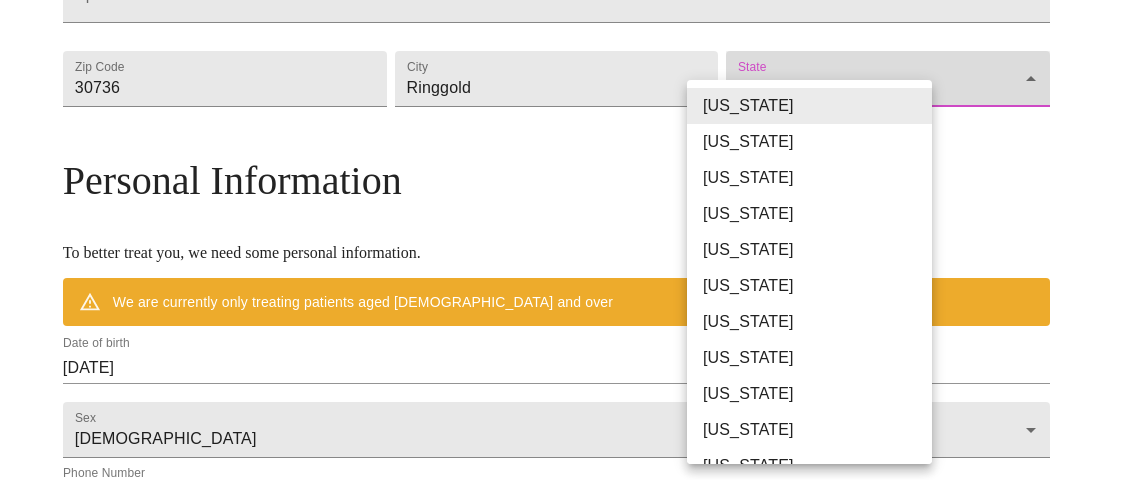 type on "Georgia" 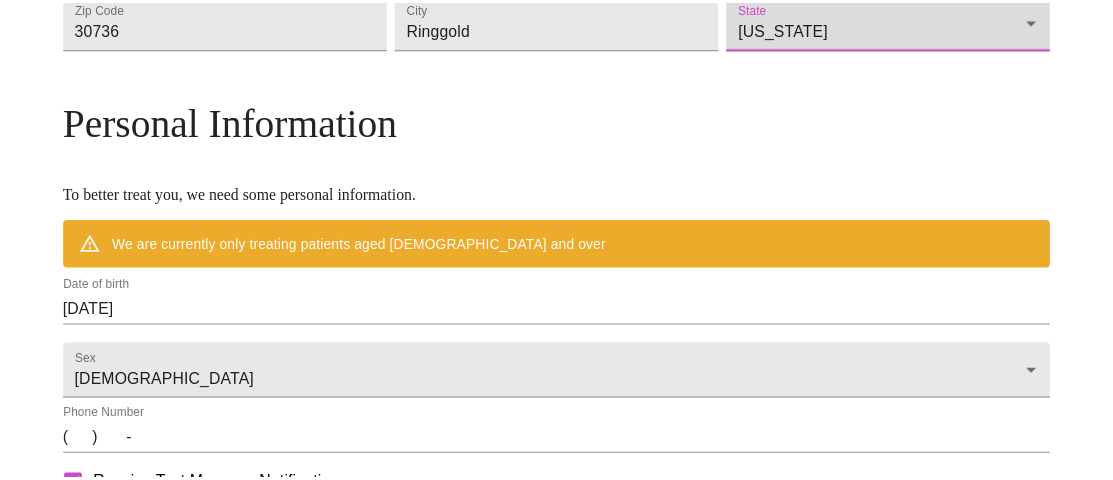 scroll, scrollTop: 632, scrollLeft: 0, axis: vertical 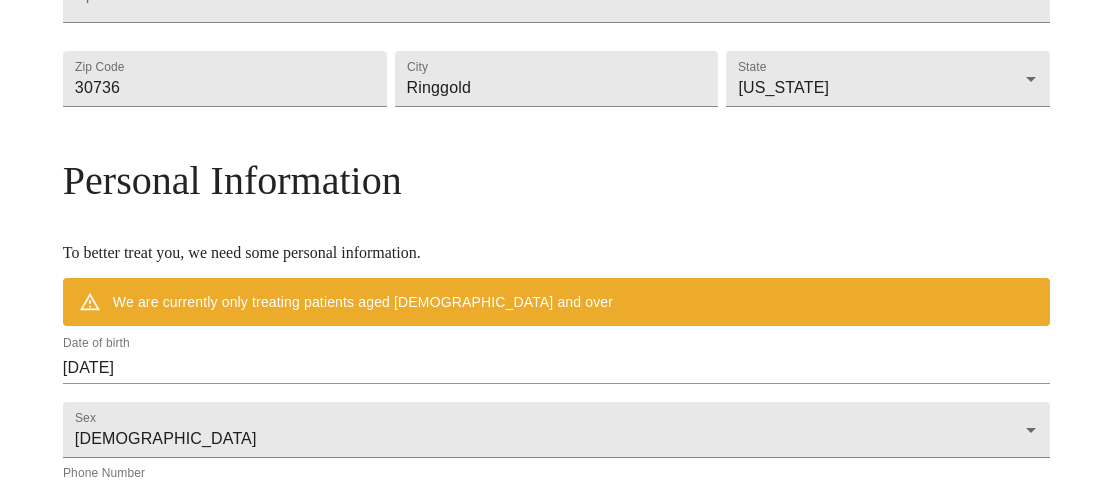 click on "Personal Information" at bounding box center [556, 180] 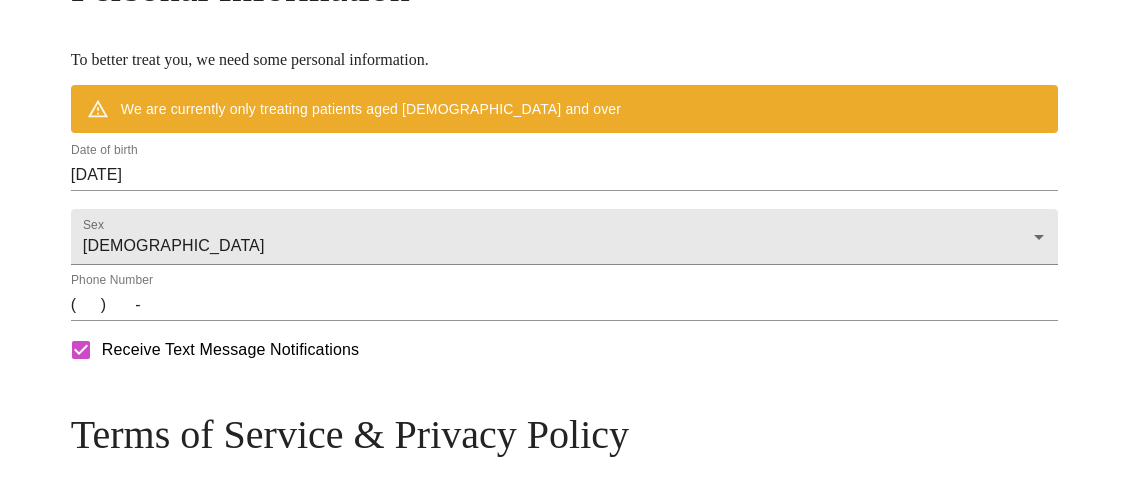 scroll, scrollTop: 832, scrollLeft: 0, axis: vertical 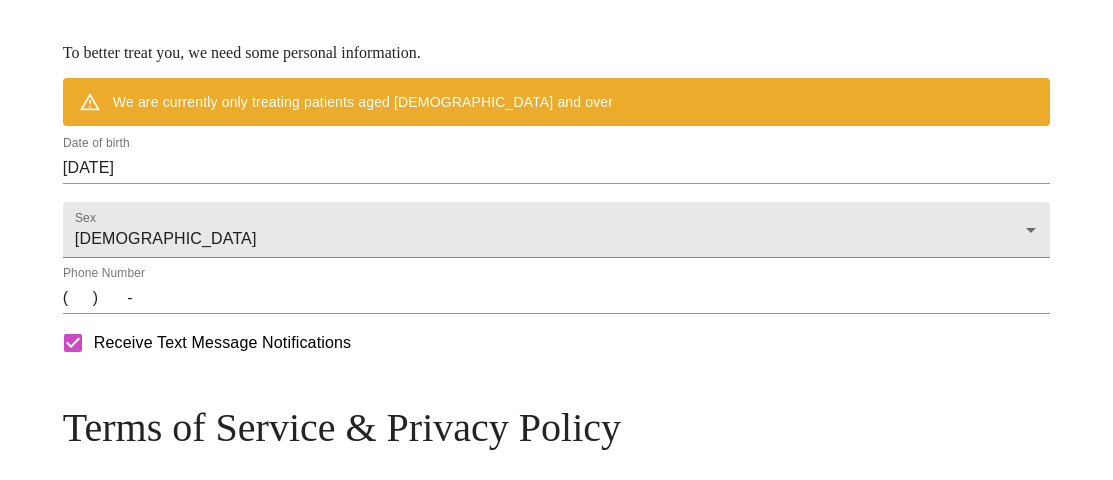 click on "Date of birth 07/14/2025" at bounding box center (556, 160) 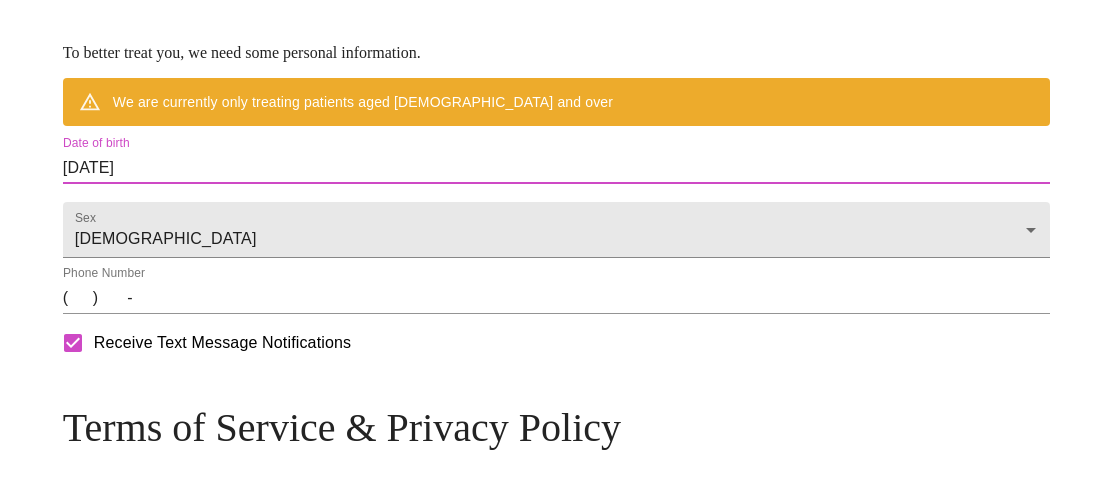 click on "07/14/2025" at bounding box center [556, 168] 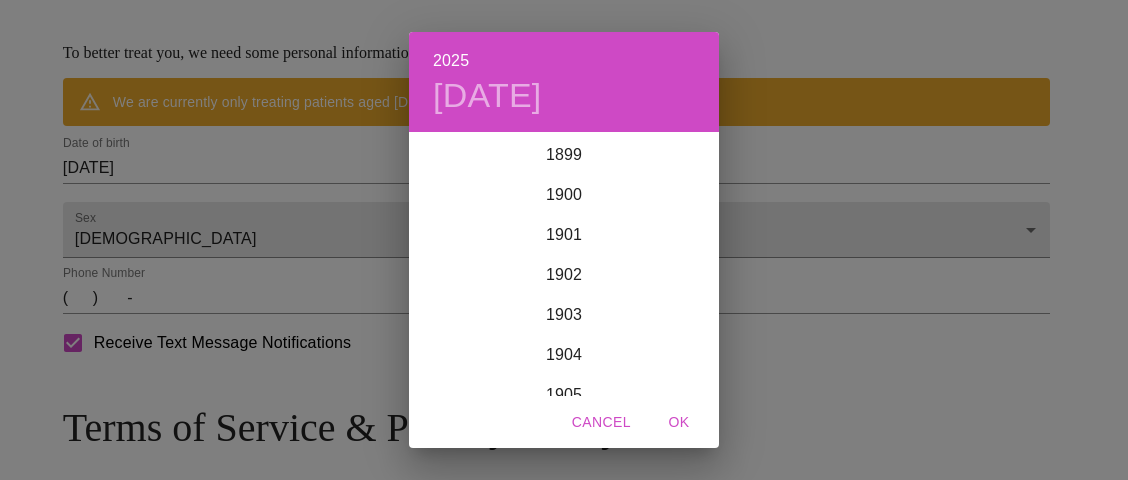 scroll, scrollTop: 41, scrollLeft: 0, axis: vertical 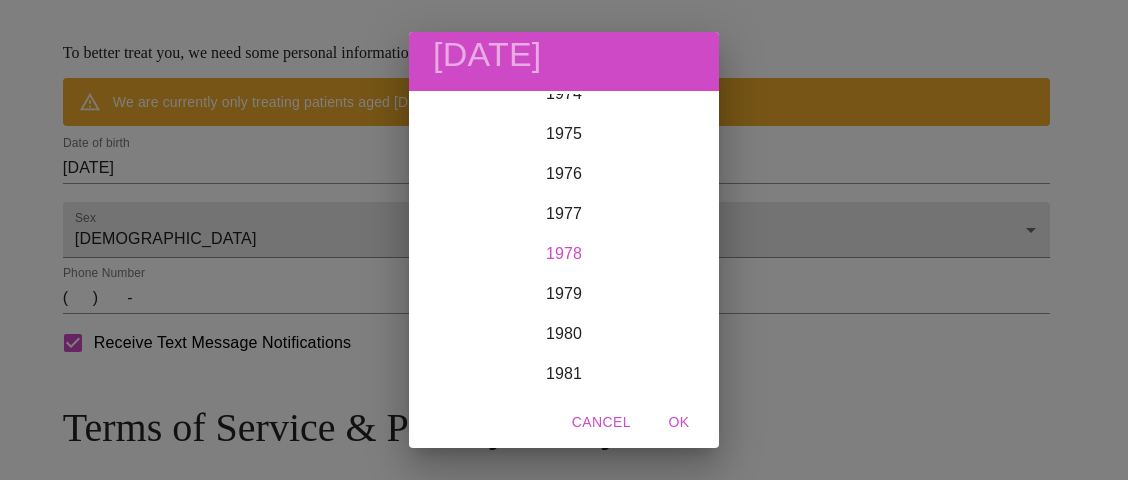 click on "1978" at bounding box center (564, 254) 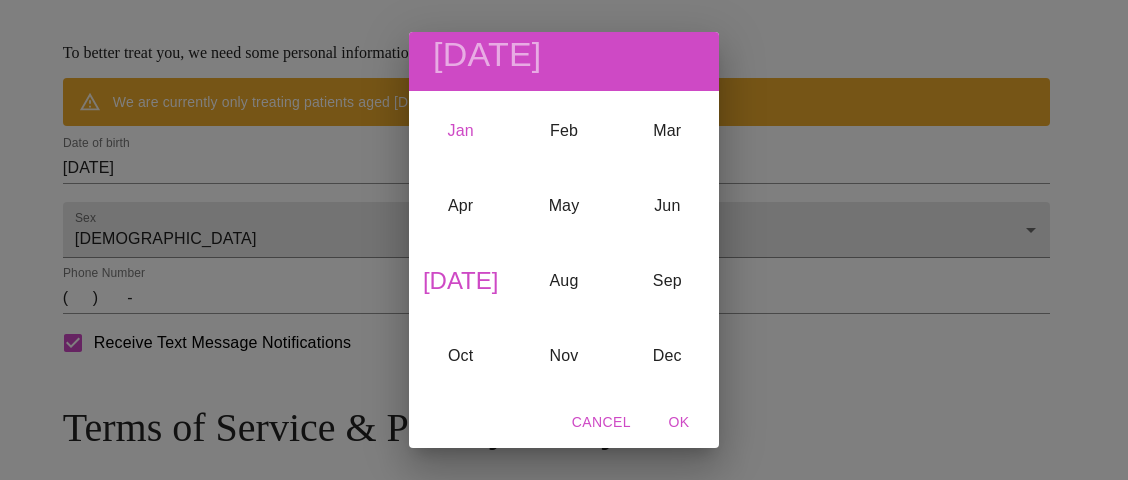 click on "Jan" at bounding box center (460, 131) 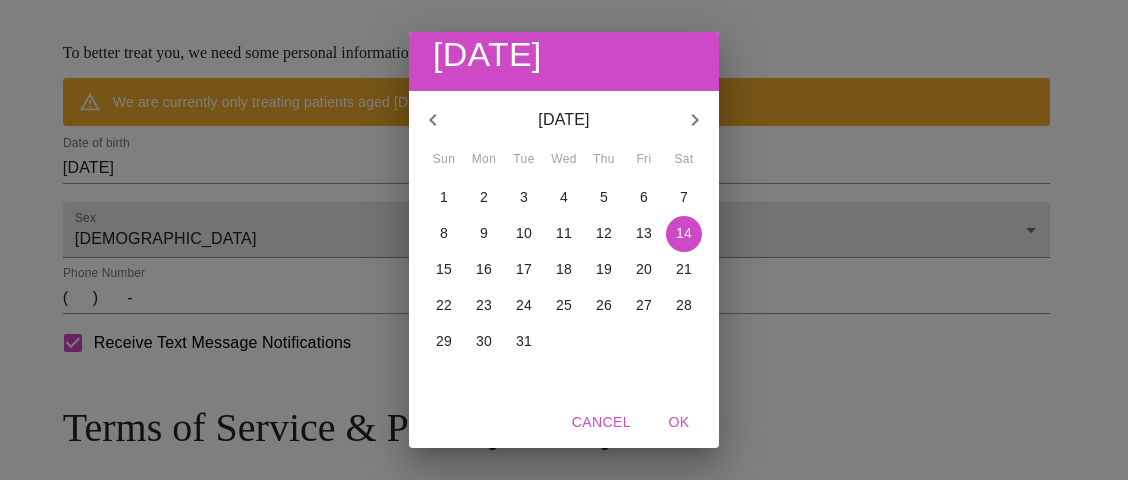 click on "27" at bounding box center [644, 305] 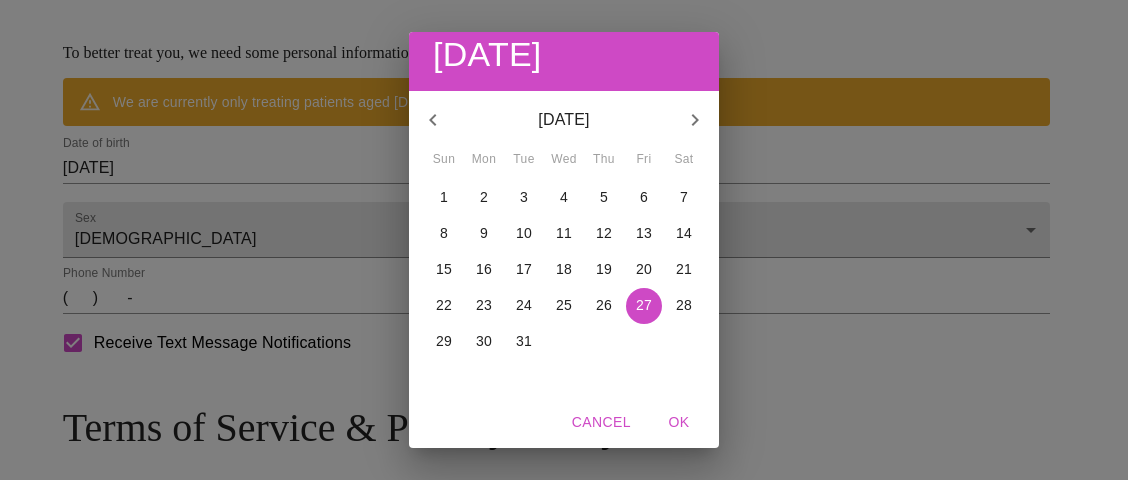 click on "OK" at bounding box center (679, 422) 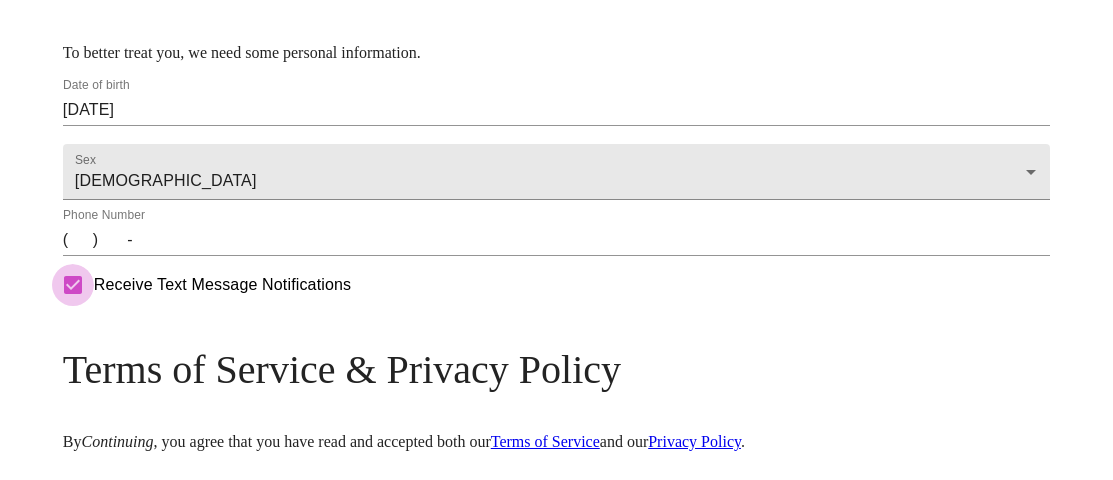 click on "Receive Text Message Notifications" at bounding box center (73, 285) 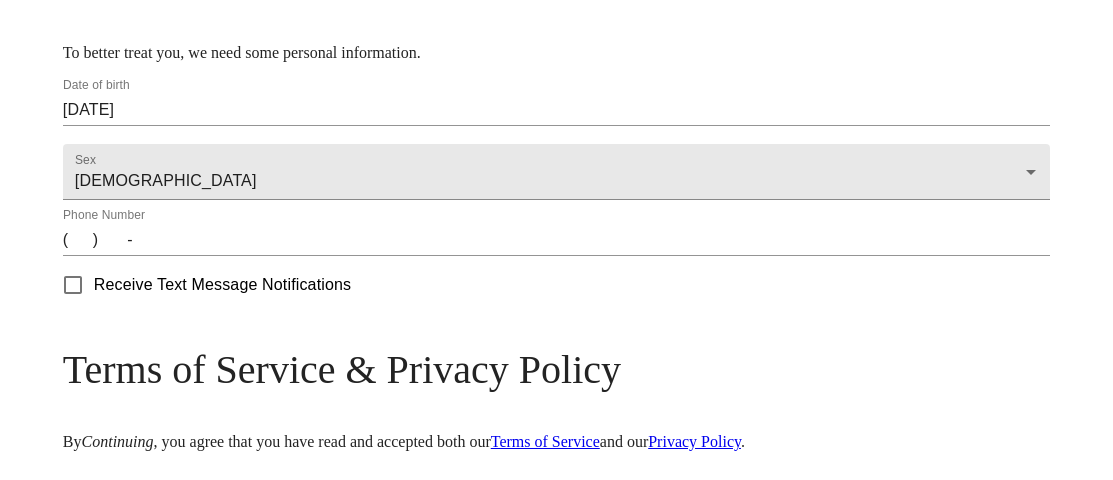 click on "(   )    -" at bounding box center (556, 240) 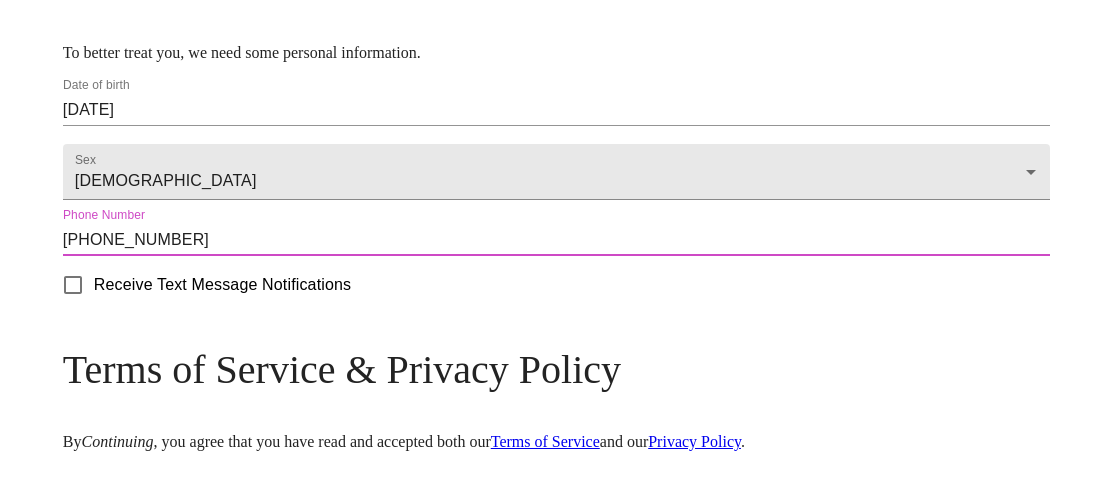 type on "(706) 260-9682" 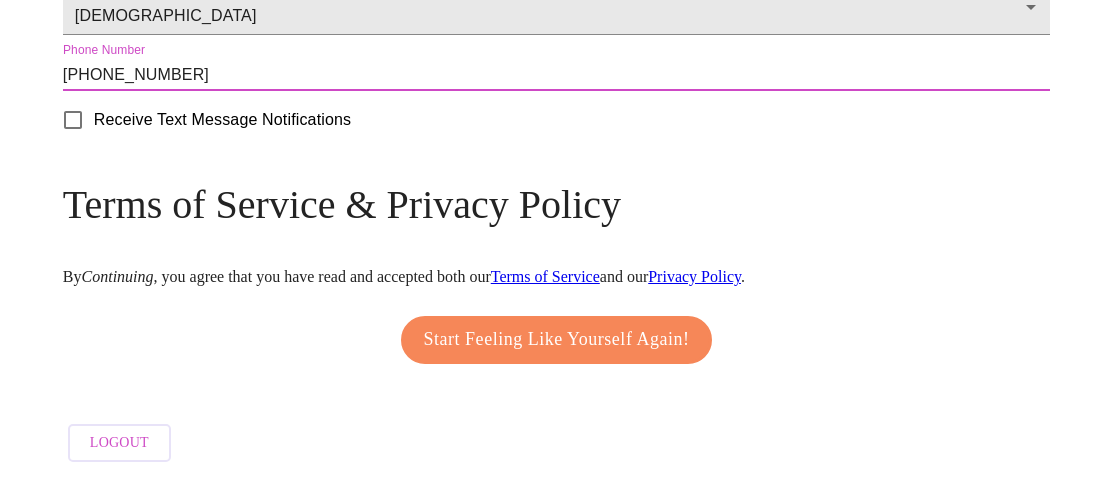 scroll, scrollTop: 1108, scrollLeft: 0, axis: vertical 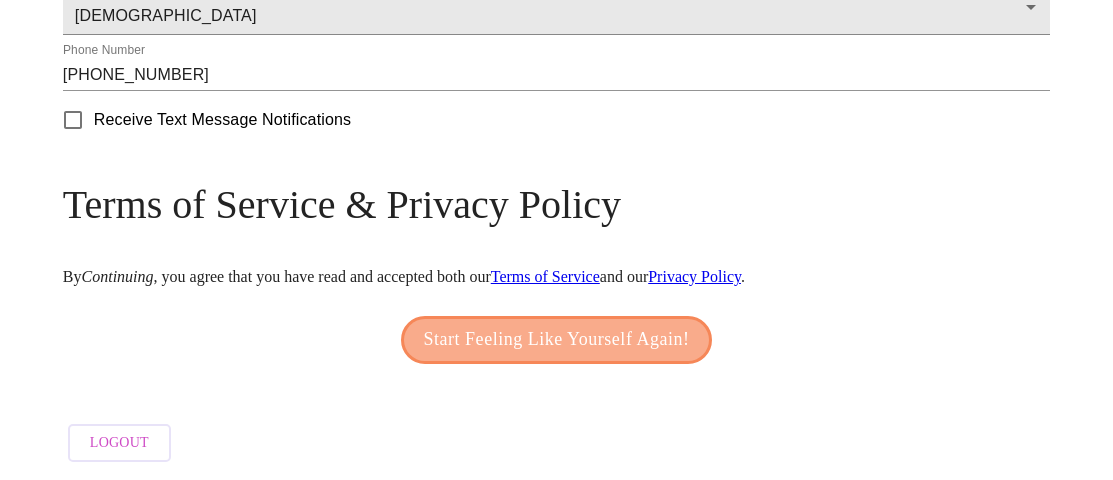 click on "Start Feeling Like Yourself Again!" at bounding box center [557, 340] 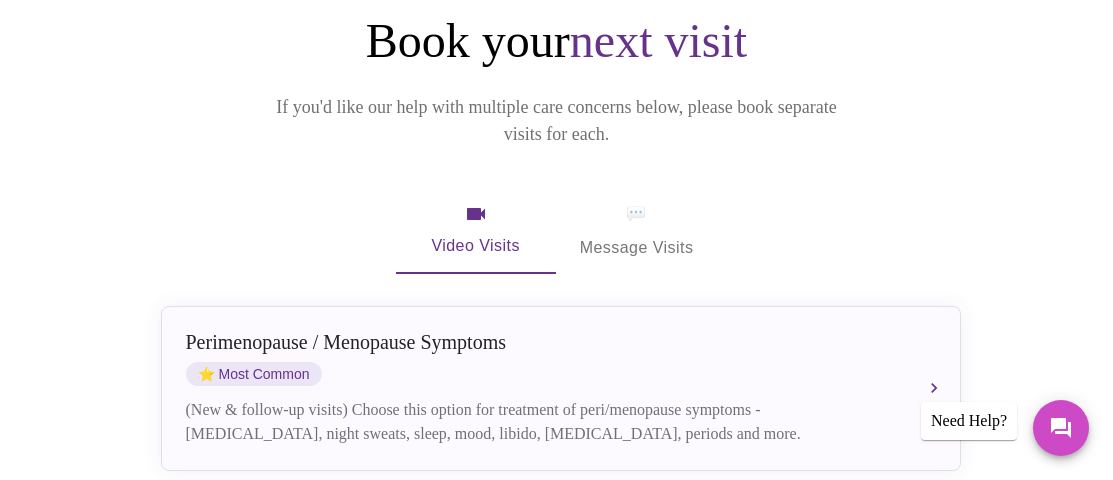scroll, scrollTop: 400, scrollLeft: 0, axis: vertical 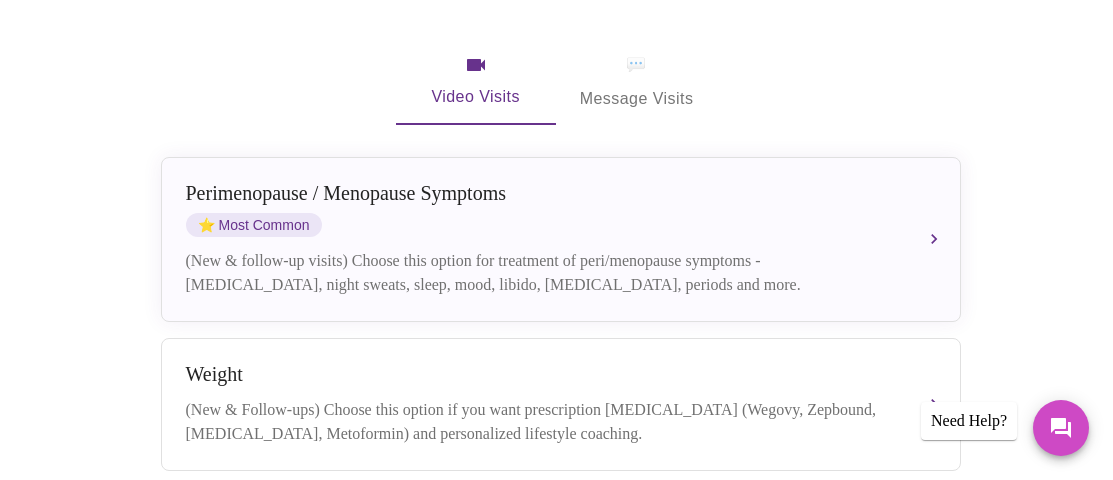 click on "💬 Message Visits" at bounding box center [637, 82] 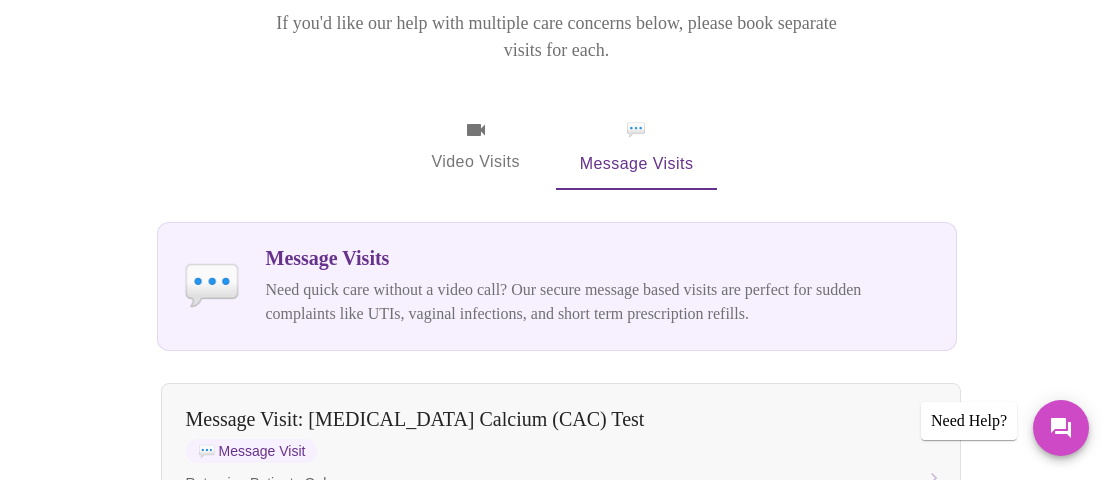 scroll, scrollTop: 300, scrollLeft: 0, axis: vertical 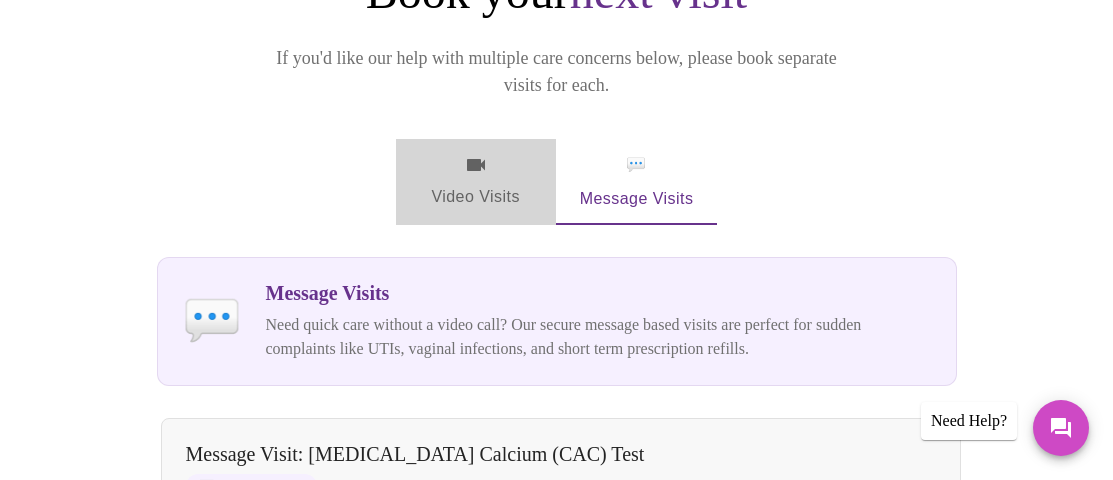 click on "Video Visits" at bounding box center (476, 182) 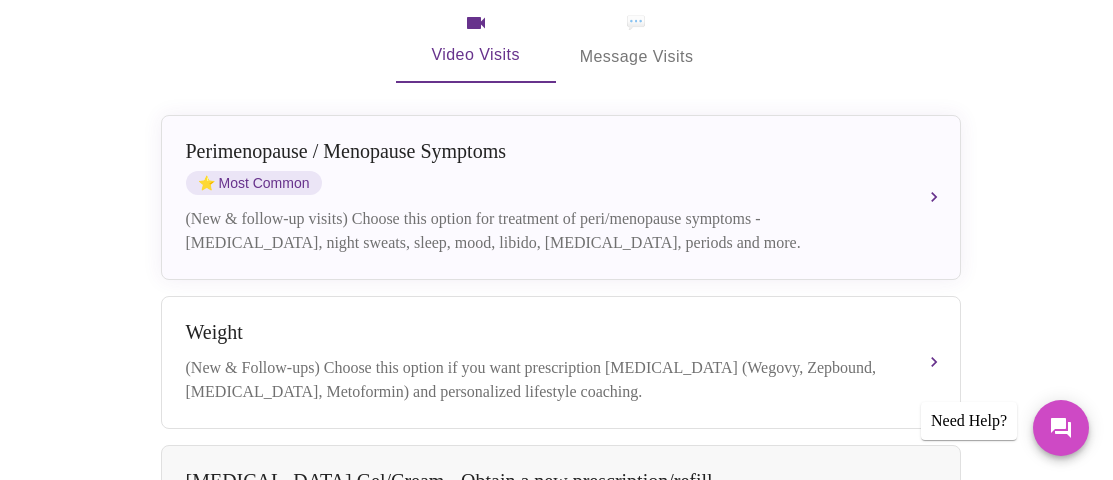 scroll, scrollTop: 500, scrollLeft: 0, axis: vertical 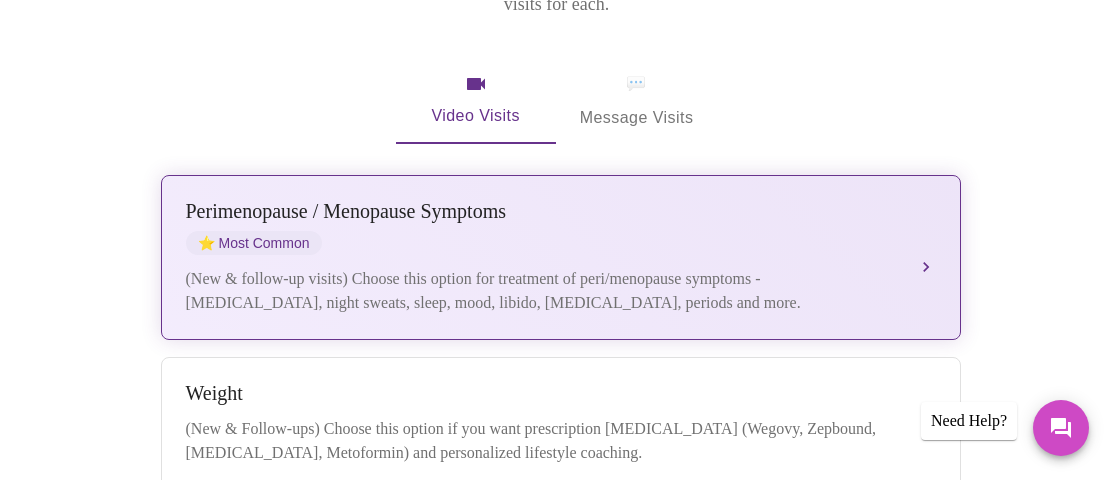 click on "(New & follow-up visits) Choose this option for treatment of peri/menopause symptoms - hot flashes, night sweats, sleep, mood, libido, vaginal dryness, periods and more." at bounding box center [541, 291] 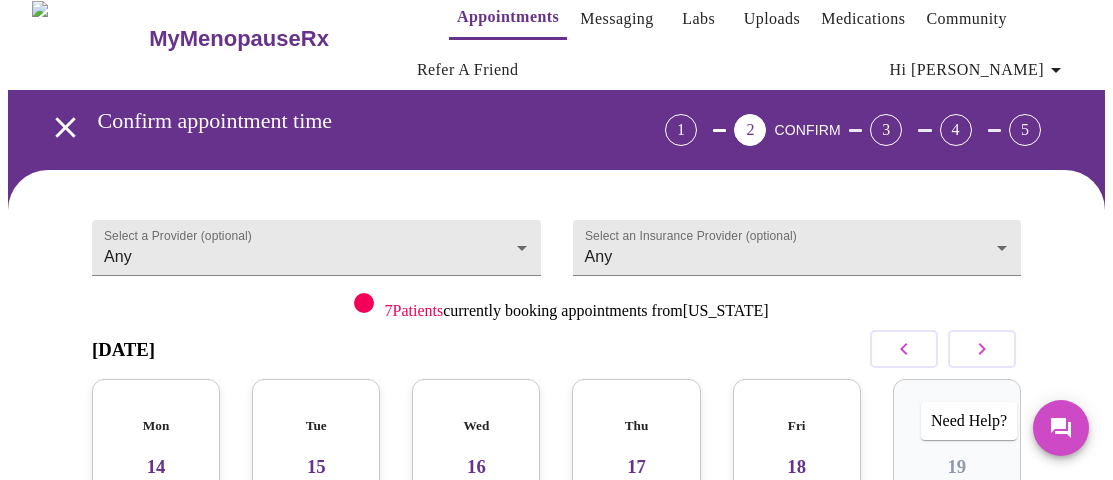 scroll, scrollTop: 0, scrollLeft: 0, axis: both 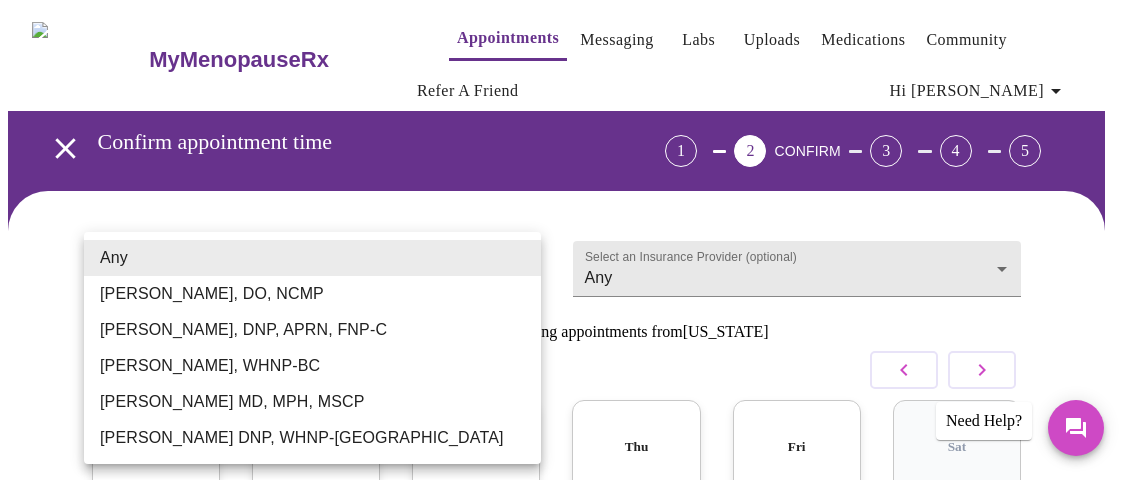 click on "MyMenopauseRx Appointments Messaging Labs Uploads Medications Community Refer a Friend Hi Jennifer   Confirm appointment time 1 2 CONFIRM 3 4 5 Select a Provider (optional) Any Any Select an Insurance Provider (optional) Any Any 7  Patients  currently booking appointments from  Georgia July 2025 Mon 14 1  Slots Left ( 17  Total) Tue 15 5  Slots Left ( 31  Total) Wed 16 6  Slots Left ( 11  Total) Thu 17 6  Slots Left ( 17  Total) Fri 18 4  Slots Left ( 14  Total) Sat 19 No slots available Need to reschedule? No problem—just  reach out  24 hours before your visit Previous Need Help? Settings Billing Invoices Log out Any Barbra S Hanna, DO, NCMP Jillian Montefusco, DNP, APRN, FNP-C Meghan Matz, WHNP-BC Vadim Gelman MD, MPH, MSCP Laura Smith DNP, WHNP-BC" at bounding box center (564, 428) 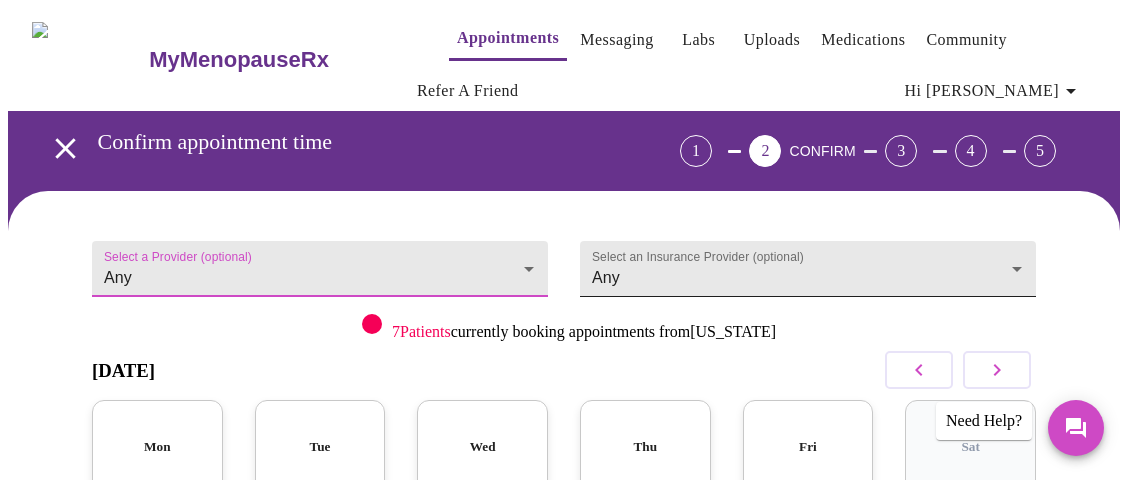 click on "MyMenopauseRx Appointments Messaging Labs Uploads Medications Community Refer a Friend Hi Jennifer   Confirm appointment time 1 2 CONFIRM 3 4 5 Select a Provider (optional) Any Any Select an Insurance Provider (optional) Any Any 7  Patients  currently booking appointments from  Georgia July 2025 Mon 14 1  Slots Left ( 17  Total) Tue 15 5  Slots Left ( 31  Total) Wed 16 6  Slots Left ( 11  Total) Thu 17 6  Slots Left ( 17  Total) Fri 18 4  Slots Left ( 14  Total) Sat 19 No slots available Need to reschedule? No problem—just  reach out  24 hours before your visit Previous Need Help? Settings Billing Invoices Log out" at bounding box center [564, 428] 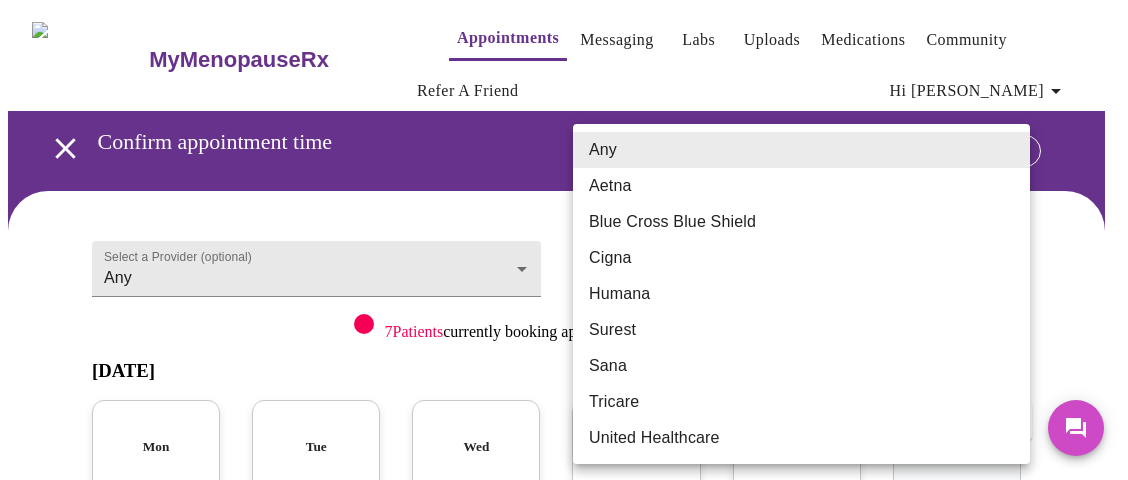 click on "Surest" at bounding box center (801, 330) 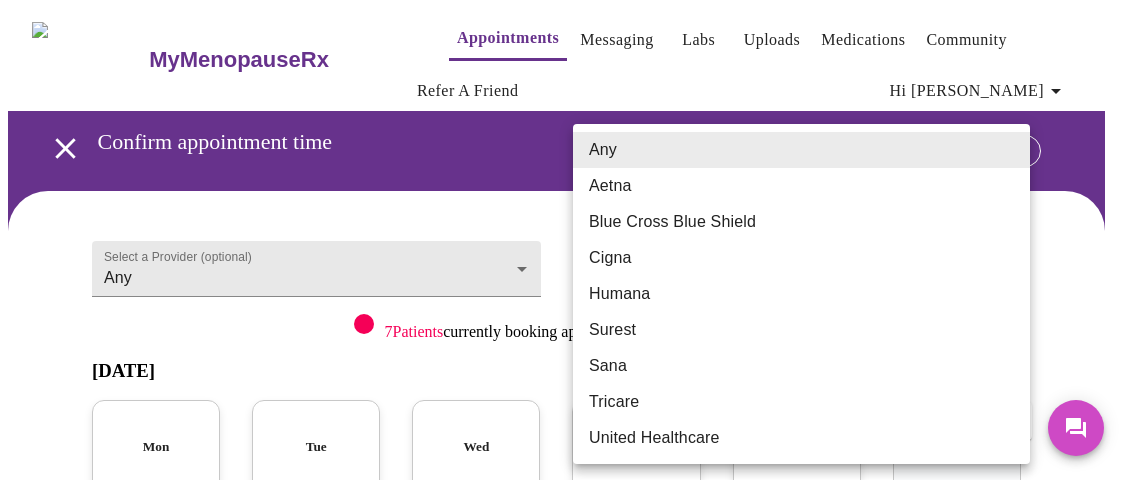 type on "Surest" 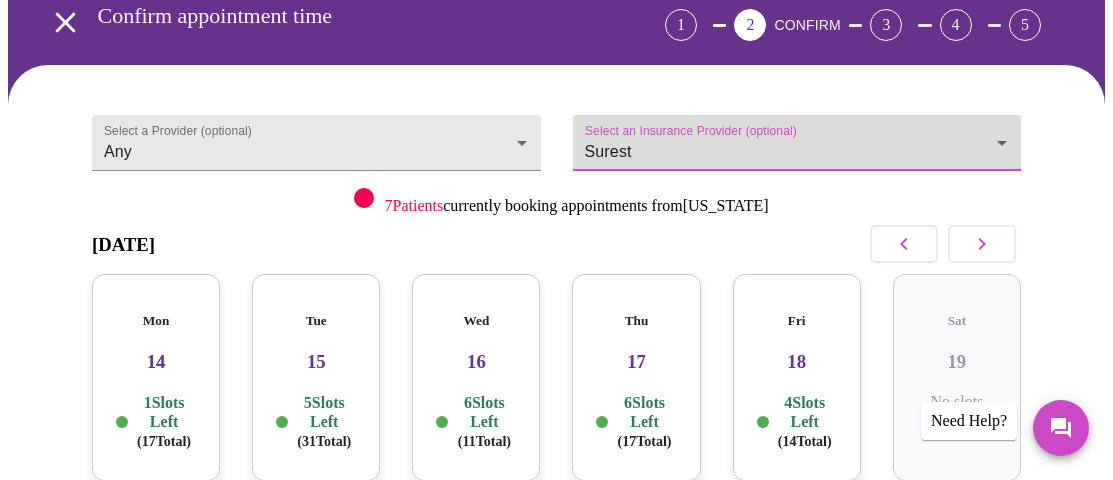 scroll, scrollTop: 0, scrollLeft: 0, axis: both 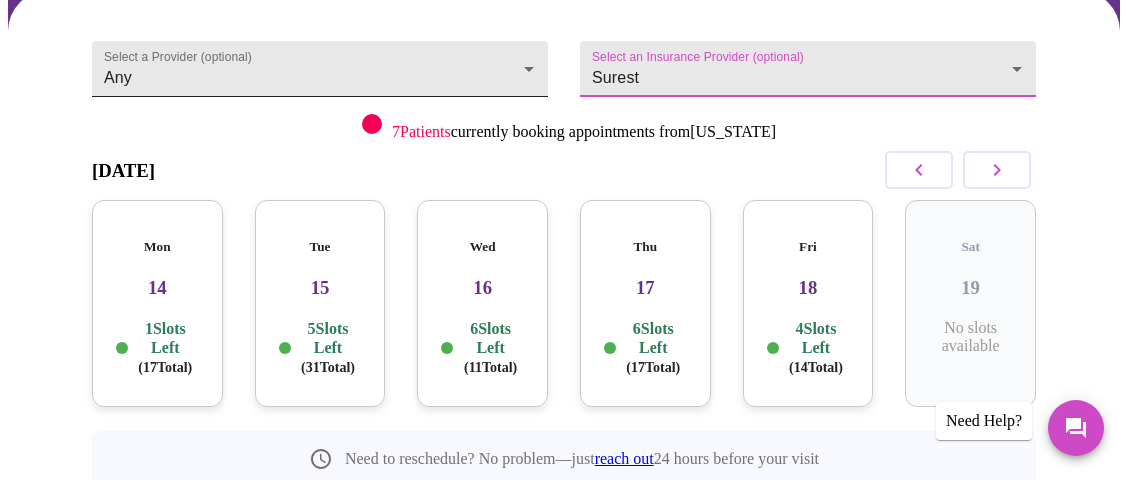 click on "MyMenopauseRx Appointments Messaging Labs Uploads Medications Community Refer a Friend Hi Jennifer   Confirm appointment time 1 2 CONFIRM 3 4 5 Select a Provider (optional) Any Any Select an Insurance Provider (optional) Surest Surest 7  Patients  currently booking appointments from  Georgia July 2025 Mon 14 1  Slots Left ( 17  Total) Tue 15 5  Slots Left ( 31  Total) Wed 16 6  Slots Left ( 11  Total) Thu 17 6  Slots Left ( 17  Total) Fri 18 4  Slots Left ( 14  Total) Sat 19 No slots available Need to reschedule? No problem—just  reach out  24 hours before your visit Previous Need Help? Settings Billing Invoices Log out" at bounding box center (564, 228) 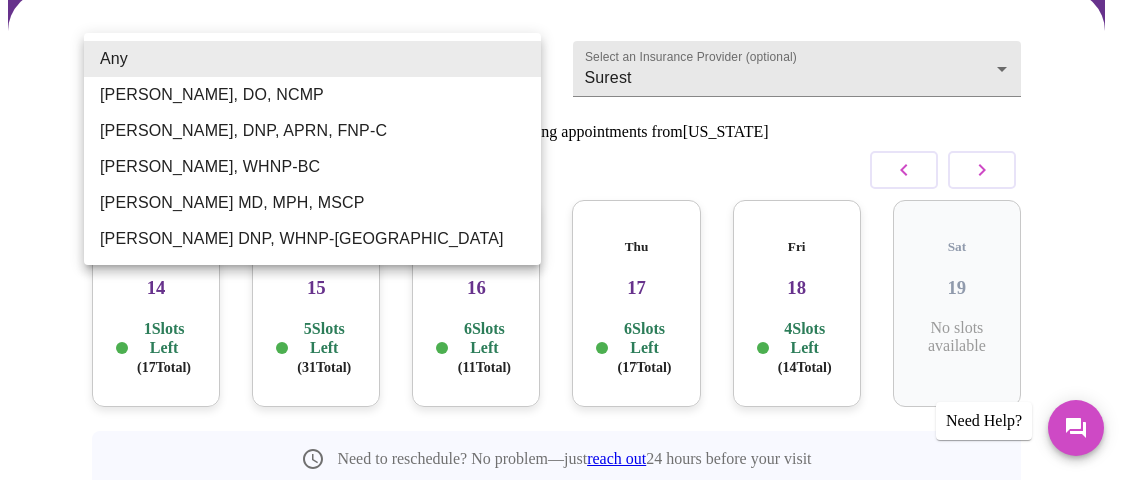 click at bounding box center [564, 240] 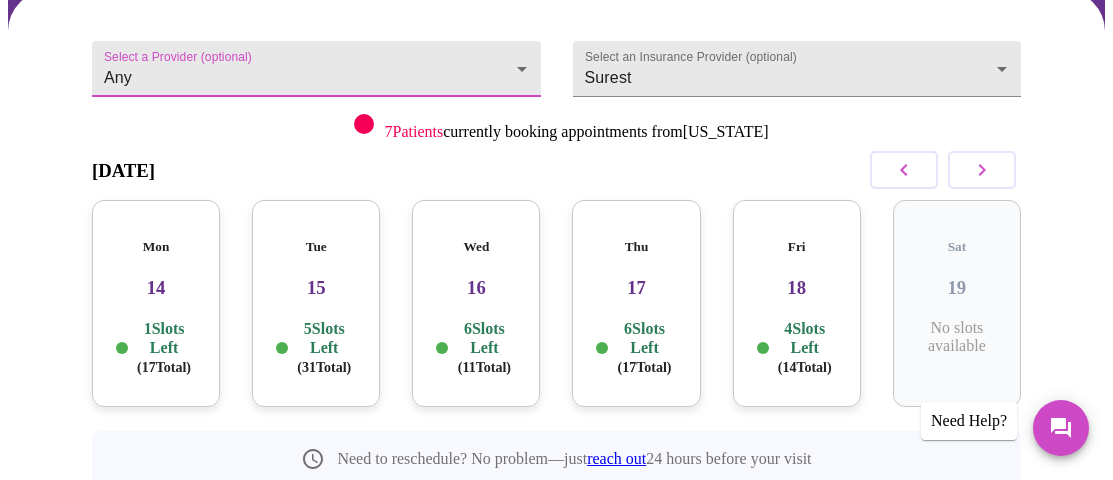 click at bounding box center (982, 170) 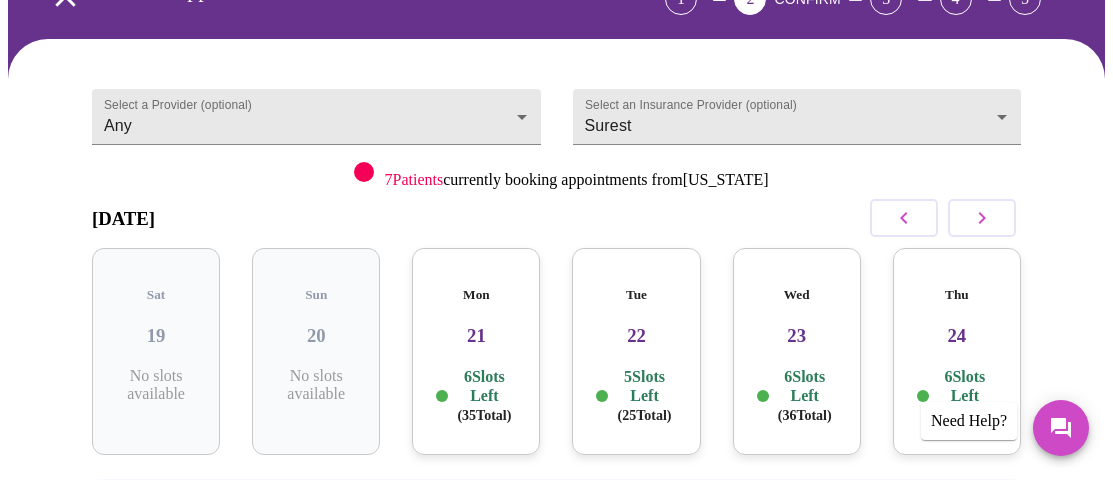 scroll, scrollTop: 100, scrollLeft: 0, axis: vertical 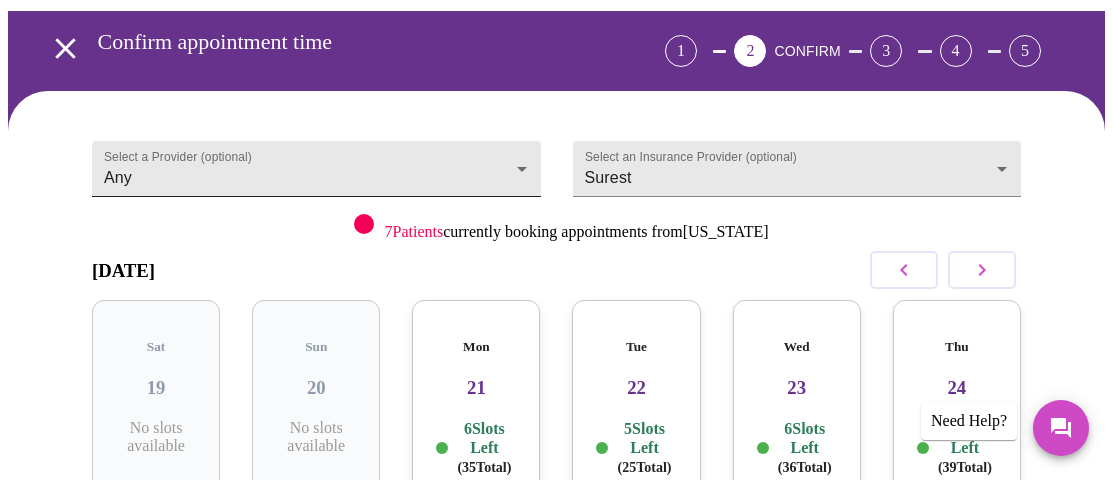 click on "MyMenopauseRx Appointments Messaging Labs Uploads Medications Community Refer a Friend Hi Jennifer   Confirm appointment time 1 2 CONFIRM 3 4 5 Select a Provider (optional) Any Any Select an Insurance Provider (optional) Surest Surest 7  Patients  currently booking appointments from  Georgia July 2025 Sat 19 No slots available Sun 20 No slots available Mon 21 6  Slots Left ( 35  Total) Tue 22 5  Slots Left ( 25  Total) Wed 23 6  Slots Left ( 36  Total) Thu 24 6  Slots Left ( 39  Total) Need to reschedule? No problem—just  reach out  24 hours before your visit Previous Need Help? Settings Billing Invoices Log out" at bounding box center [556, 328] 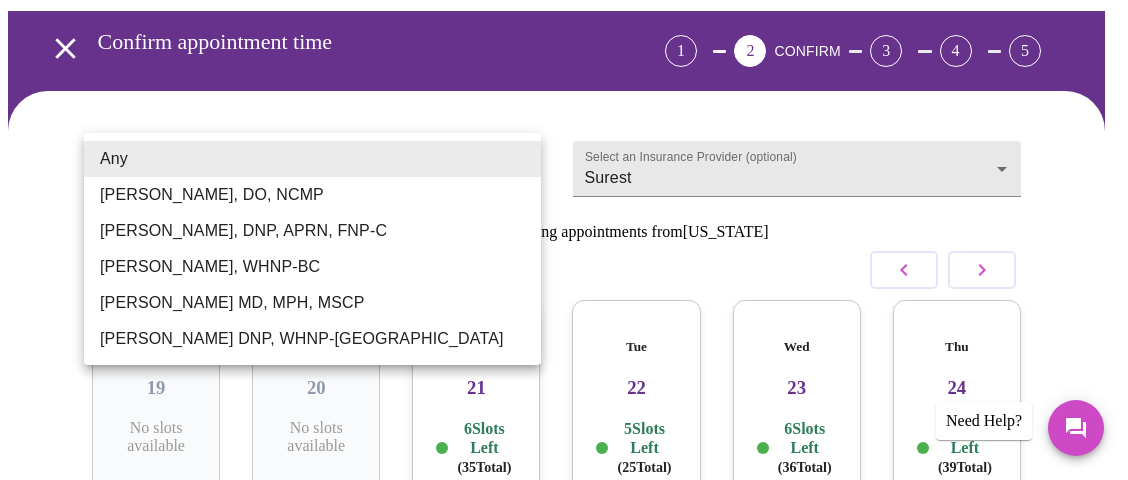 click at bounding box center [564, 240] 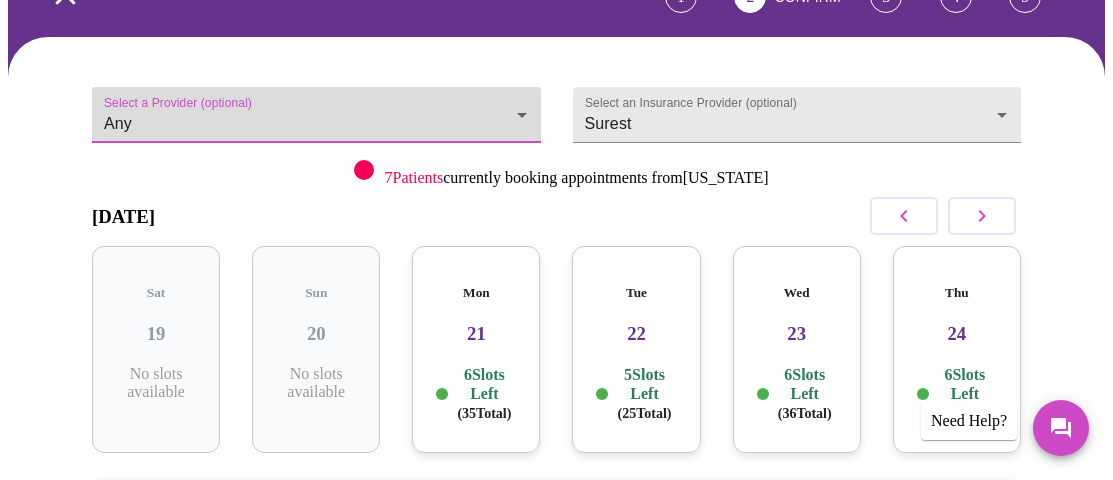scroll, scrollTop: 134, scrollLeft: 0, axis: vertical 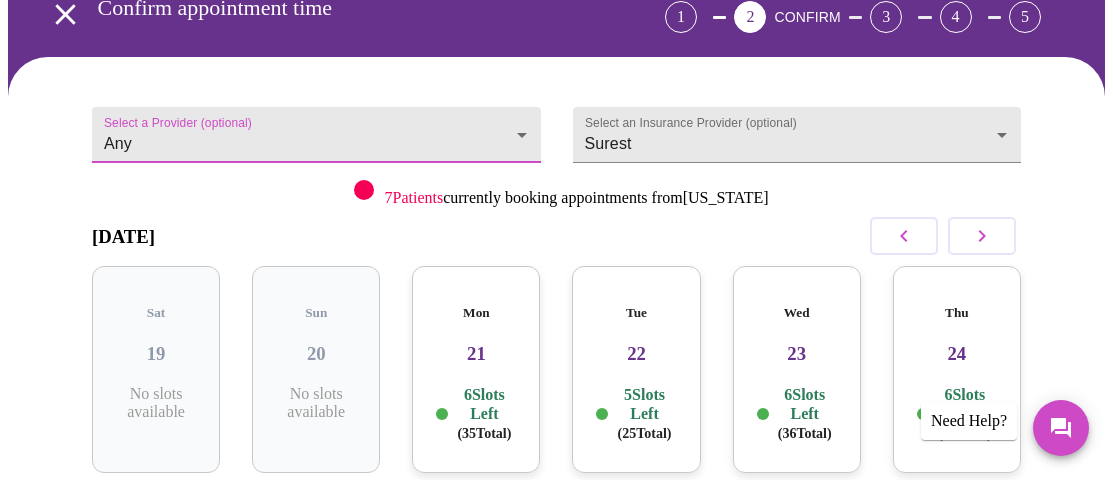click 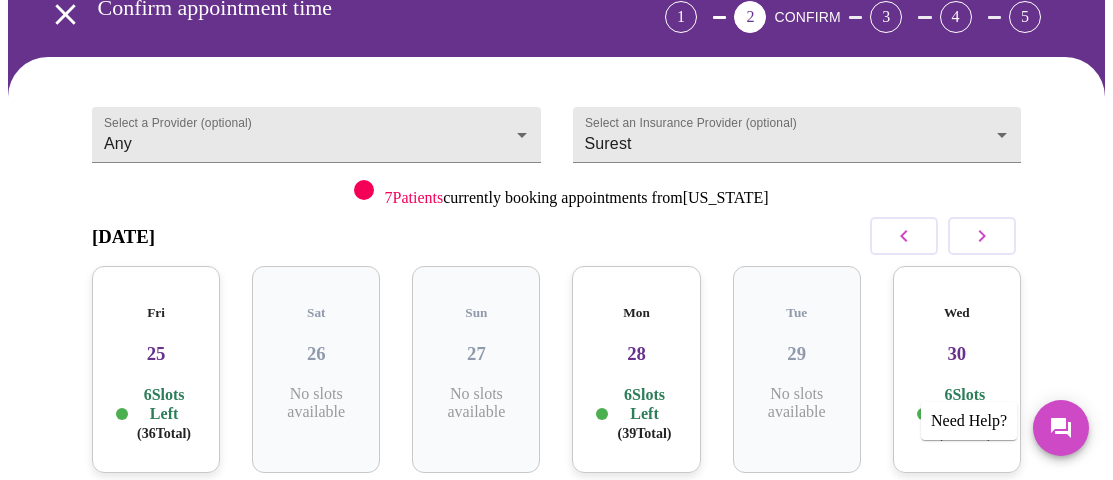 click on "25" at bounding box center [156, 354] 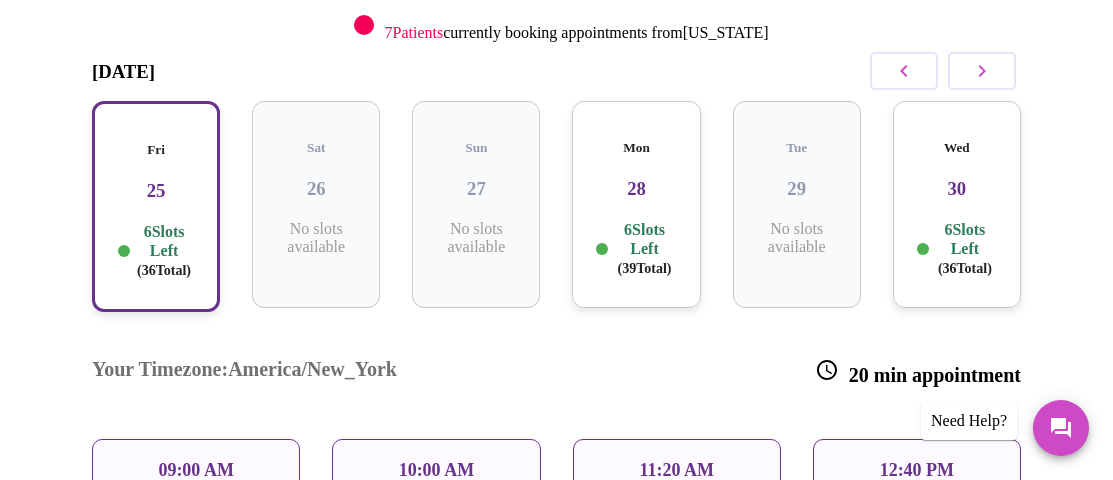 scroll, scrollTop: 334, scrollLeft: 0, axis: vertical 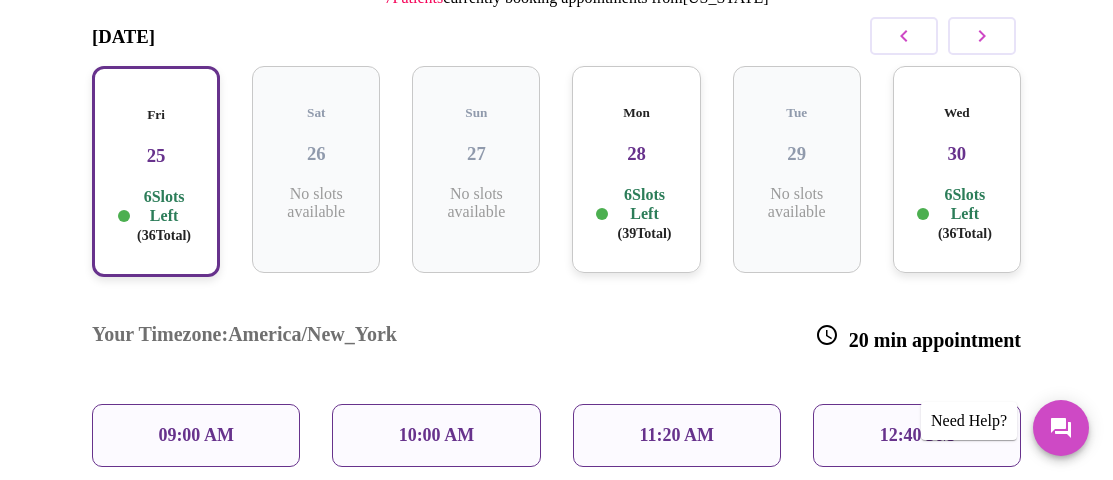 click 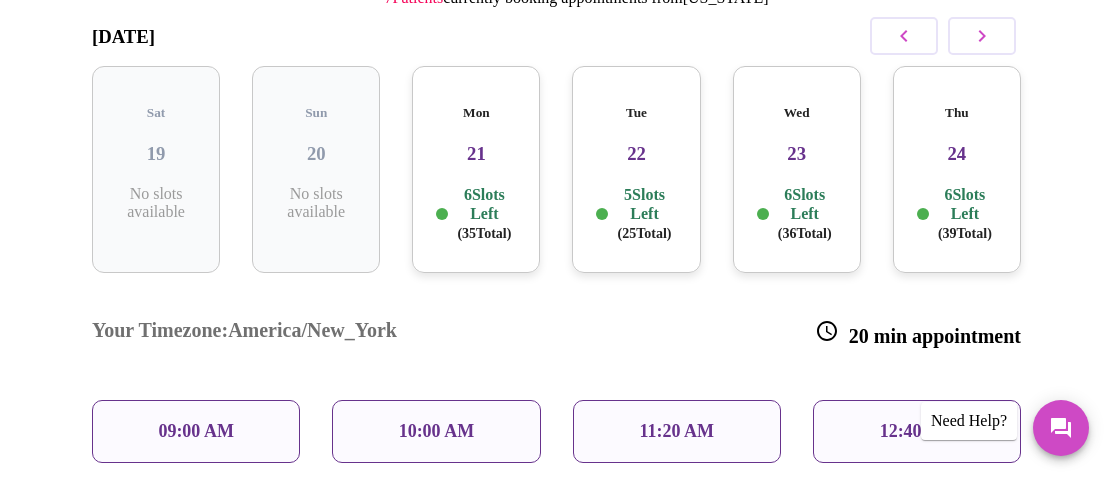 click on "24" at bounding box center (957, 154) 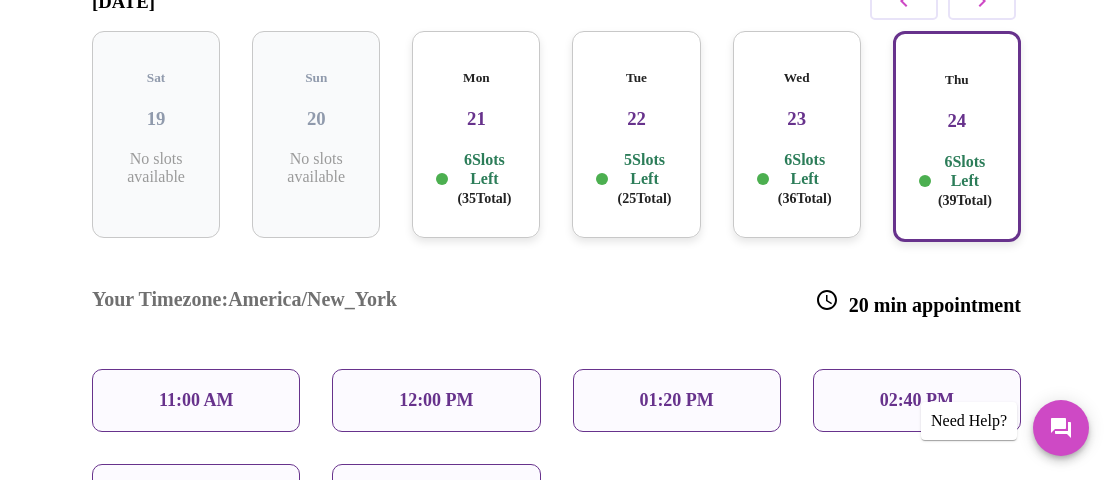 scroll, scrollTop: 334, scrollLeft: 0, axis: vertical 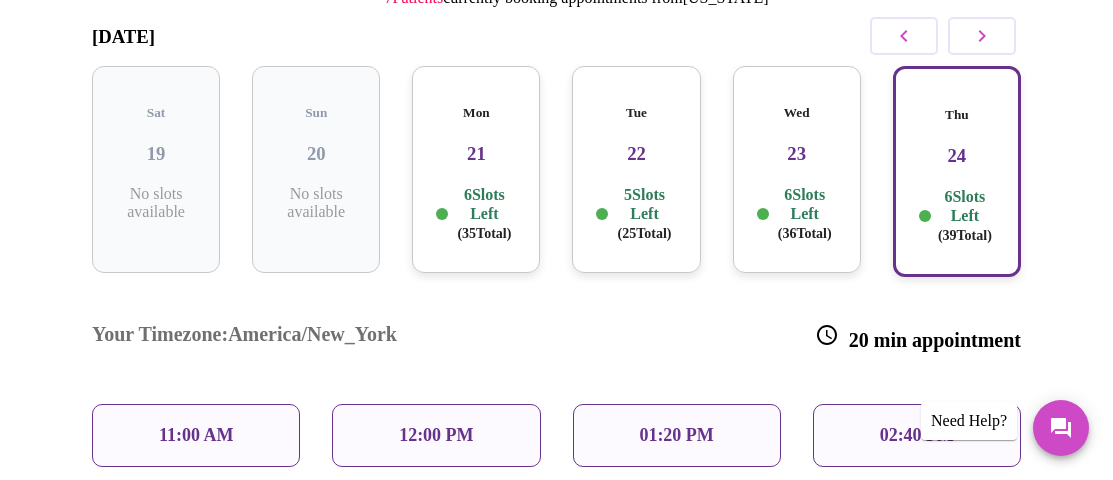 click on "Wed 23 6  Slots Left ( 36  Total)" at bounding box center [797, 169] 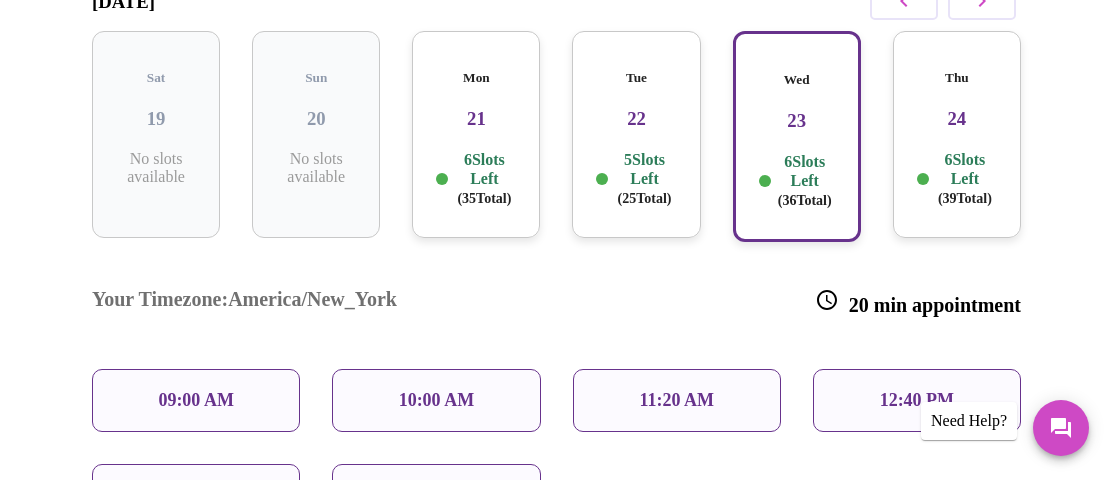 scroll, scrollTop: 334, scrollLeft: 0, axis: vertical 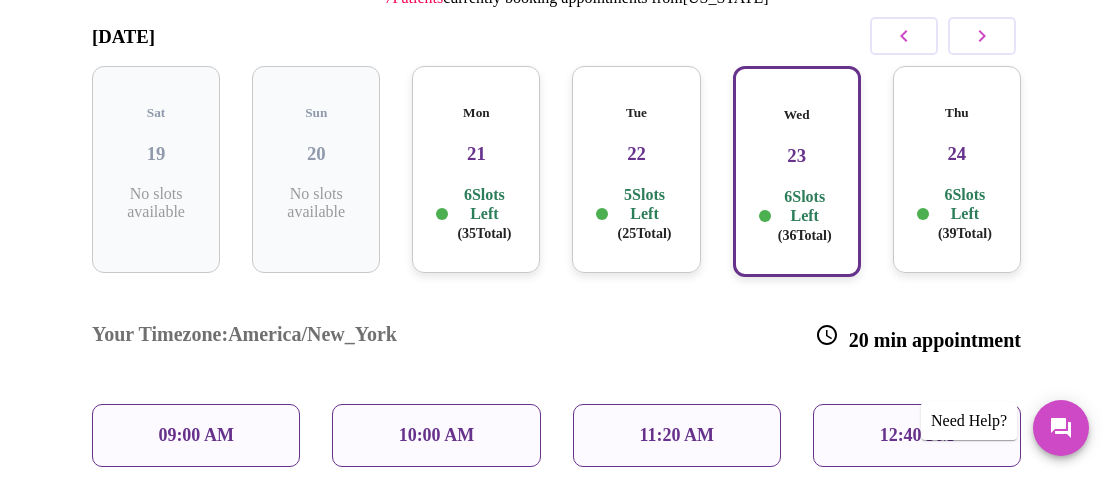 click 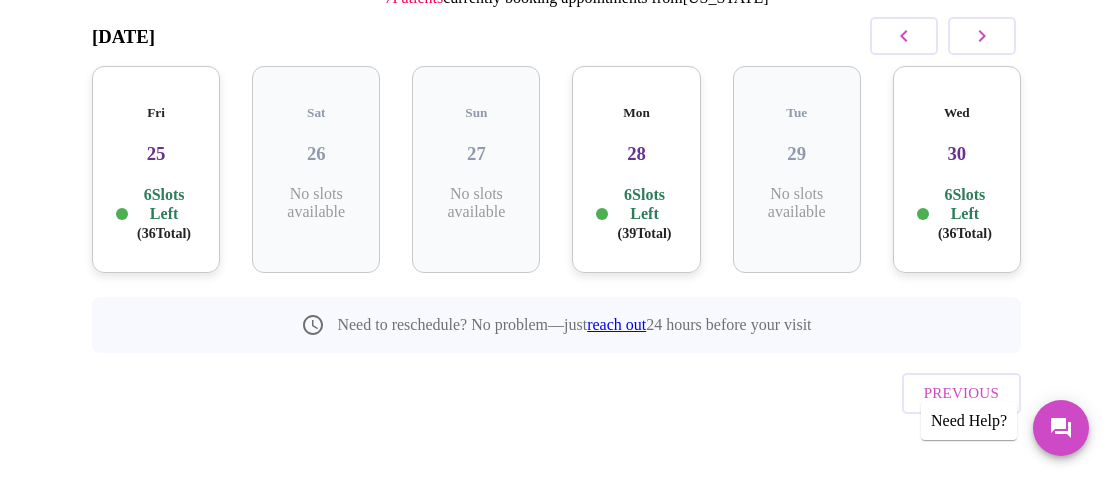 click on "28" at bounding box center [636, 154] 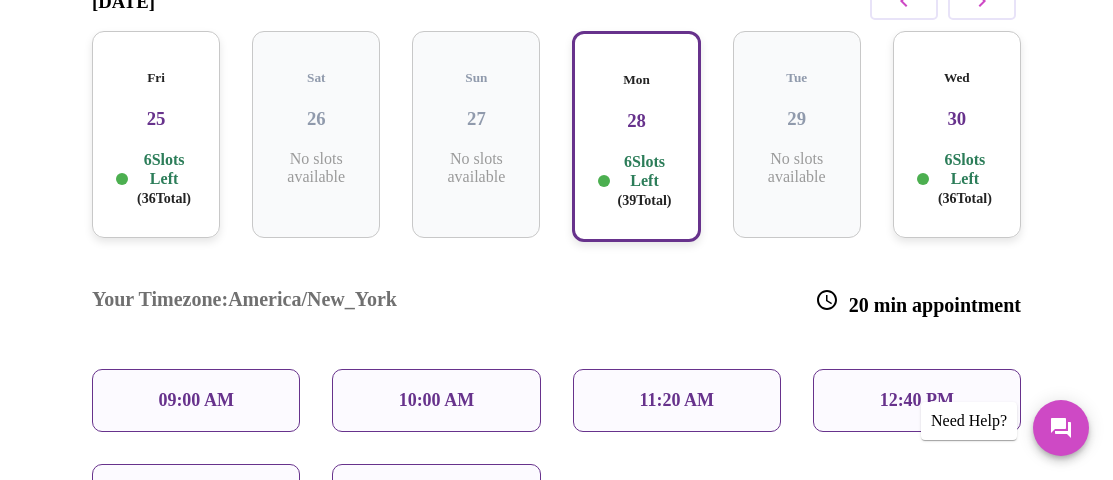 scroll, scrollTop: 334, scrollLeft: 0, axis: vertical 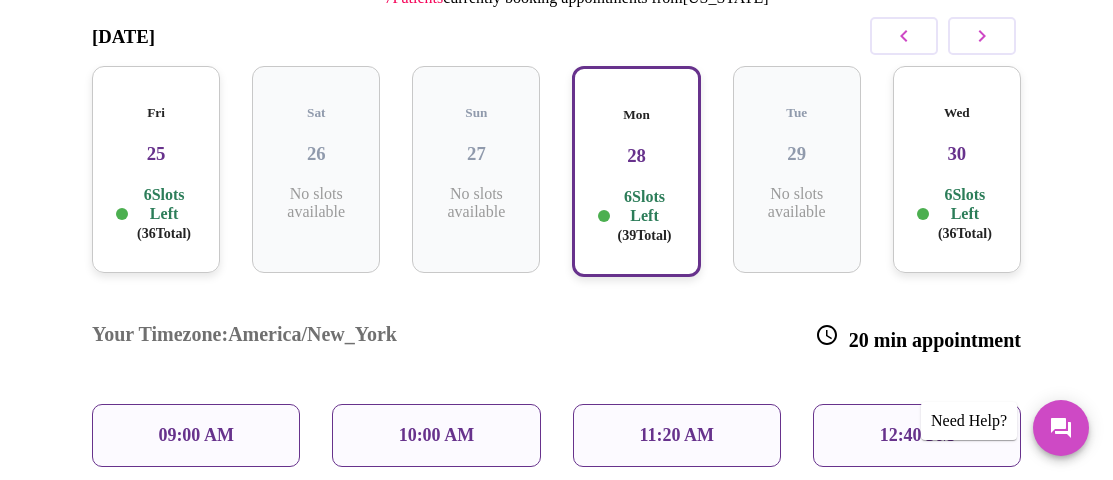 click on "Fri 25 6  Slots Left ( 36  Total)" at bounding box center (156, 169) 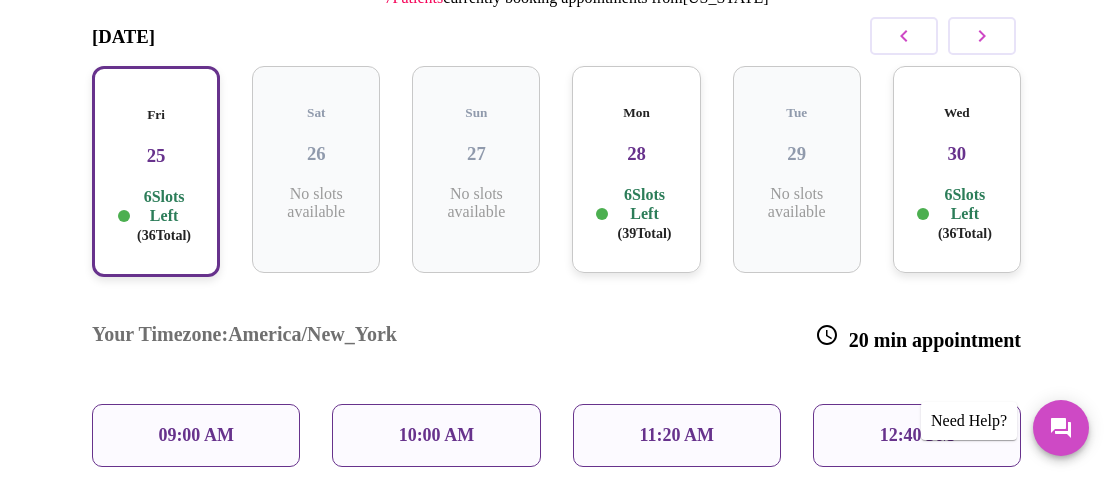 scroll, scrollTop: 234, scrollLeft: 0, axis: vertical 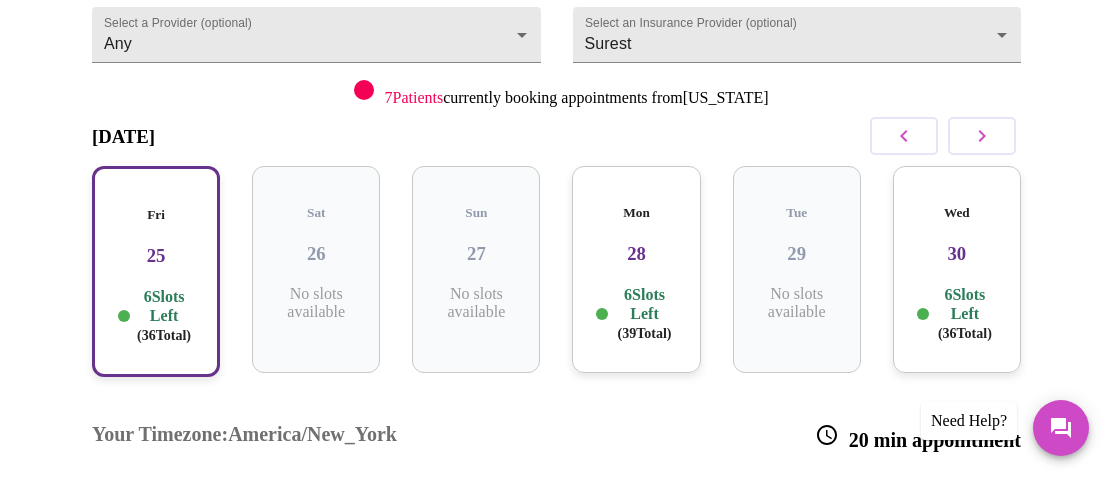 click on "Wed 30 6  Slots Left ( 36  Total)" at bounding box center [957, 269] 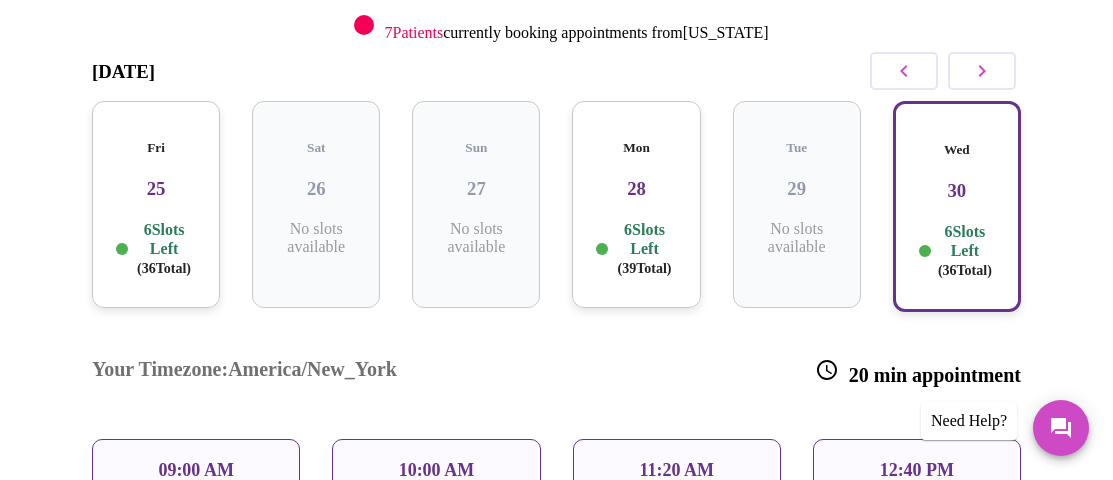 scroll, scrollTop: 334, scrollLeft: 0, axis: vertical 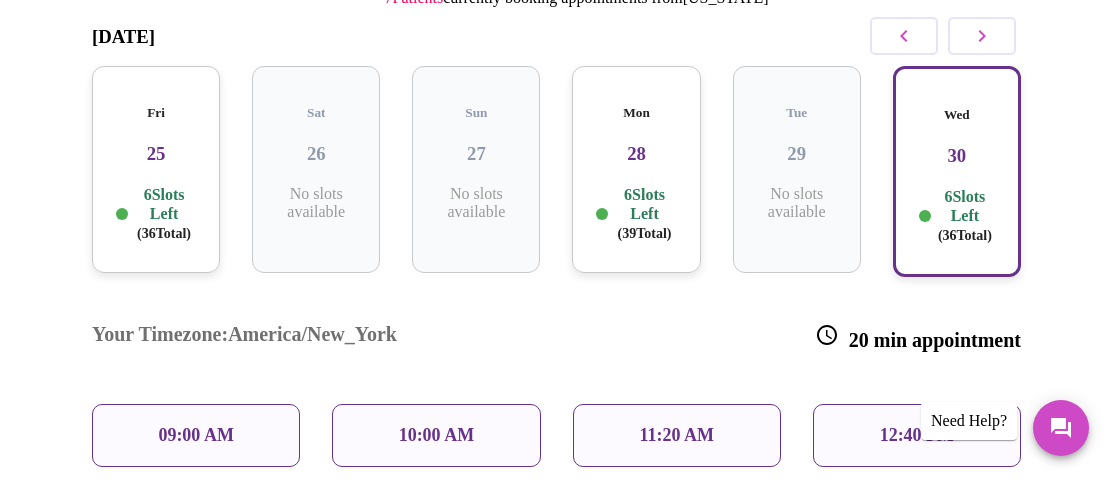 click on "25" at bounding box center [156, 154] 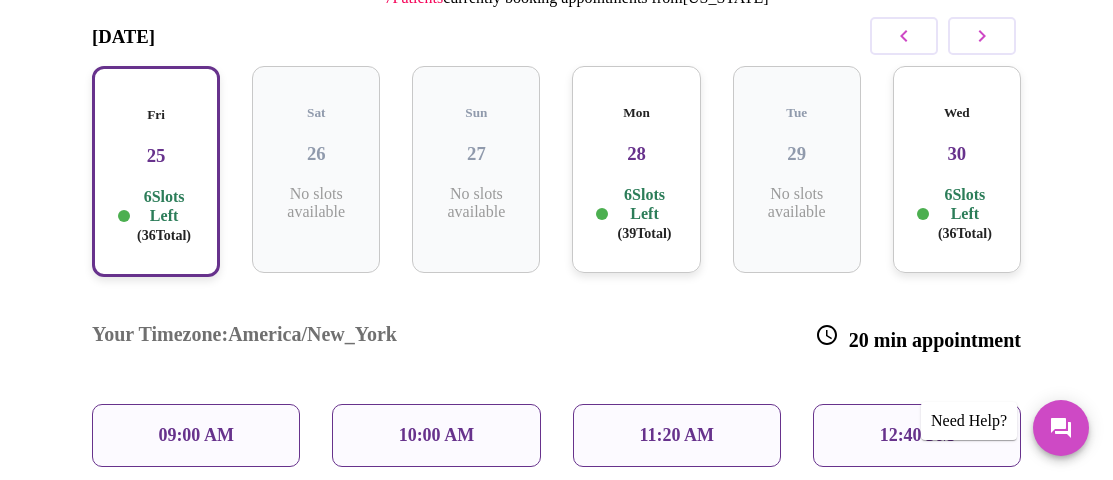 click 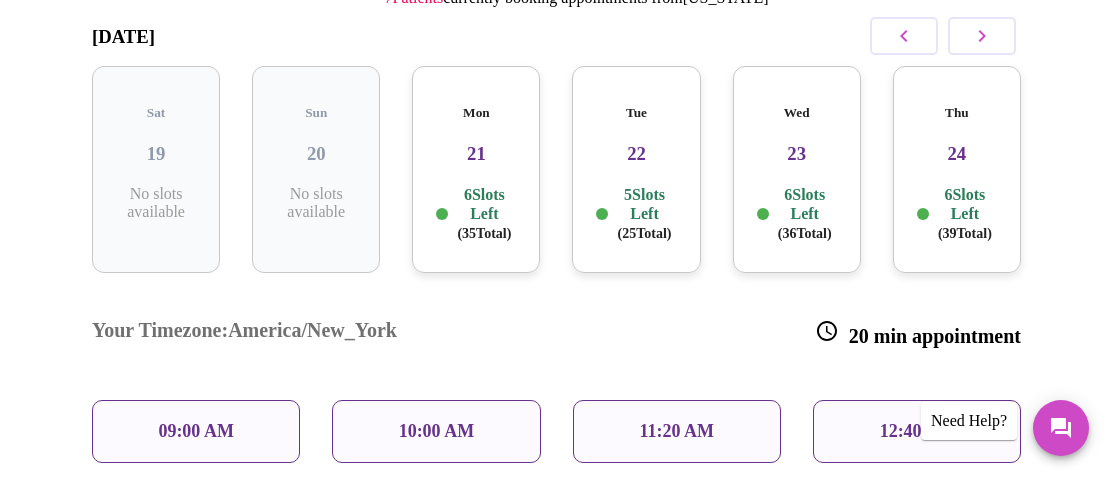 click on "Thu 24 6  Slots Left ( 39  Total)" at bounding box center [957, 169] 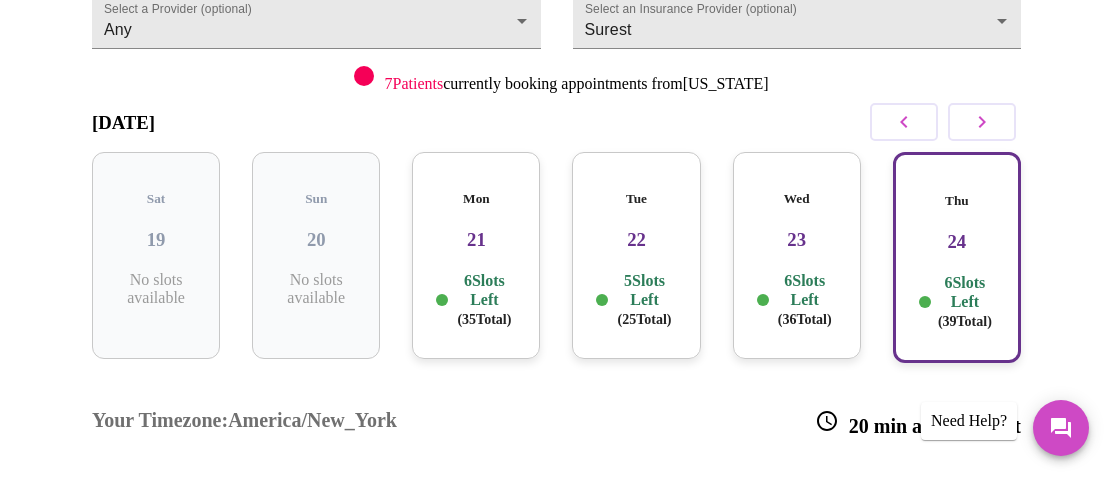 scroll, scrollTop: 297, scrollLeft: 0, axis: vertical 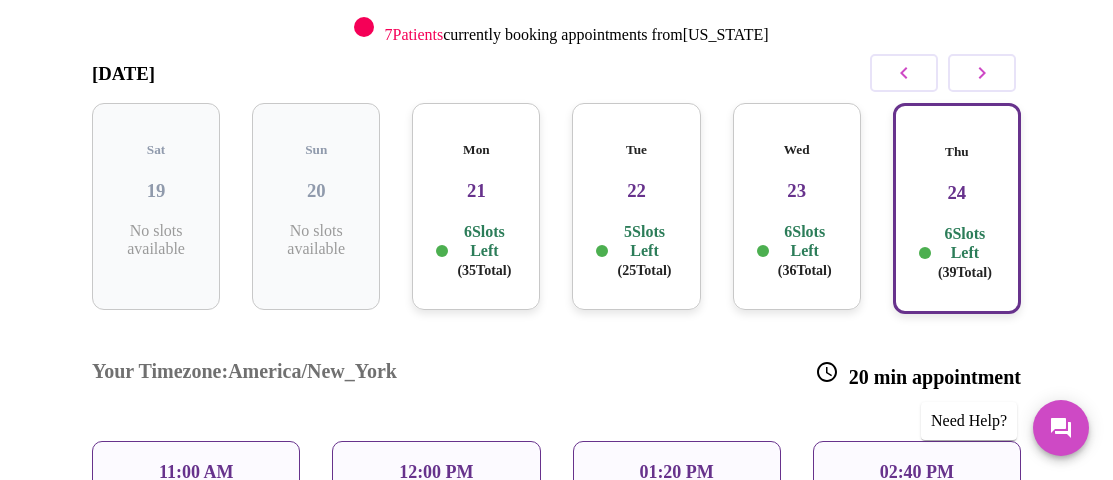 click on "22" at bounding box center [636, 191] 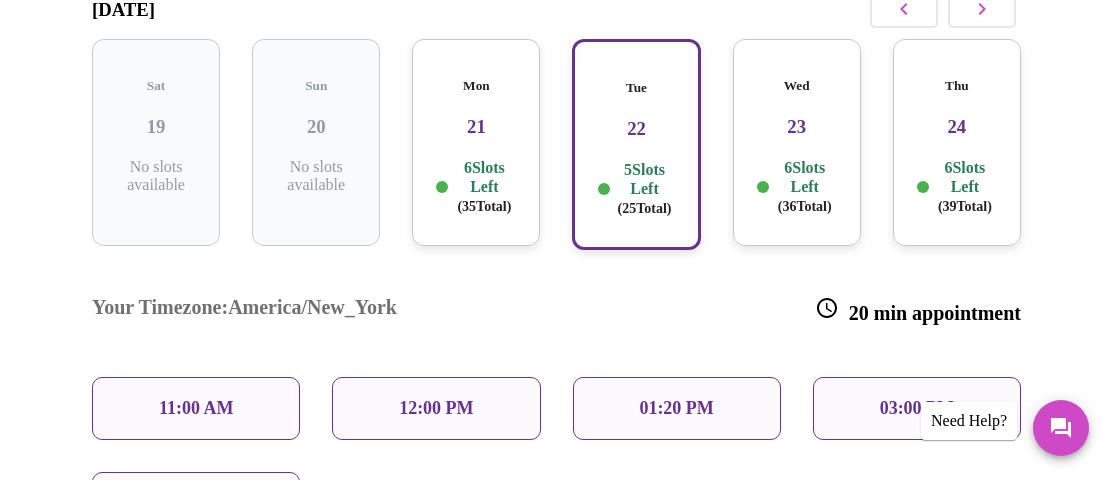 scroll, scrollTop: 397, scrollLeft: 0, axis: vertical 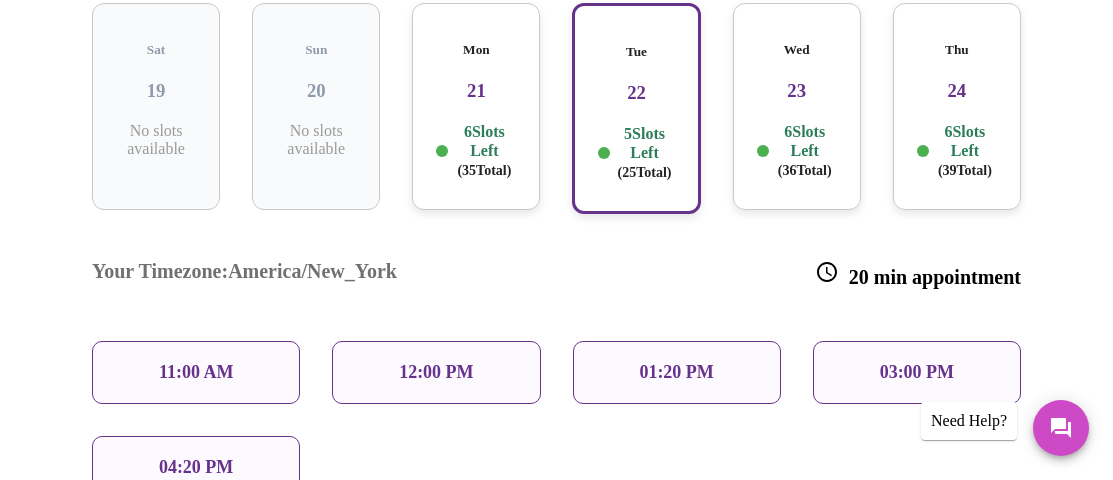 click on "21" at bounding box center [476, 91] 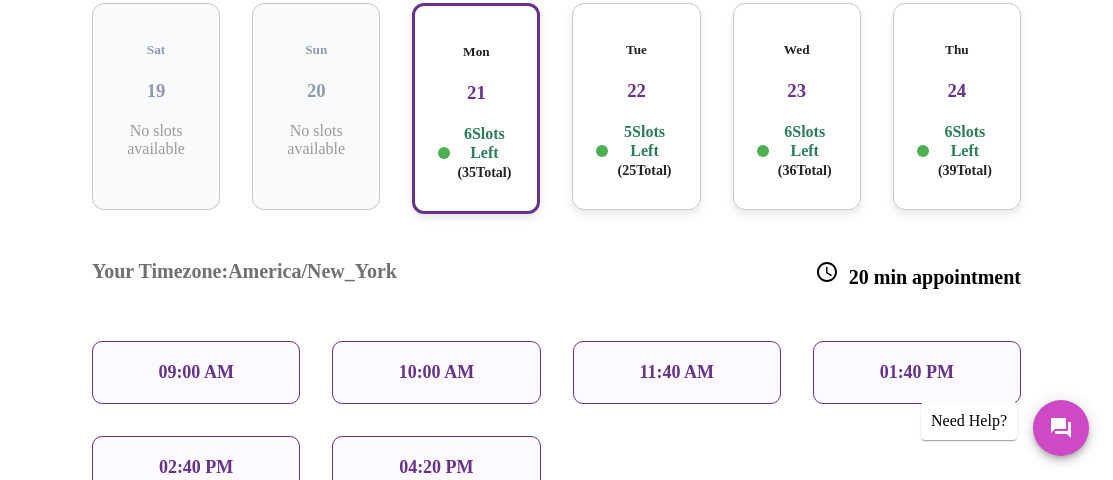 click on "23" at bounding box center (797, 91) 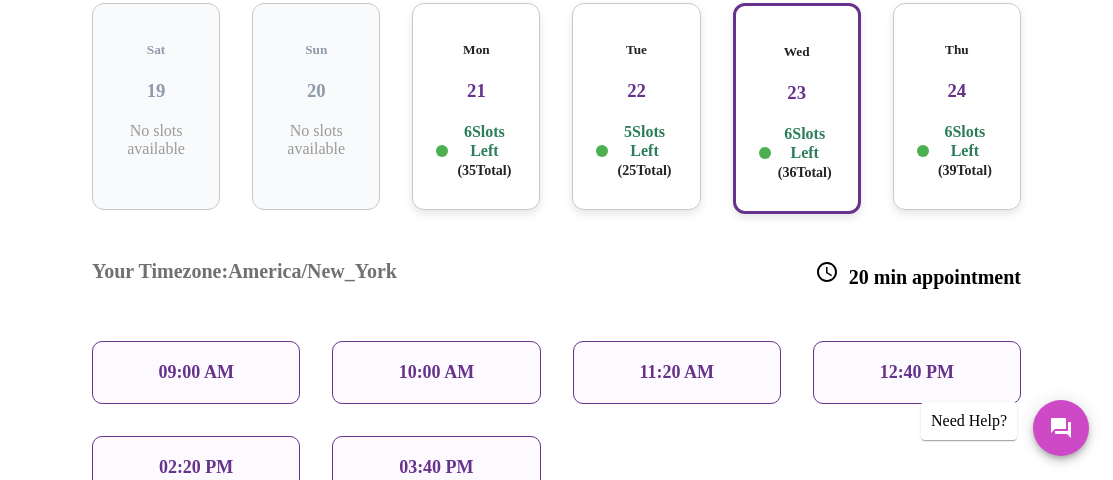 scroll, scrollTop: 297, scrollLeft: 0, axis: vertical 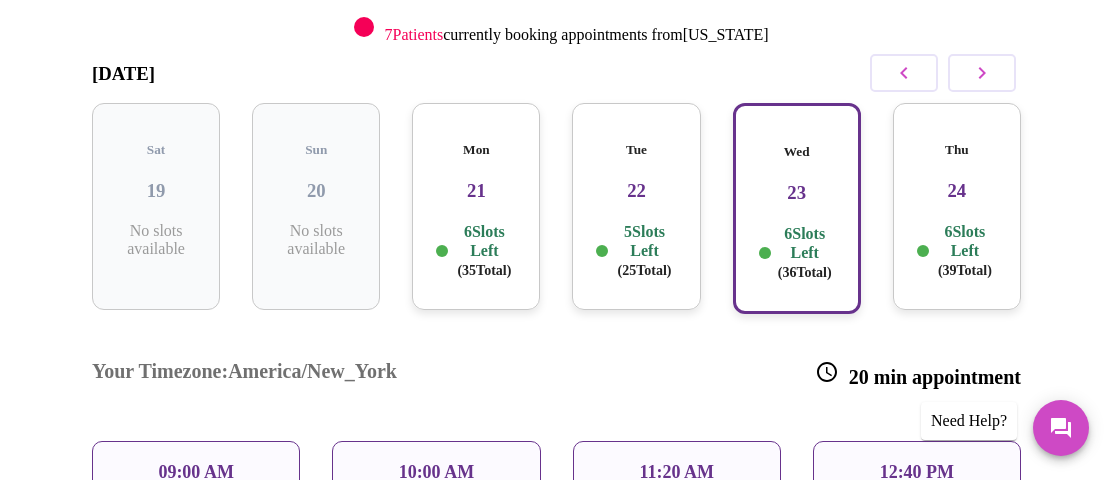 click 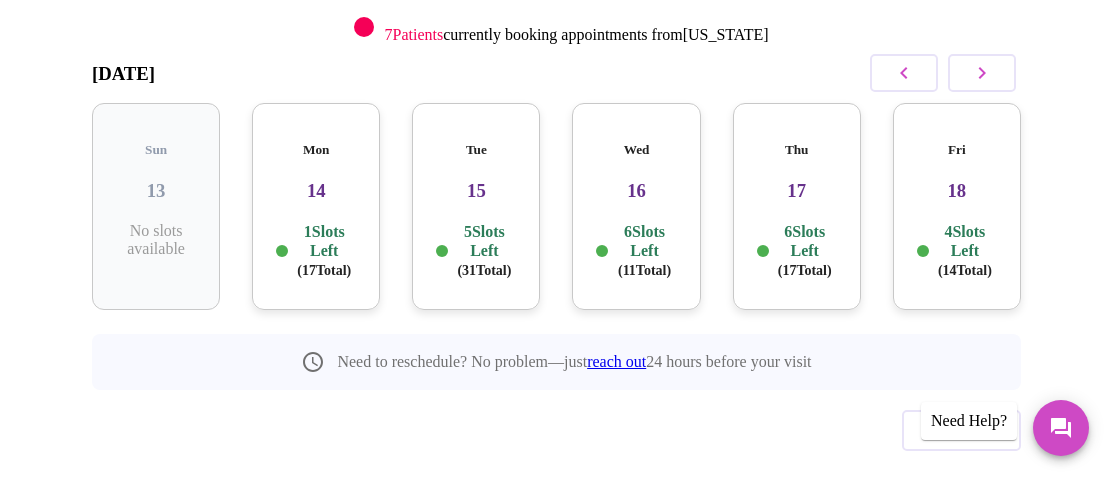 click on "18" at bounding box center [957, 191] 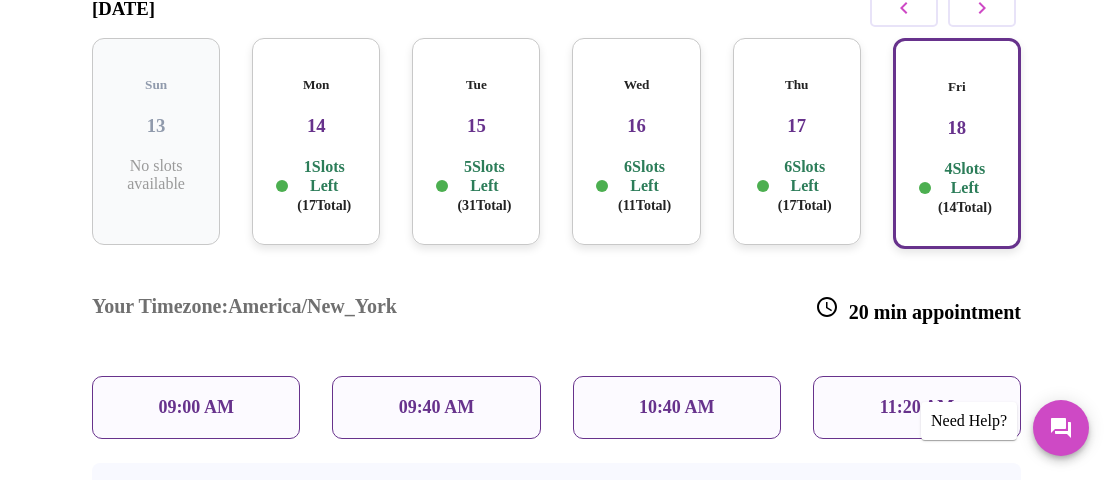 scroll, scrollTop: 397, scrollLeft: 0, axis: vertical 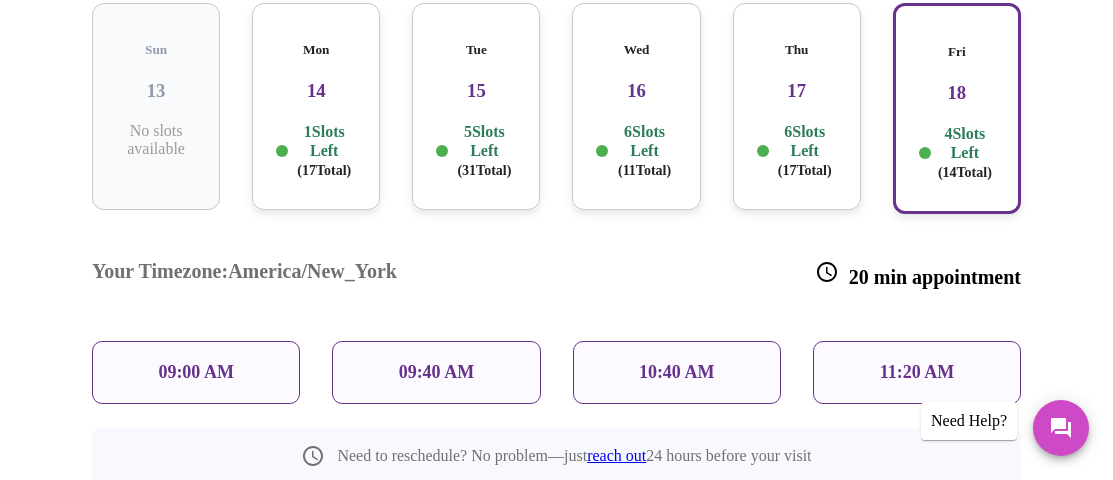click on "6  Slots Left ( 17  Total)" at bounding box center (805, 151) 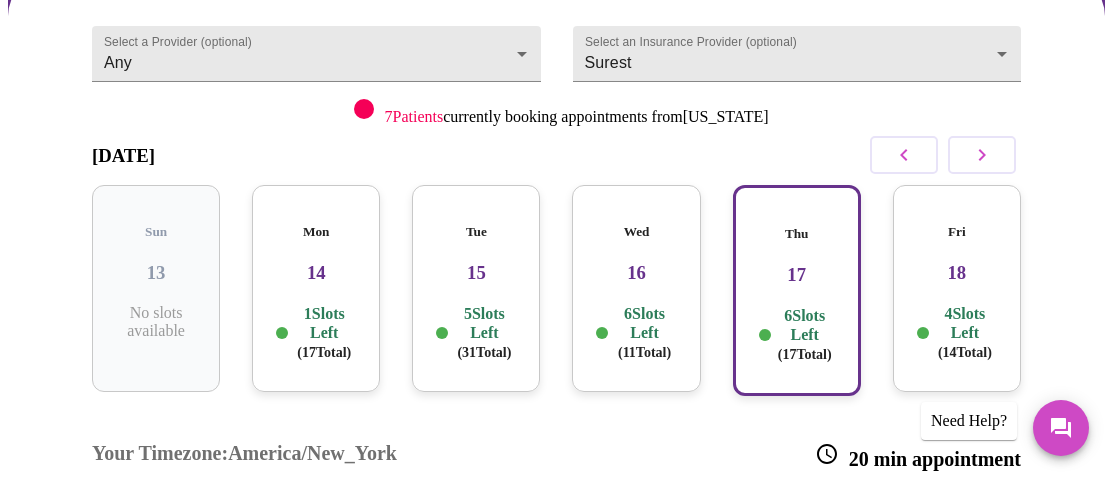 scroll, scrollTop: 197, scrollLeft: 0, axis: vertical 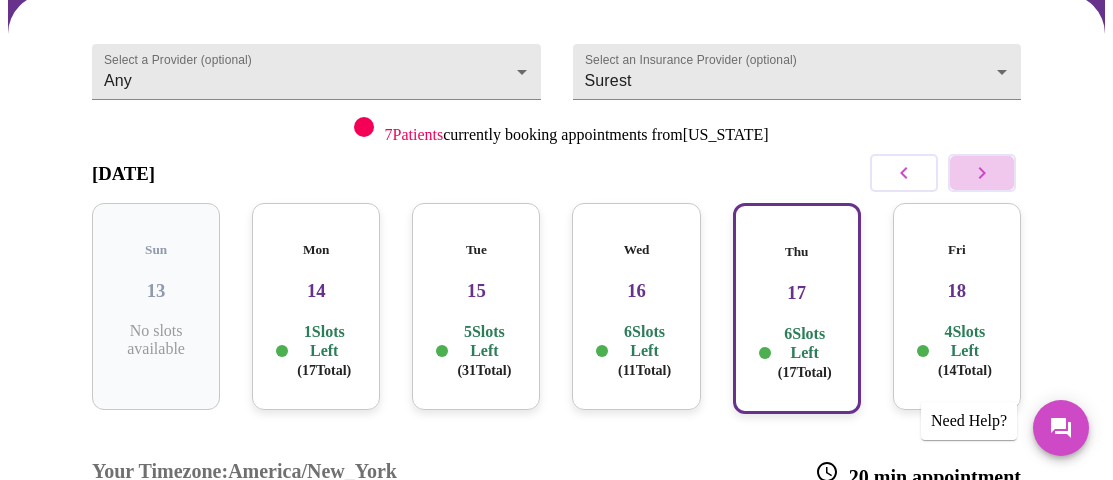 click 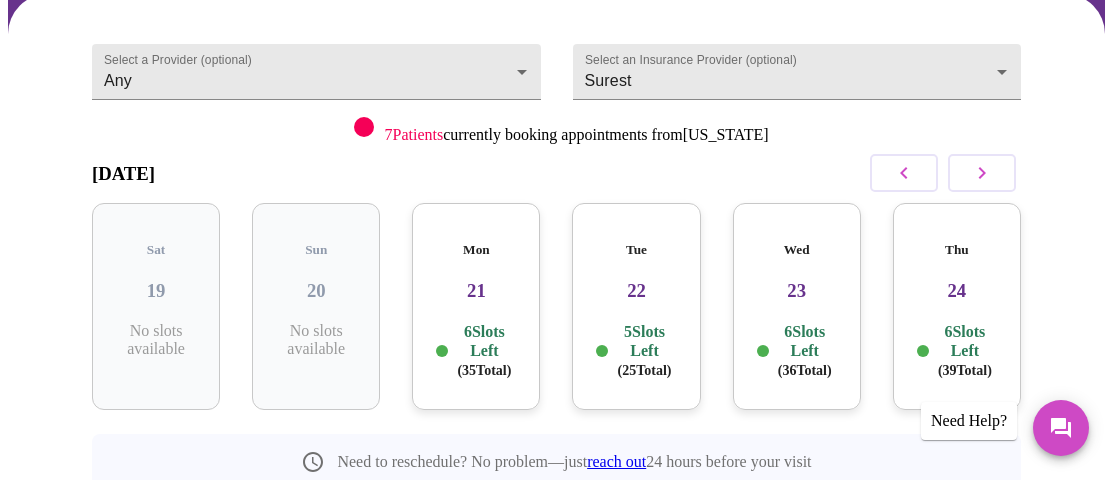 click 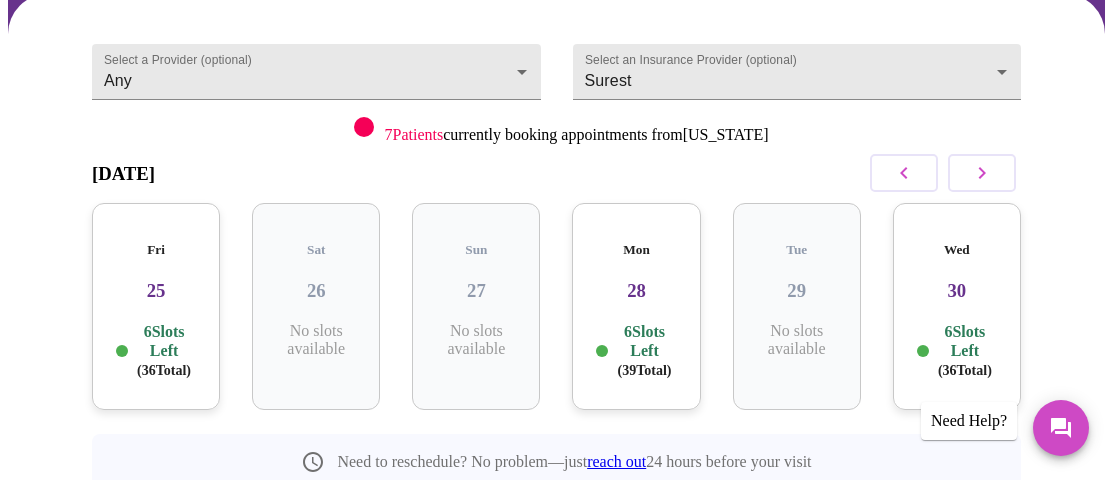 click on "6  Slots Left ( 36  Total)" at bounding box center [164, 351] 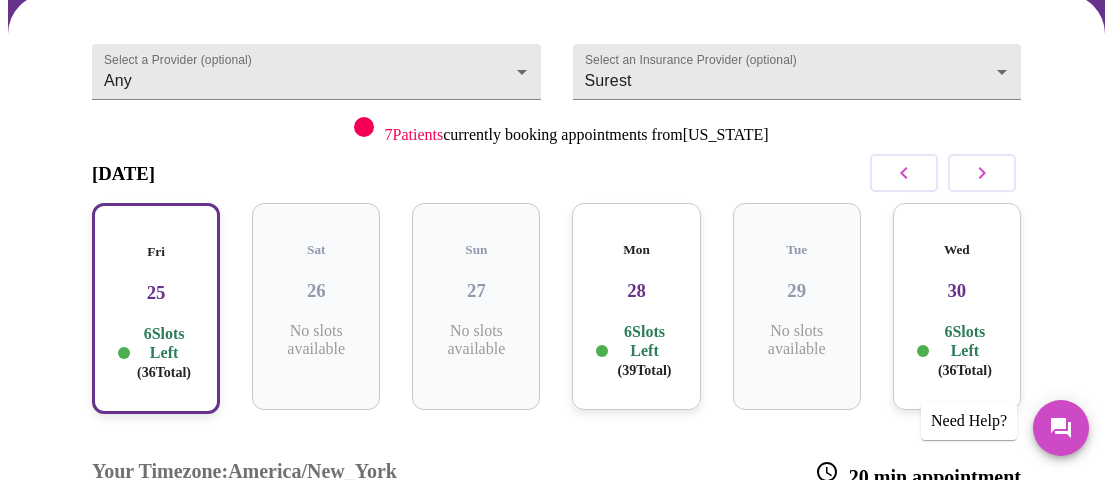 scroll, scrollTop: 297, scrollLeft: 0, axis: vertical 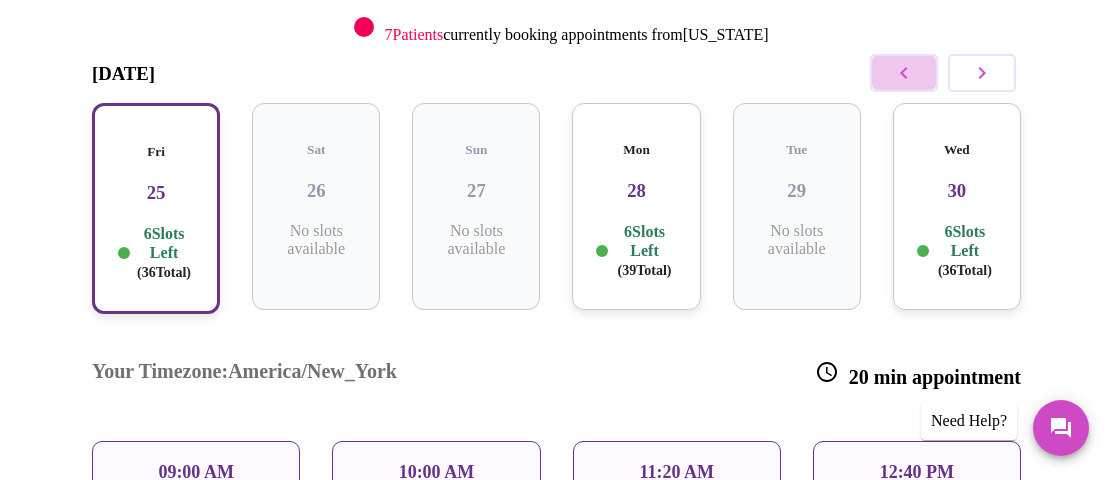 click at bounding box center [904, 73] 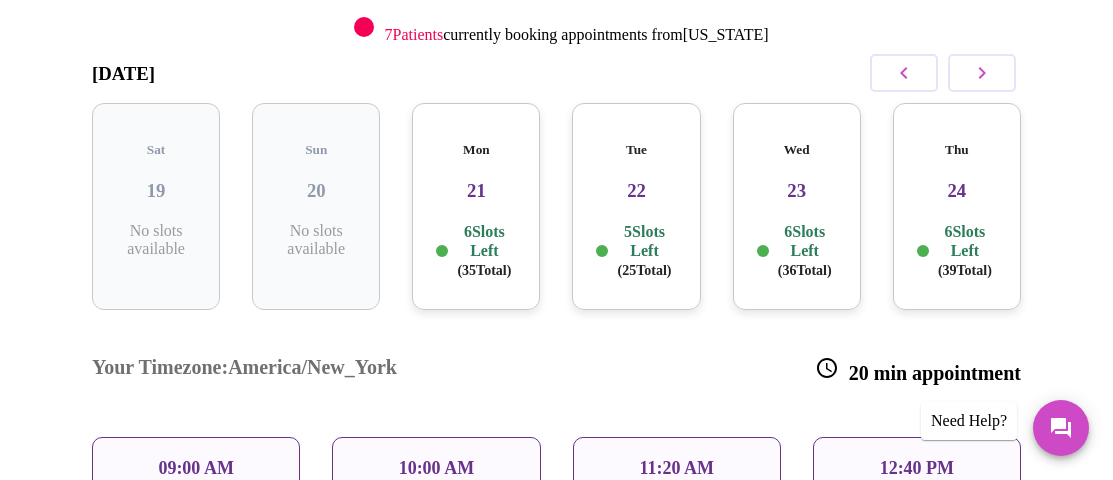 click on "24" at bounding box center [957, 191] 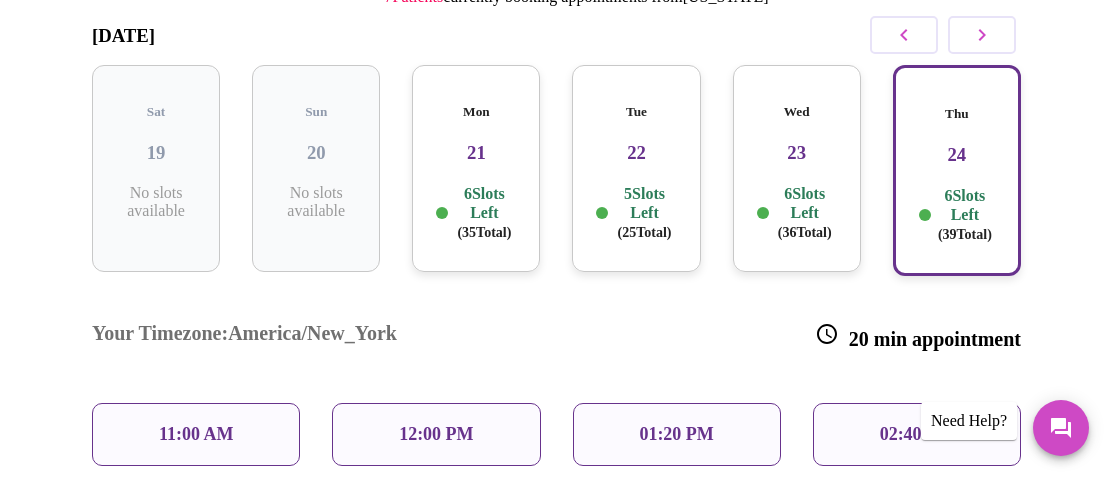 scroll, scrollTop: 300, scrollLeft: 0, axis: vertical 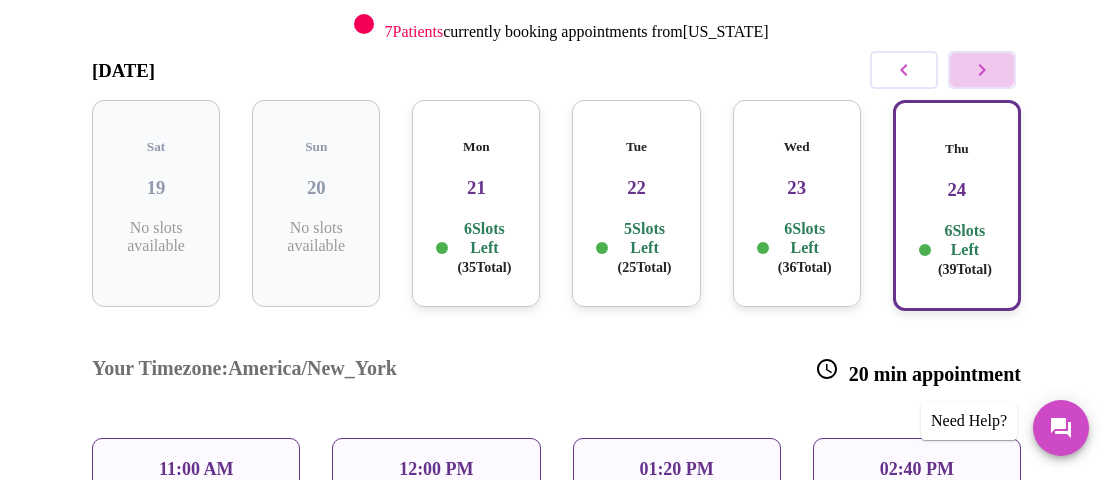 click 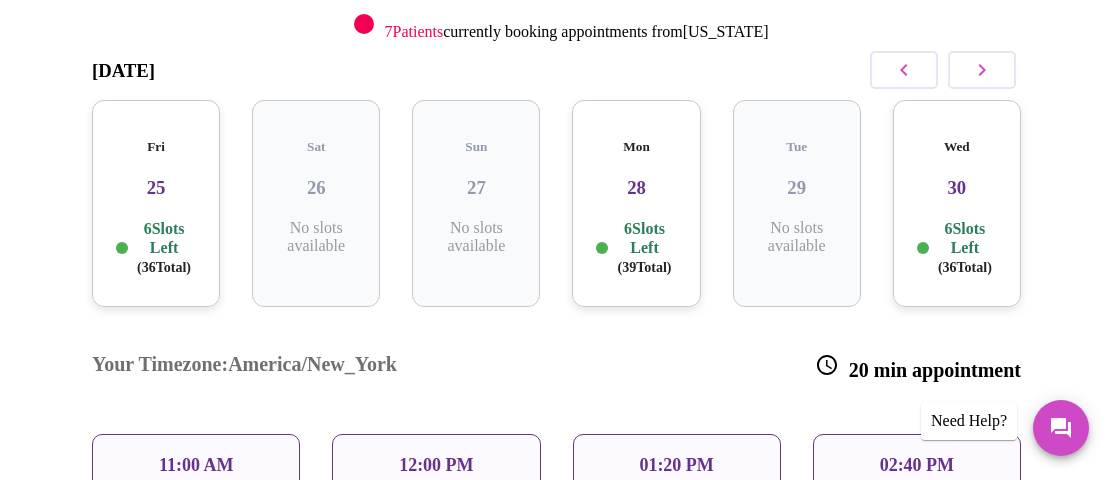 click on "25" at bounding box center (156, 188) 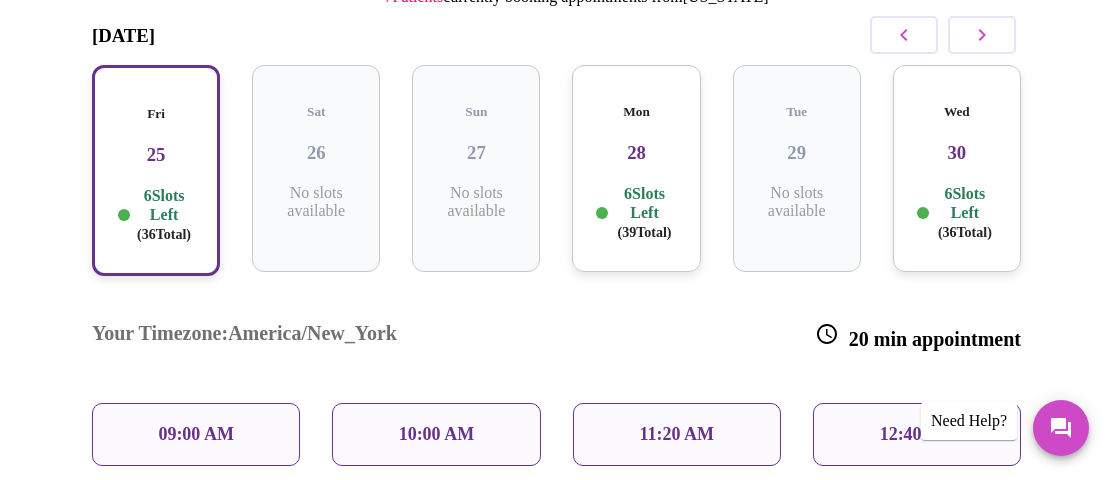 scroll, scrollTop: 300, scrollLeft: 0, axis: vertical 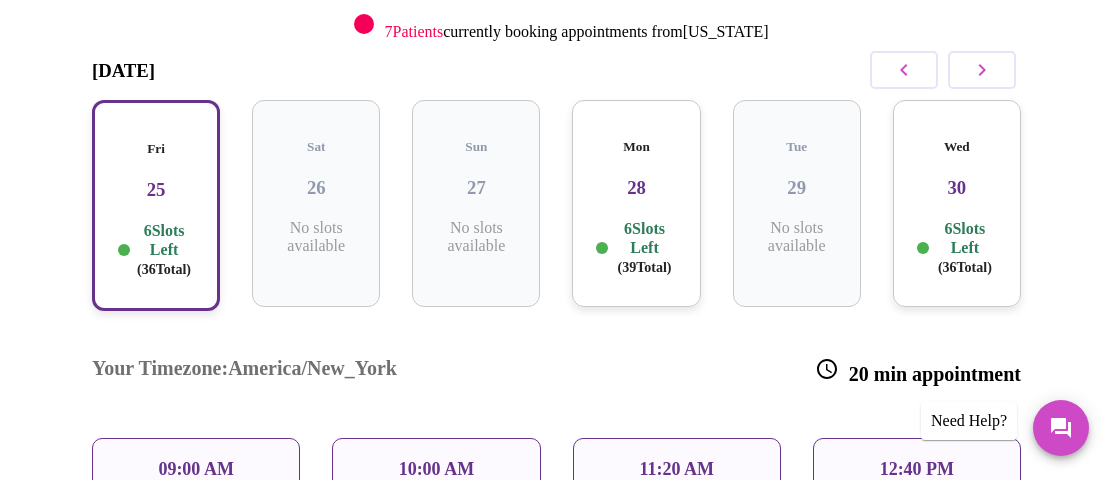 click on "6  Slots Left ( 39  Total)" at bounding box center [644, 248] 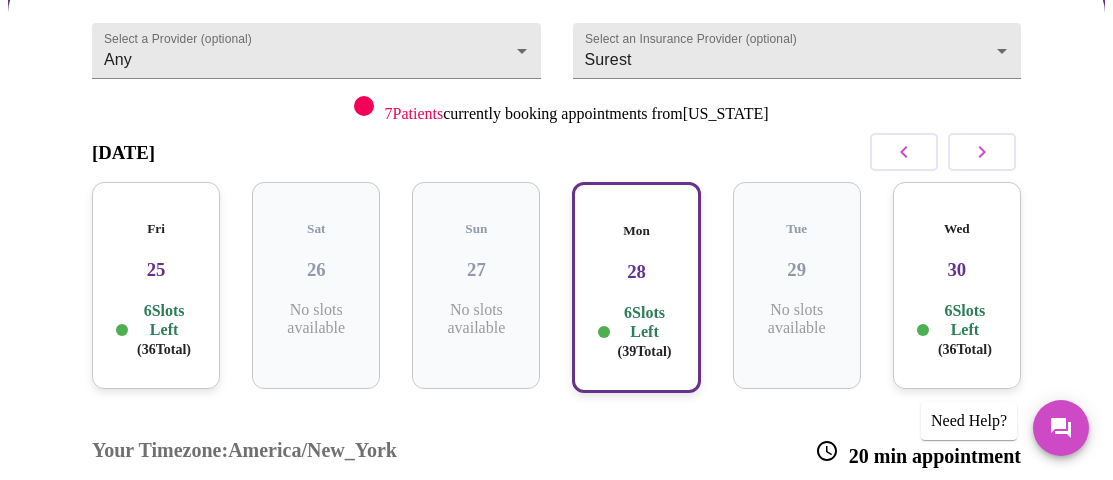 scroll, scrollTop: 200, scrollLeft: 0, axis: vertical 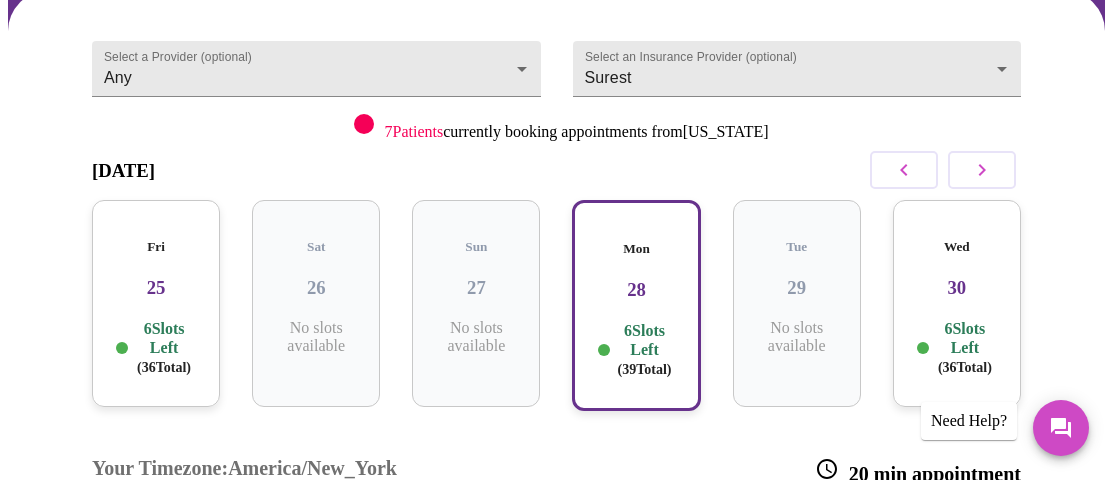 click at bounding box center [904, 170] 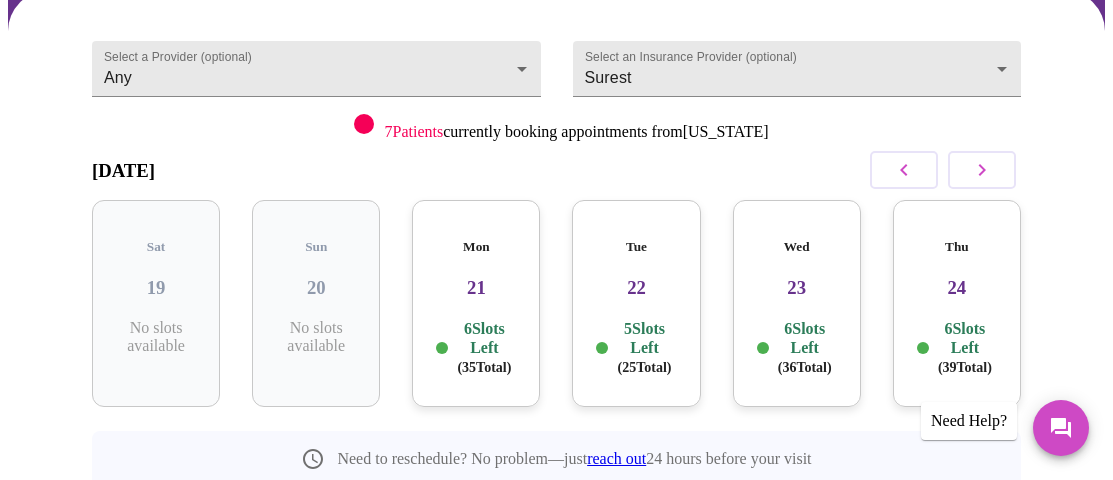 click on "Thu 24 6  Slots Left ( 39  Total)" at bounding box center [957, 303] 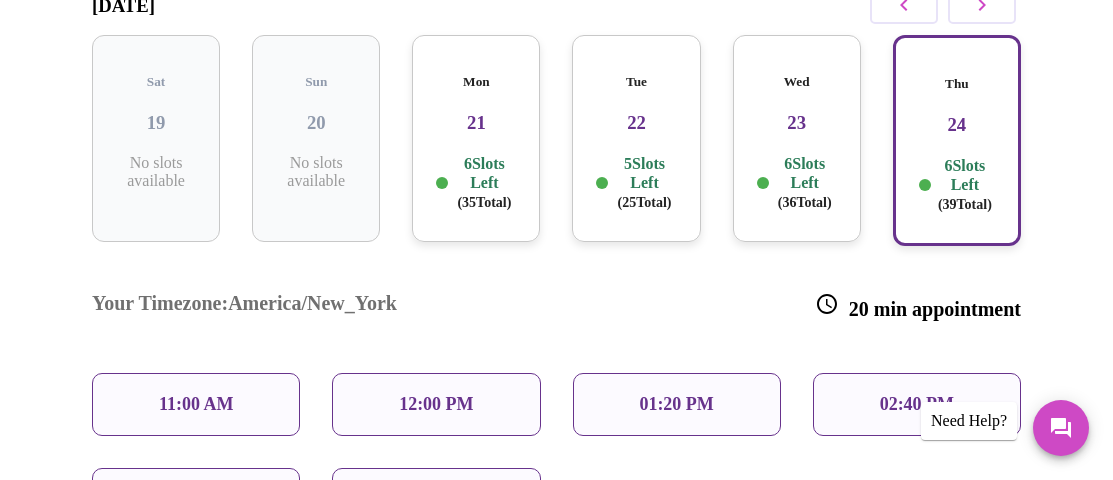 scroll, scrollTop: 400, scrollLeft: 0, axis: vertical 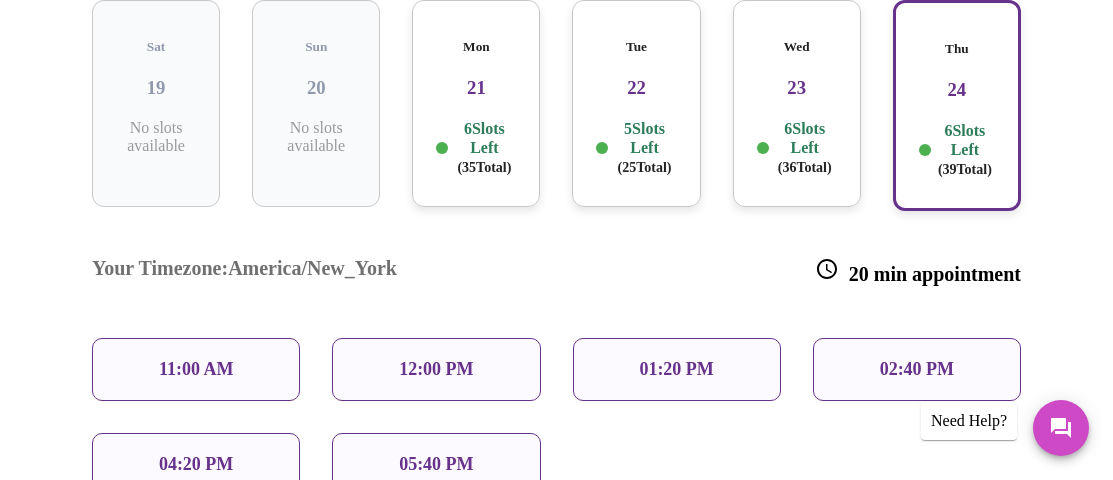 click on "Wed 23 6  Slots Left ( 36  Total)" at bounding box center (797, 103) 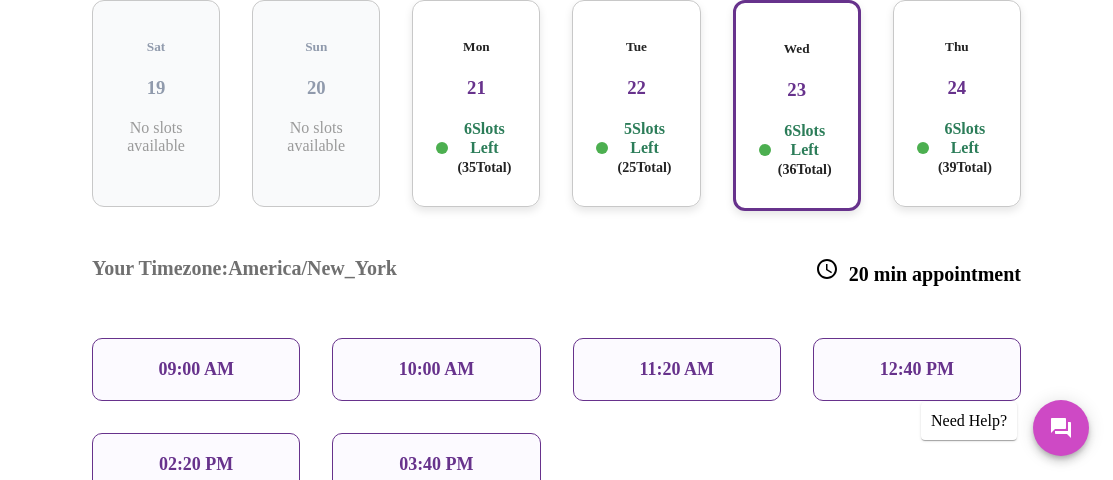 click on "Tue 22 5  Slots Left ( 25  Total)" at bounding box center [636, 103] 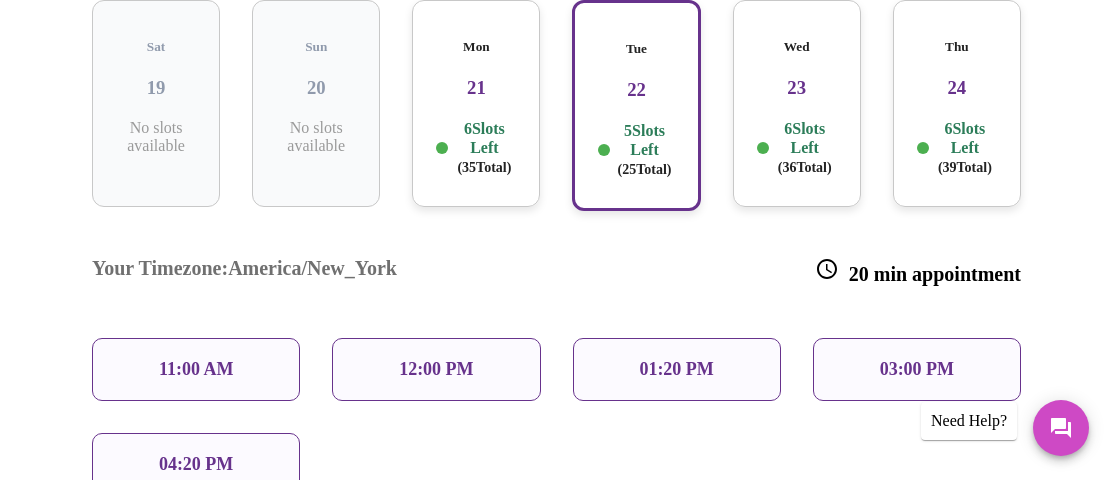 click on "23" at bounding box center (797, 88) 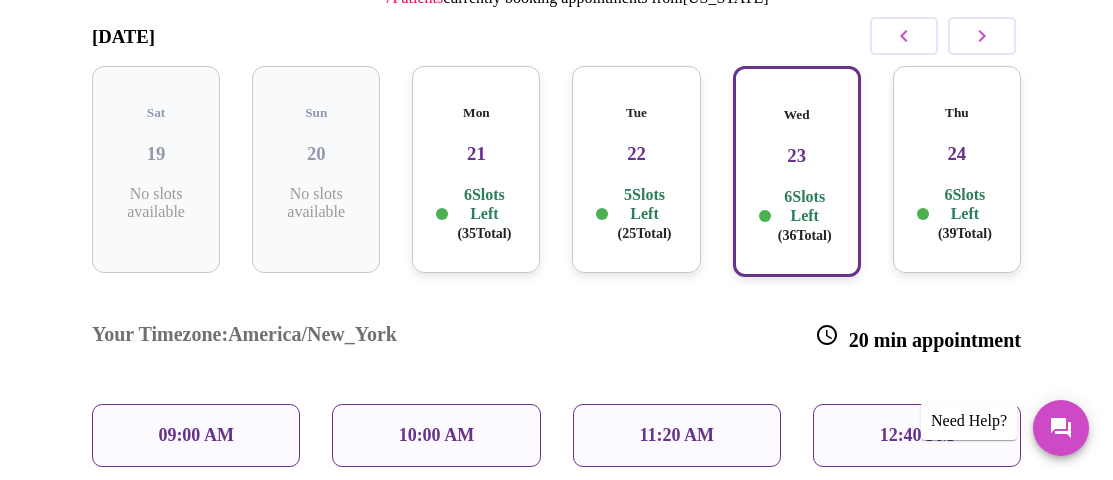 scroll, scrollTop: 300, scrollLeft: 0, axis: vertical 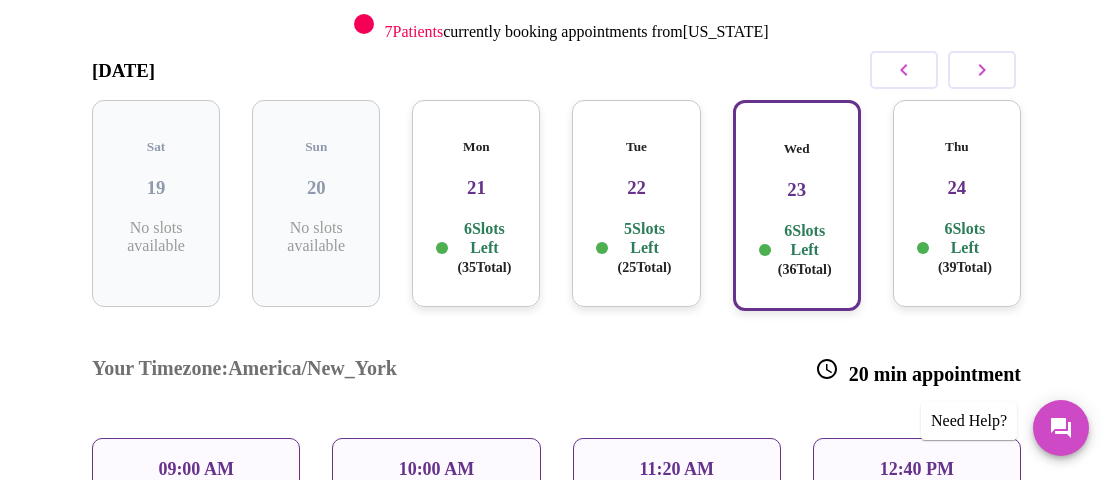 click 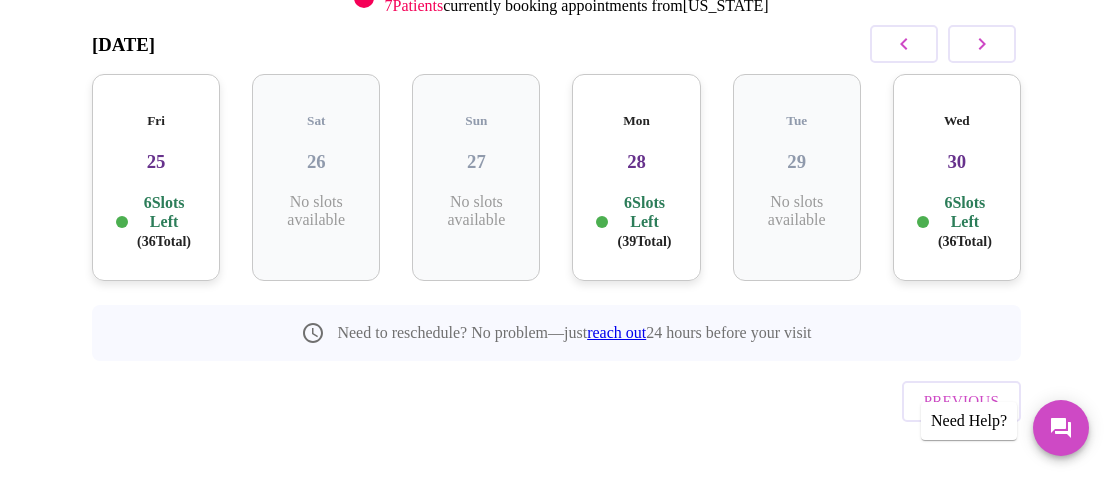scroll, scrollTop: 334, scrollLeft: 0, axis: vertical 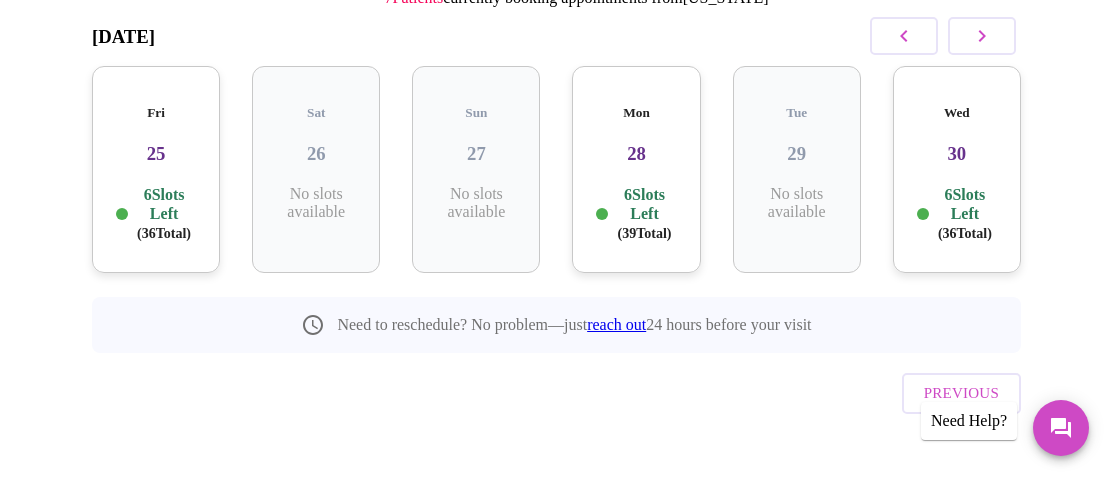 click on "25" at bounding box center (156, 154) 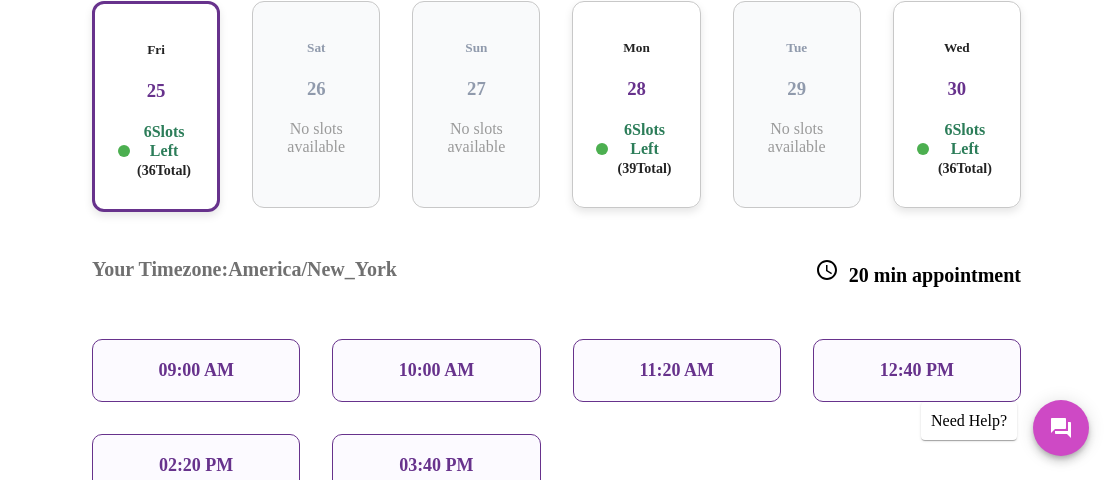scroll, scrollTop: 434, scrollLeft: 0, axis: vertical 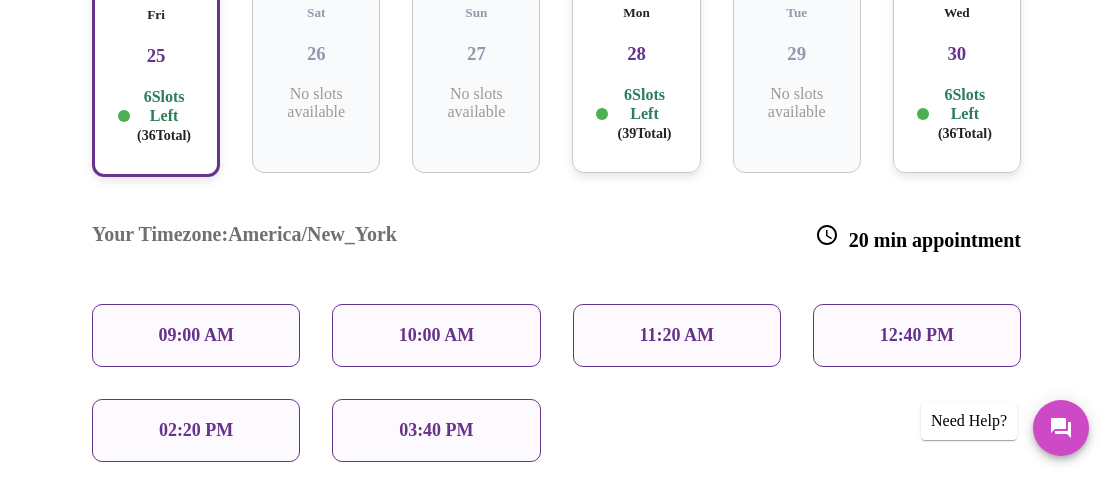 click on "Mon 28 6  Slots Left ( 39  Total)" at bounding box center [636, 69] 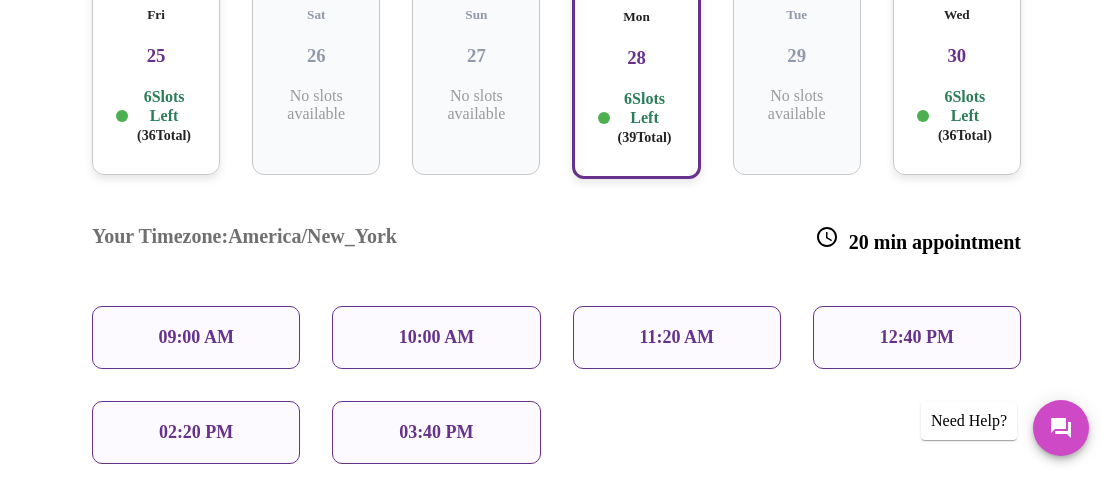 scroll, scrollTop: 332, scrollLeft: 0, axis: vertical 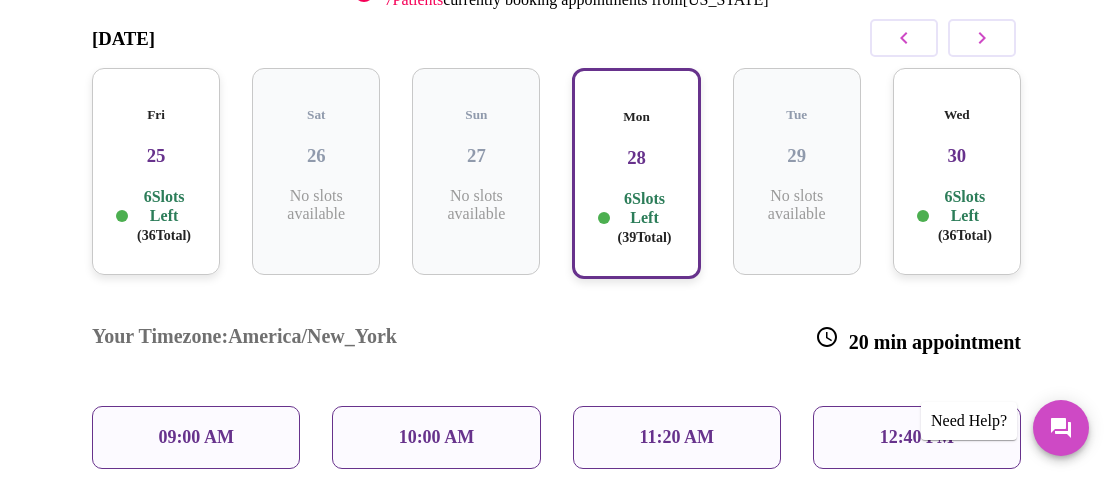 click 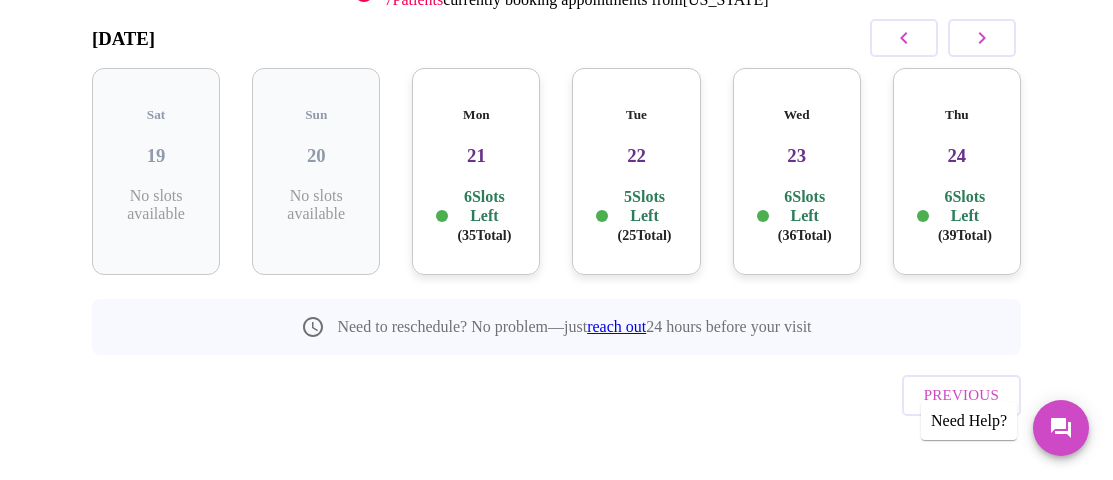 click on "23" at bounding box center (797, 156) 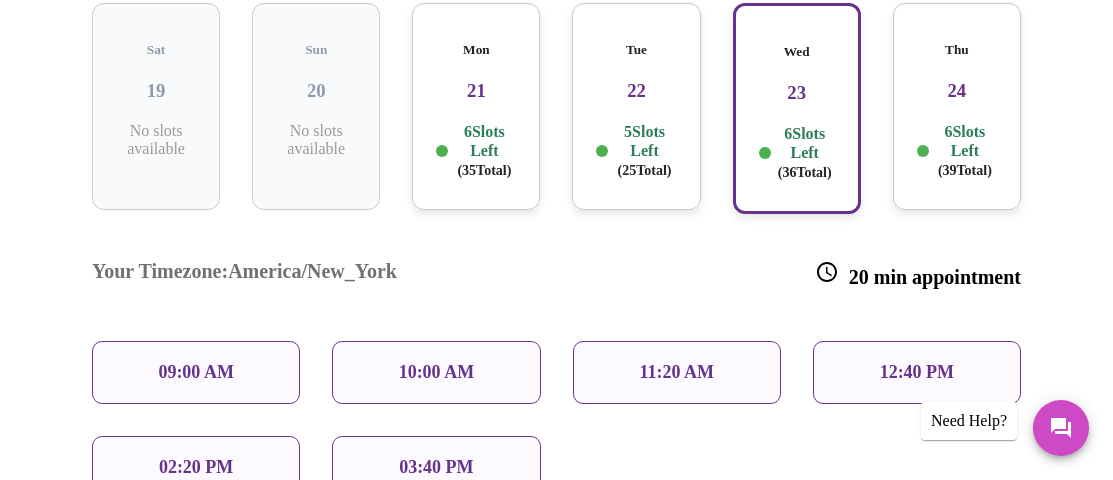 scroll, scrollTop: 432, scrollLeft: 0, axis: vertical 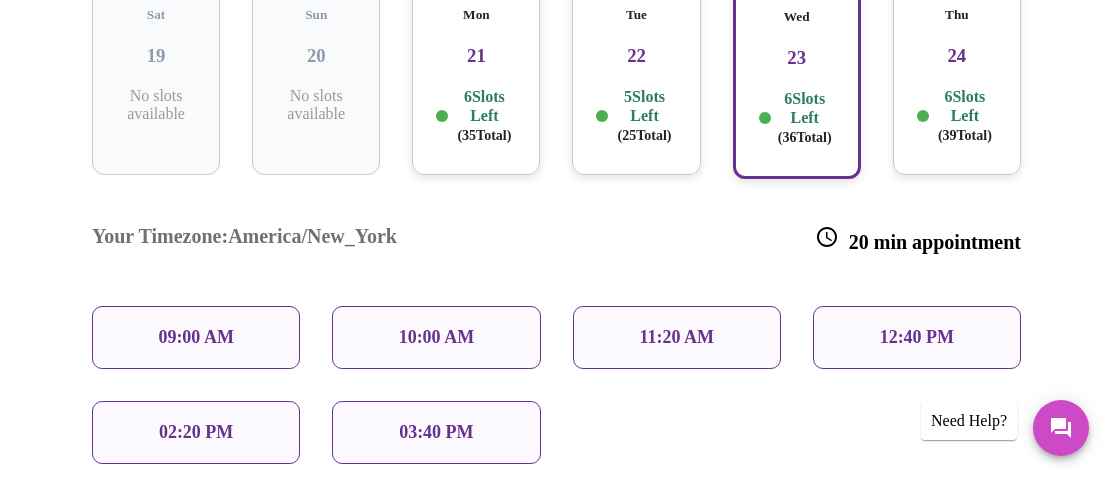 click on "6  Slots Left ( 39  Total)" at bounding box center [957, 116] 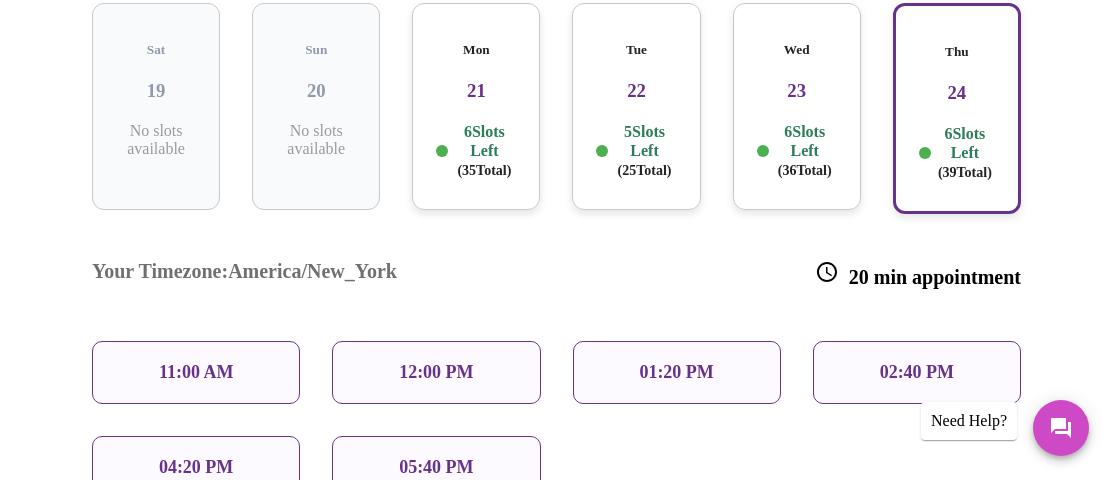 scroll, scrollTop: 432, scrollLeft: 0, axis: vertical 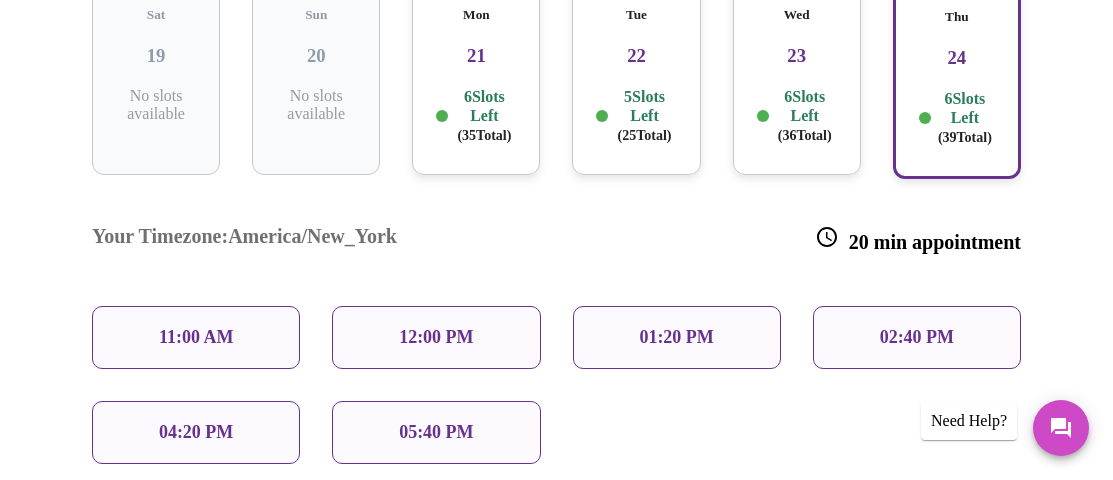 click on "6  Slots Left ( 36  Total)" at bounding box center [797, 116] 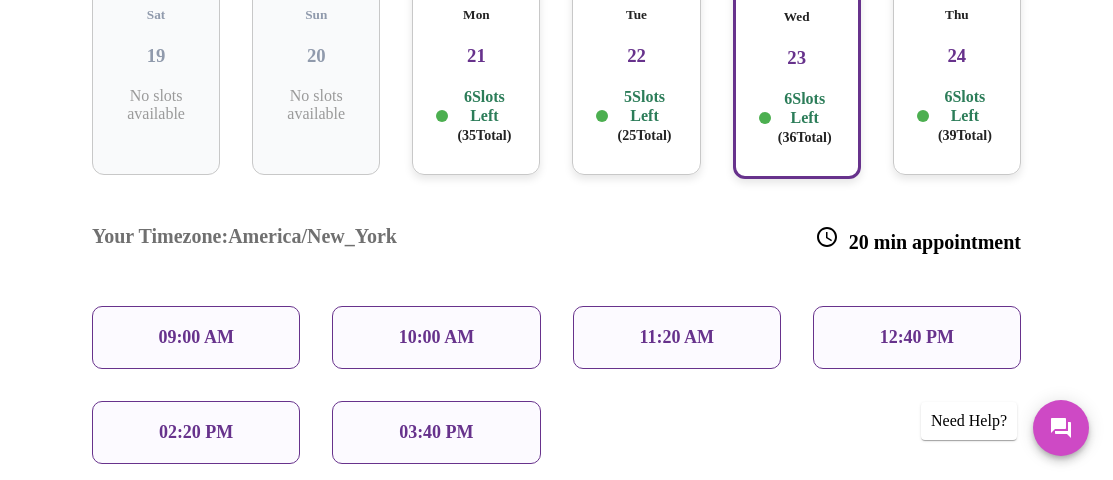 click on "6  Slots Left ( 39  Total)" at bounding box center [957, 116] 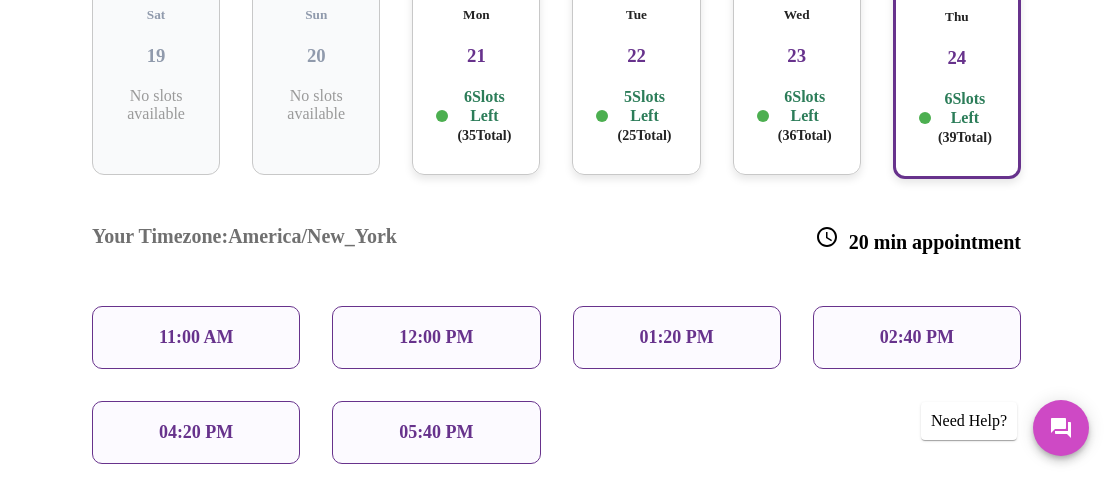 click on "6  Slots Left ( 36  Total)" at bounding box center (797, 116) 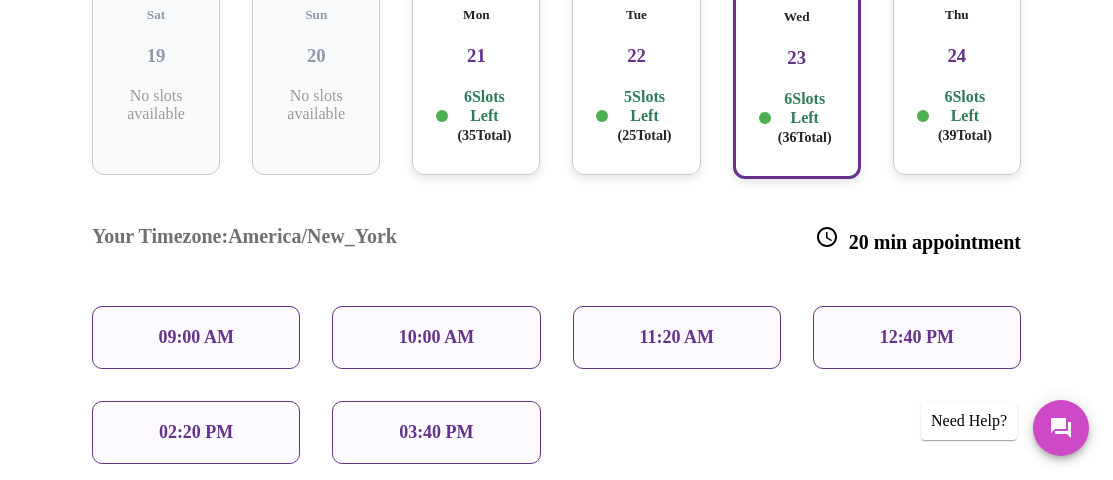 click on "5  Slots Left ( 25  Total)" at bounding box center (644, 116) 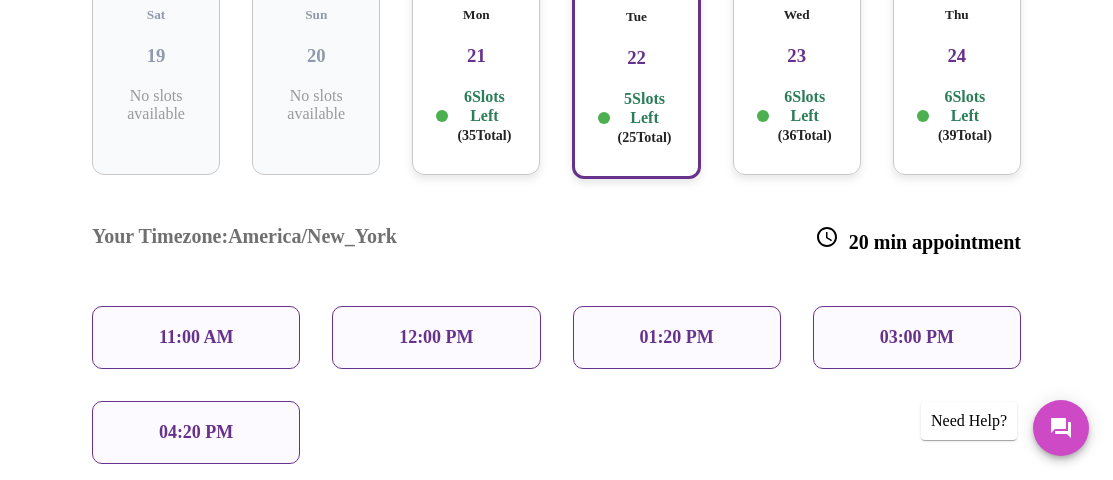 click on "6  Slots Left ( 36  Total)" at bounding box center [805, 116] 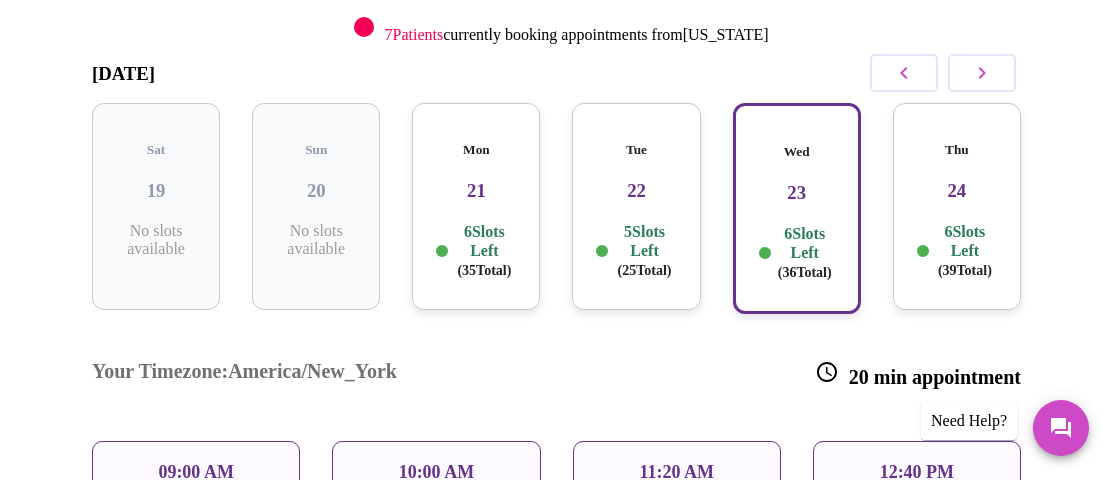 scroll, scrollTop: 332, scrollLeft: 0, axis: vertical 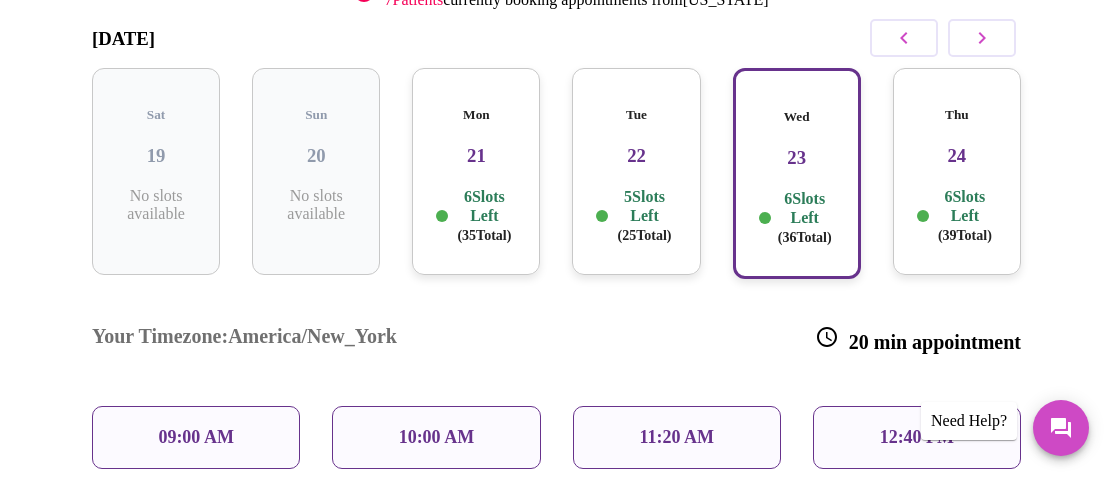 click on "Thu 24 6  Slots Left ( 39  Total)" at bounding box center (957, 171) 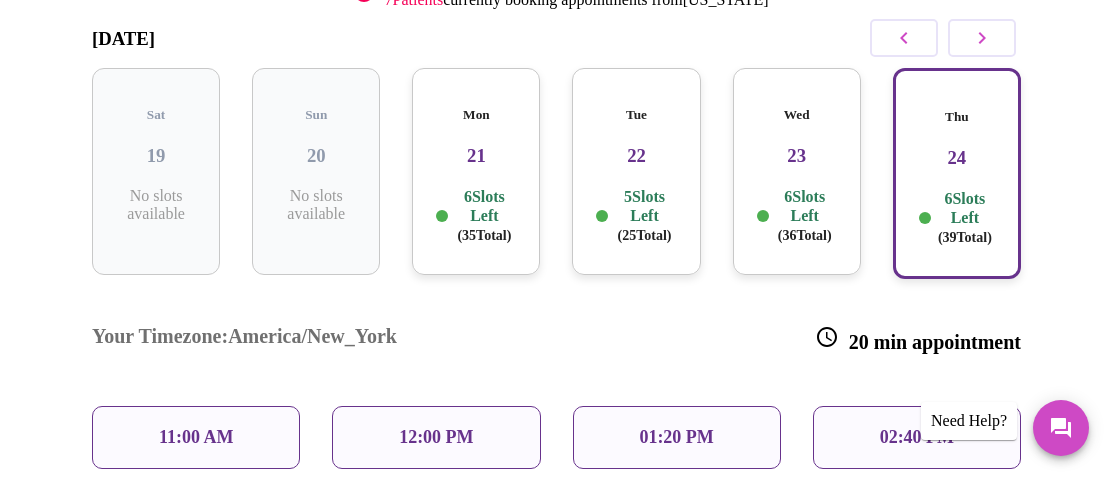 scroll, scrollTop: 432, scrollLeft: 0, axis: vertical 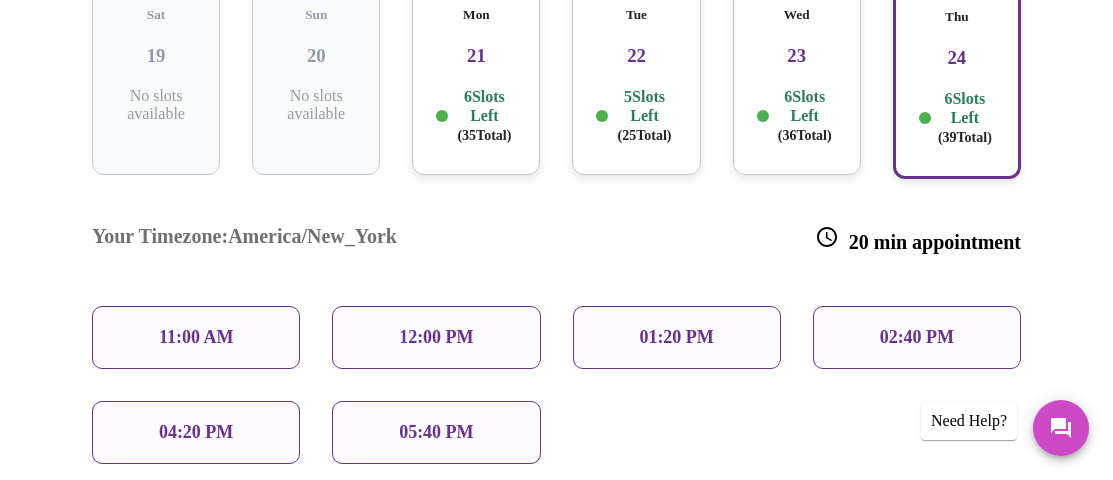 click on "01:20 PM" at bounding box center [677, 337] 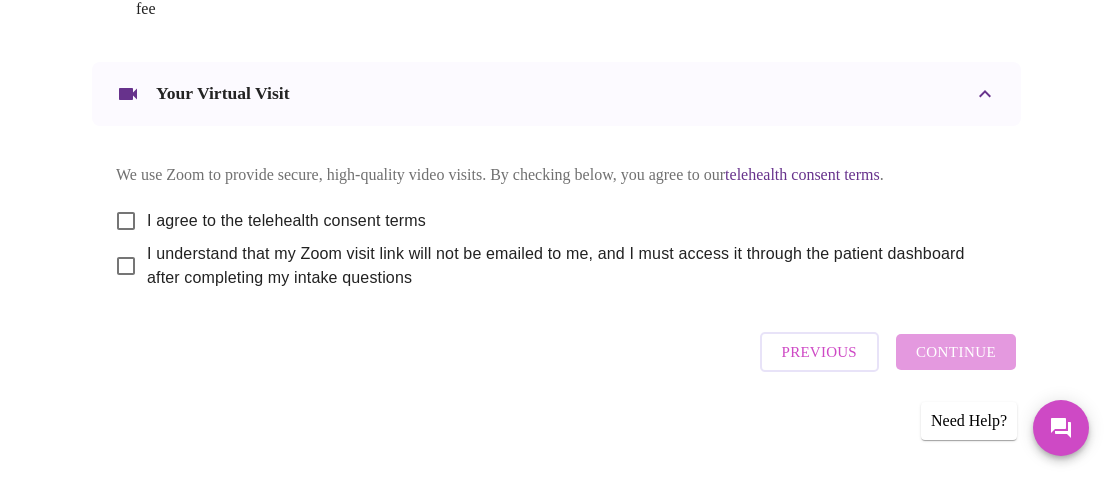 scroll, scrollTop: 1028, scrollLeft: 0, axis: vertical 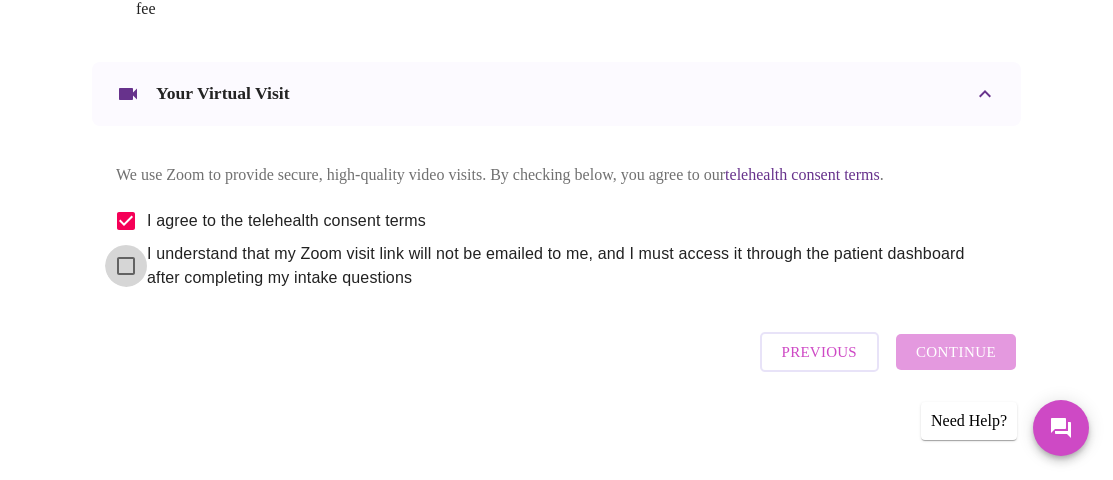 click on "I understand that my Zoom visit link will not be emailed to me, and I must access it through the patient dashboard after completing my intake questions" at bounding box center (126, 266) 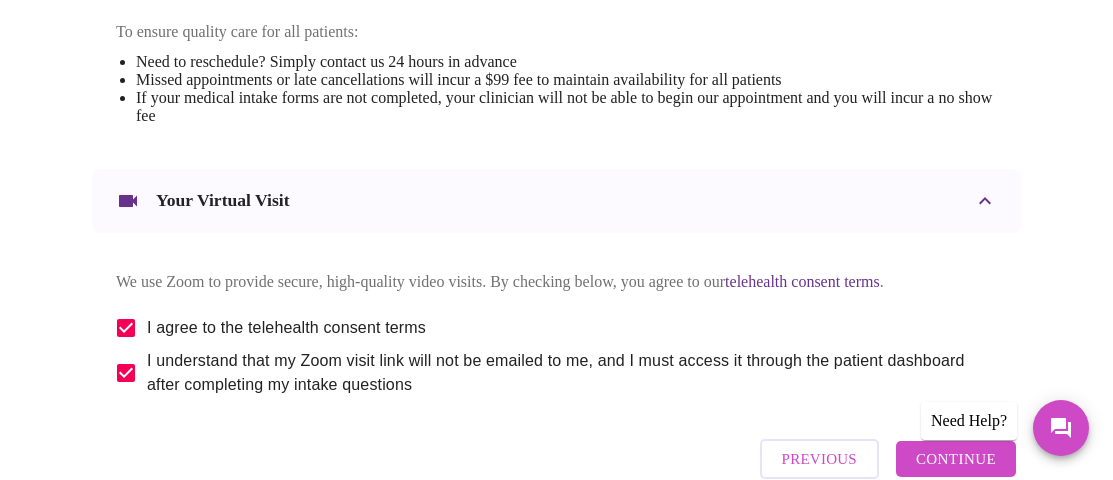 scroll, scrollTop: 1028, scrollLeft: 0, axis: vertical 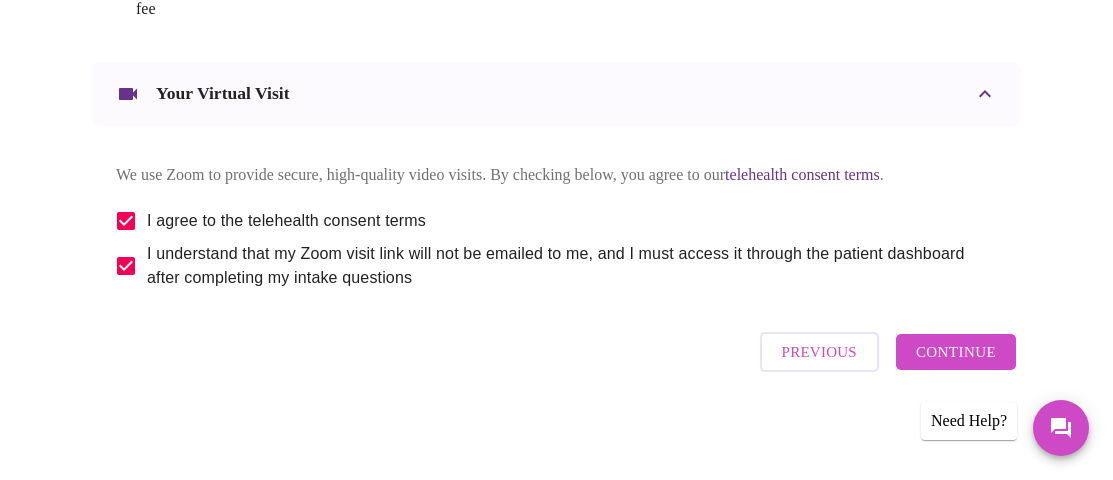 click on "Continue" at bounding box center (956, 352) 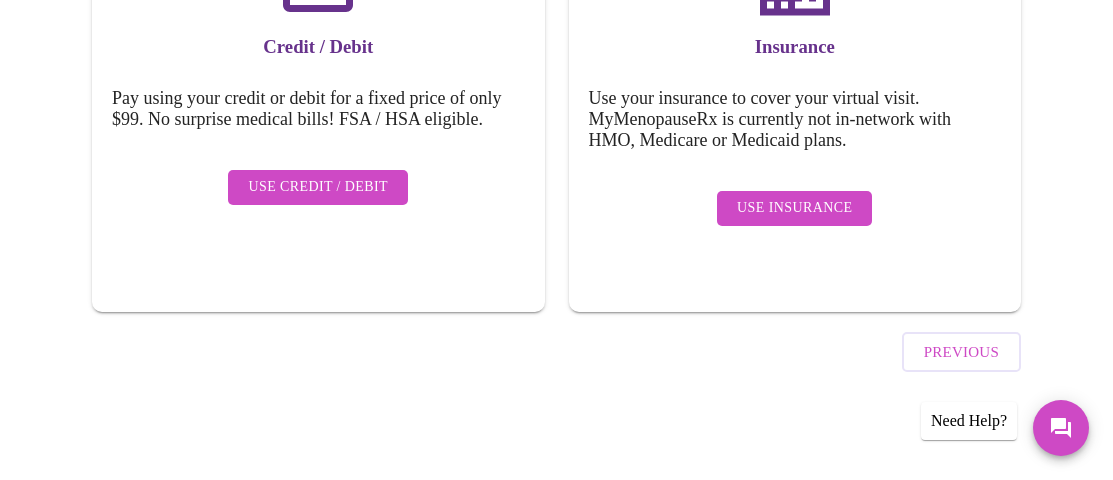 scroll, scrollTop: 399, scrollLeft: 0, axis: vertical 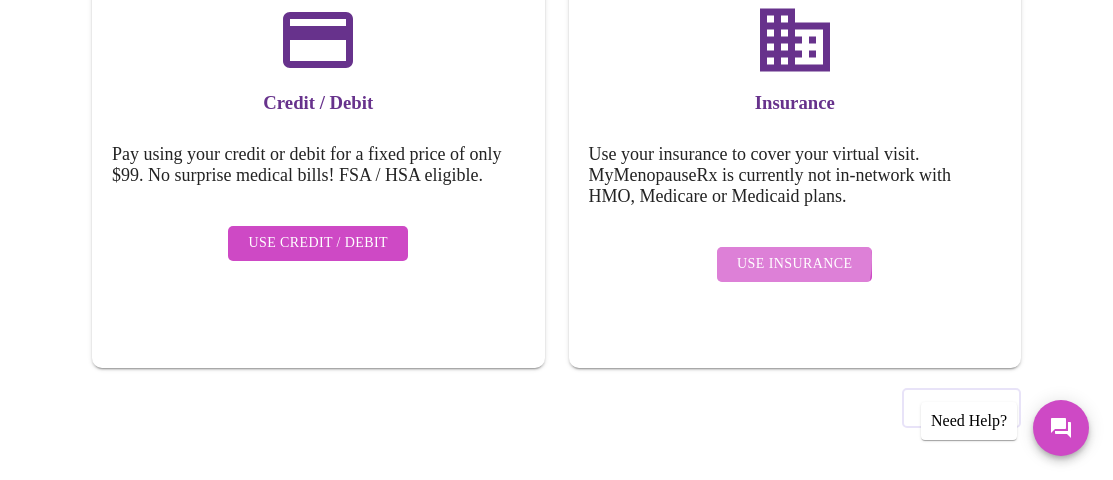 click on "Use Insurance" at bounding box center [794, 264] 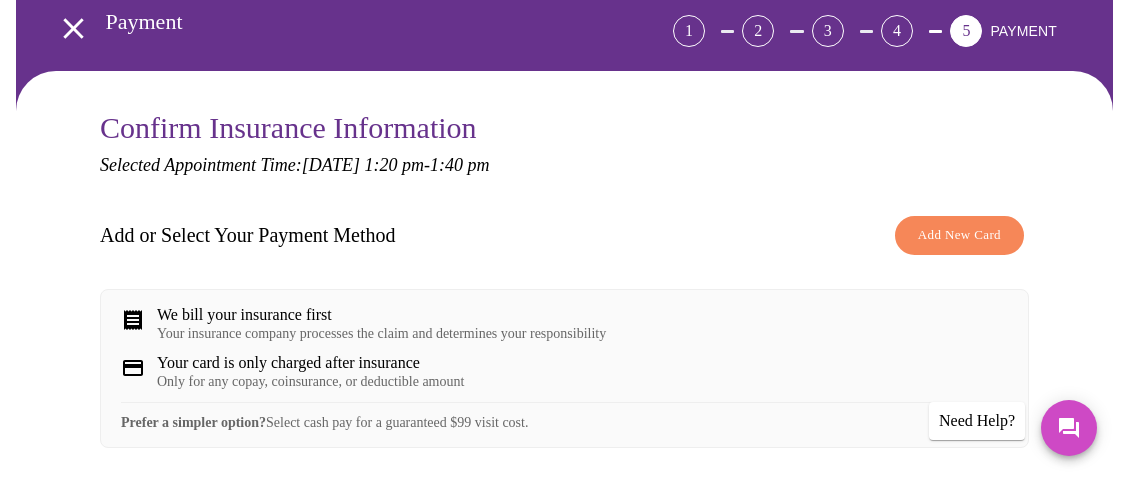 scroll, scrollTop: 72, scrollLeft: 0, axis: vertical 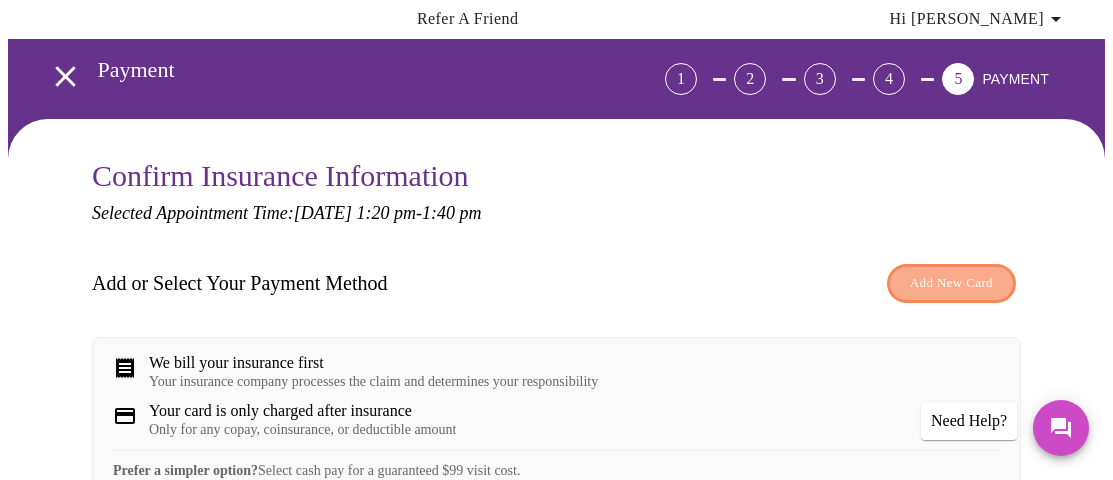 click on "Add New Card" at bounding box center (951, 283) 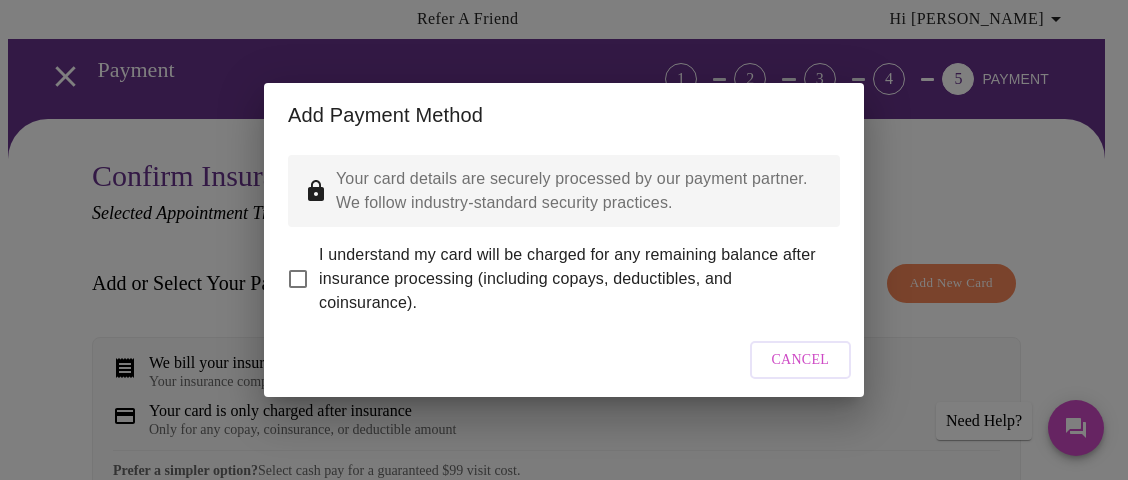 click on "I understand my card will be charged for any remaining balance after insurance processing (including copays, deductibles, and coinsurance)." at bounding box center (298, 279) 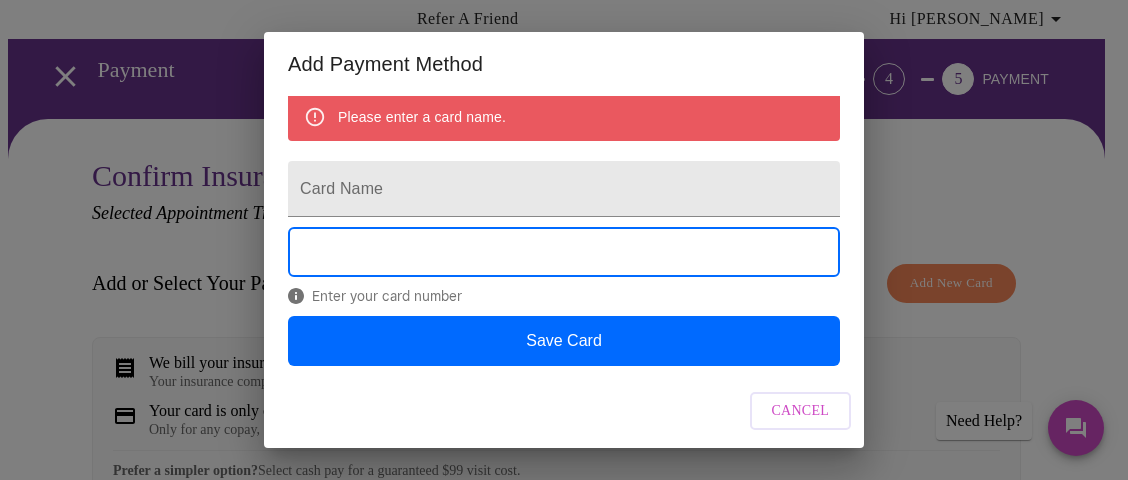 scroll, scrollTop: 123, scrollLeft: 0, axis: vertical 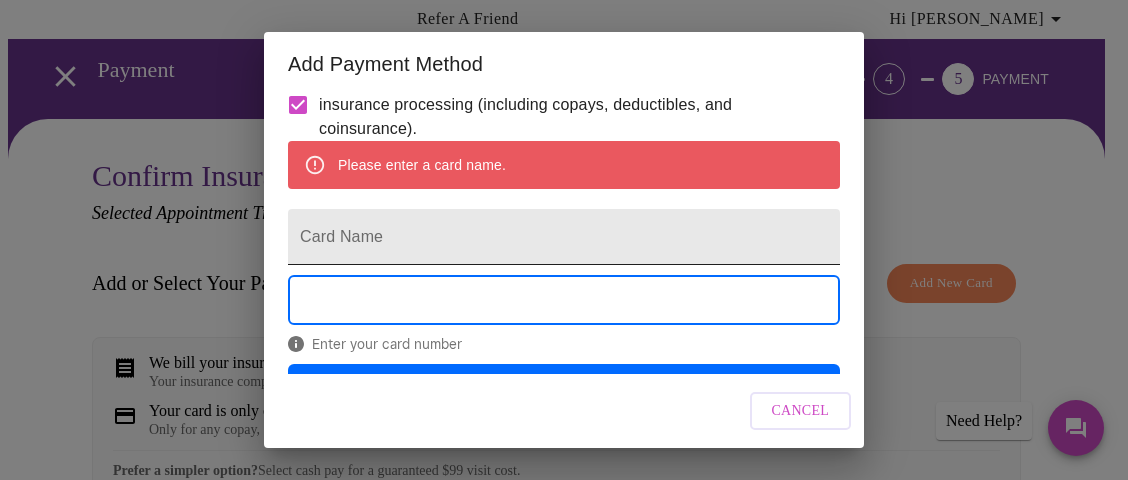 click on "Card Name" at bounding box center (564, 237) 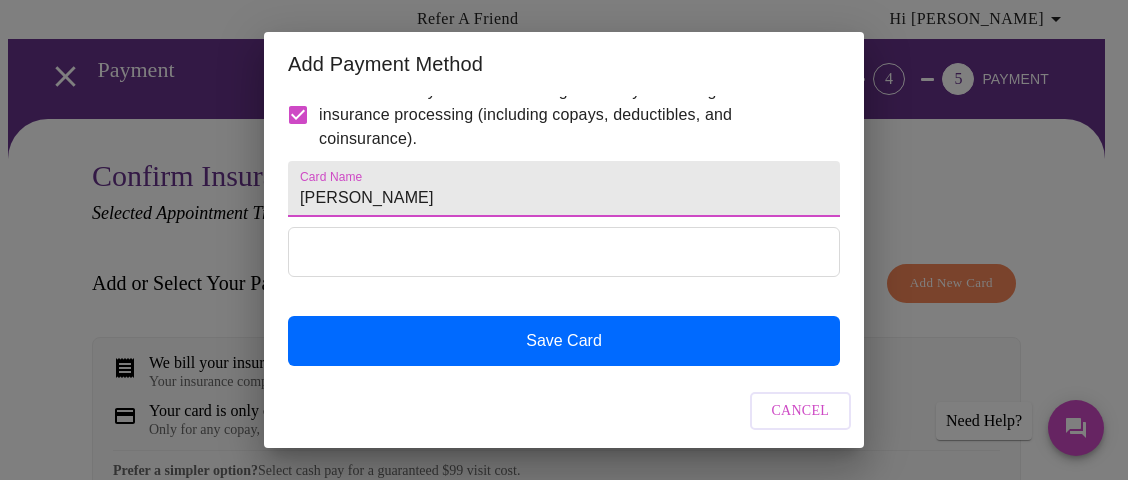 type on "Jennifer Gonzalez" 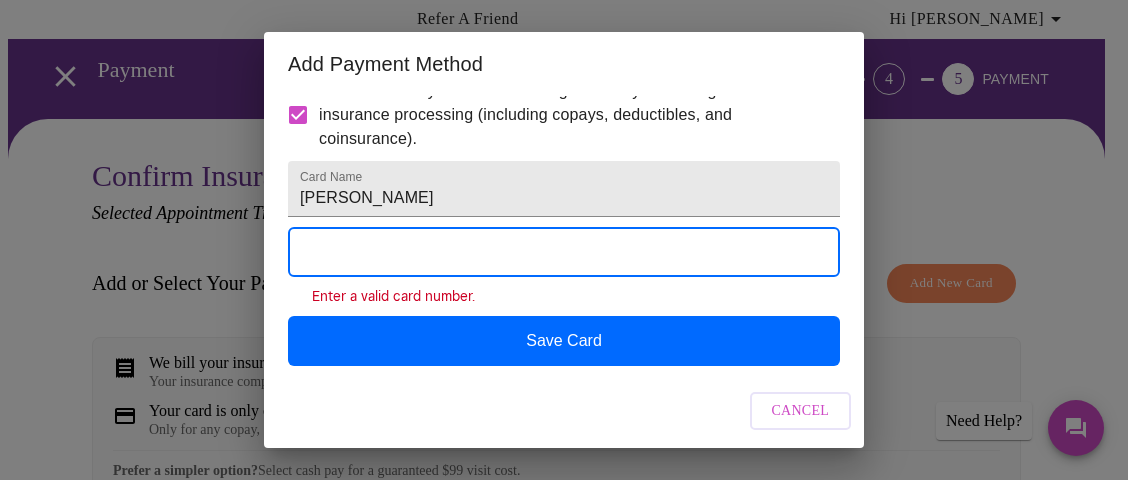 scroll, scrollTop: 165, scrollLeft: 0, axis: vertical 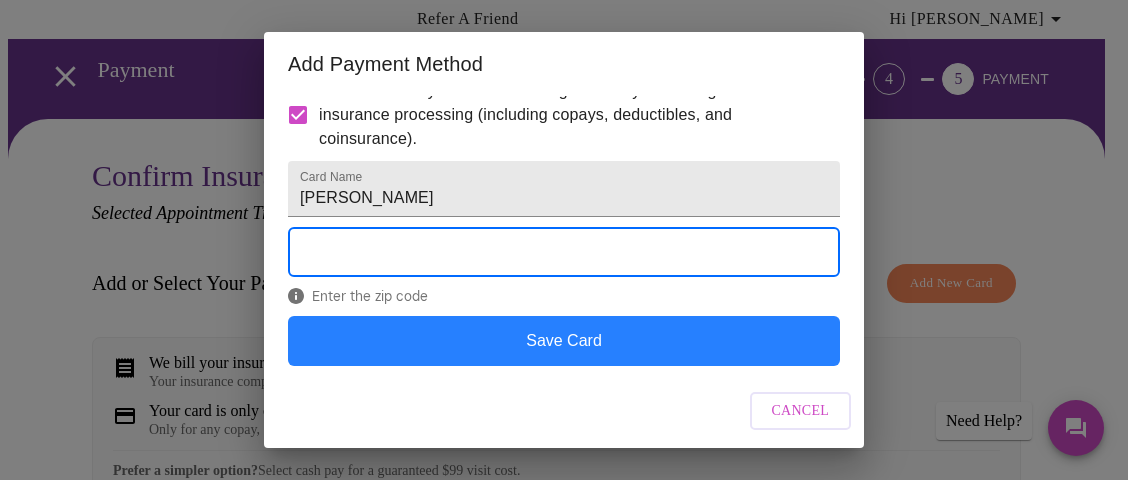 click on "Save Card" at bounding box center (564, 341) 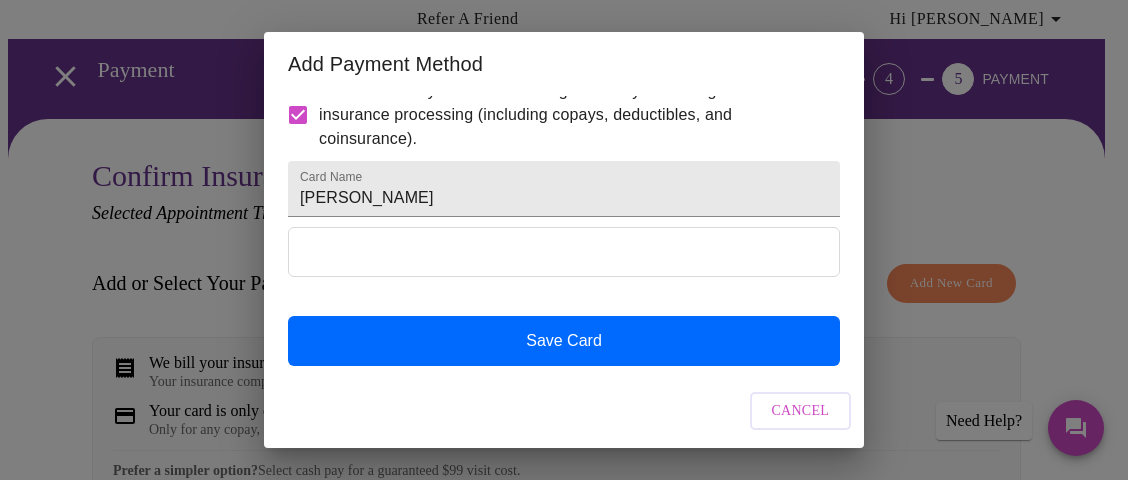 scroll, scrollTop: 62, scrollLeft: 0, axis: vertical 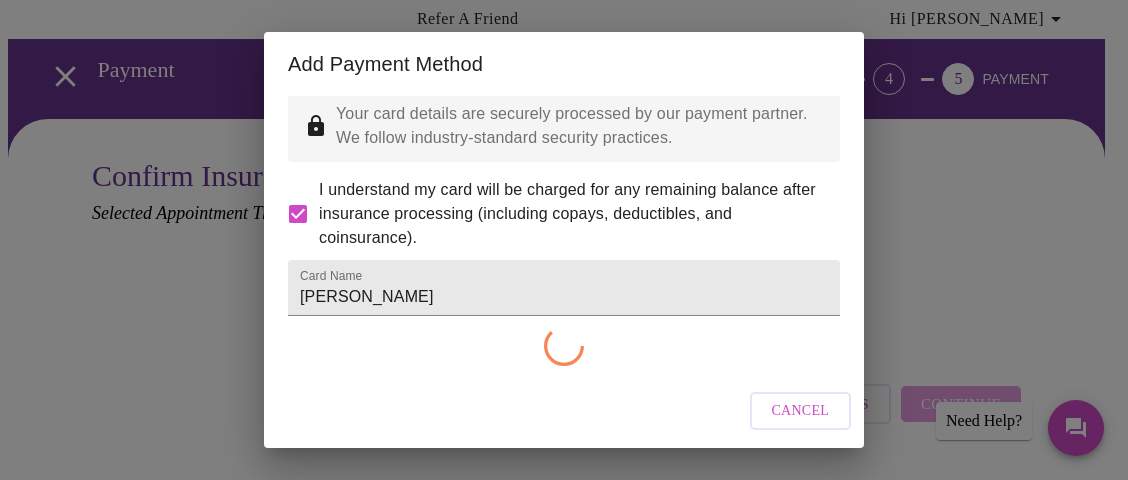 checkbox on "false" 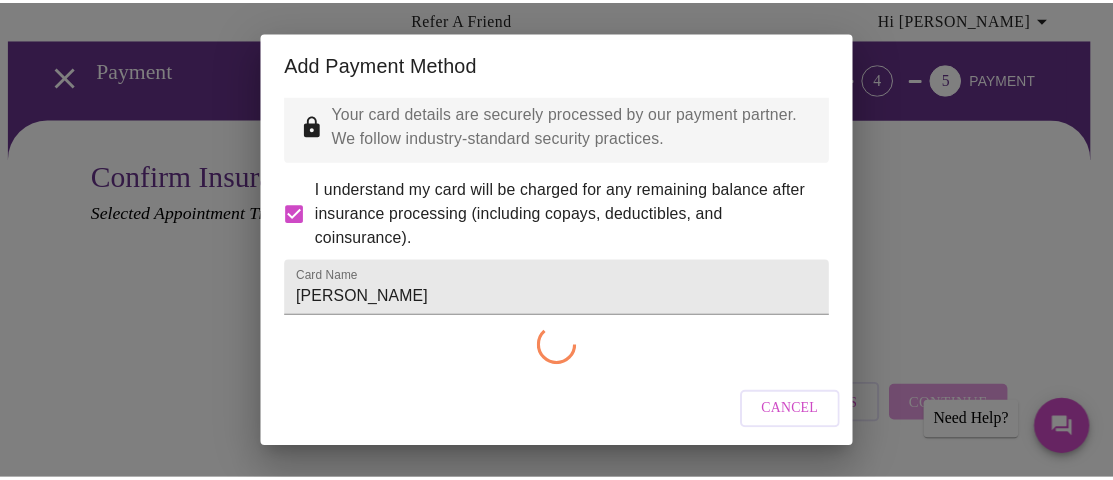 scroll, scrollTop: 0, scrollLeft: 0, axis: both 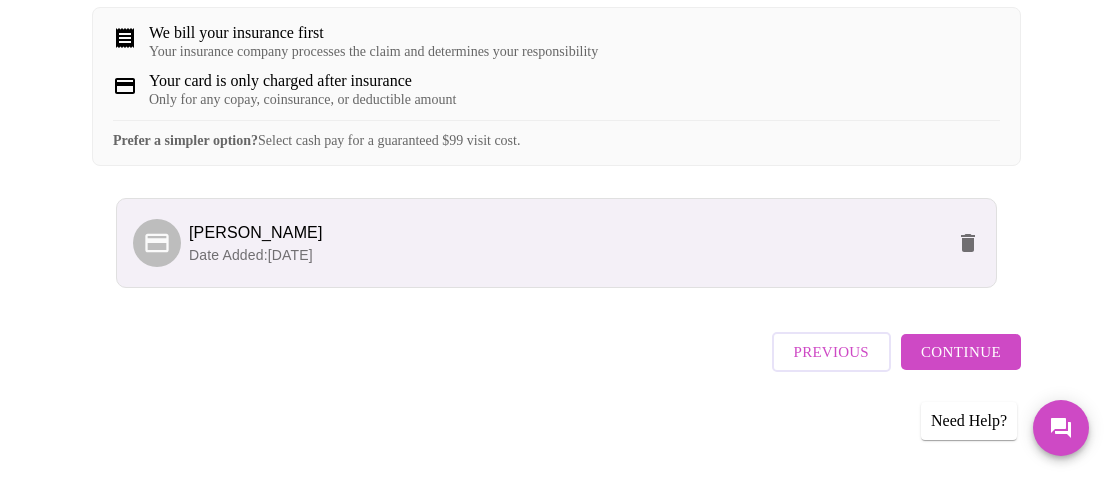 click on "Continue" at bounding box center [961, 352] 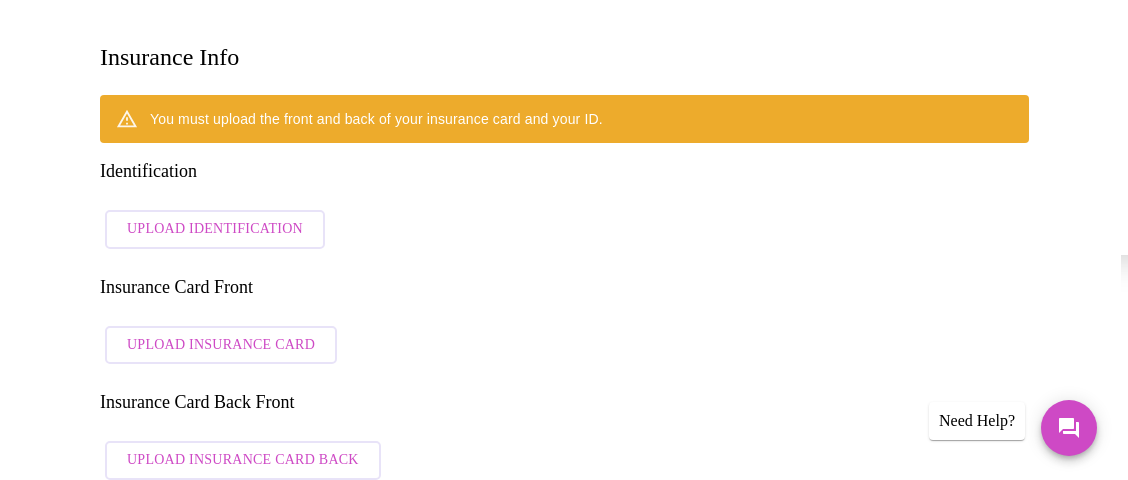 scroll, scrollTop: 319, scrollLeft: 0, axis: vertical 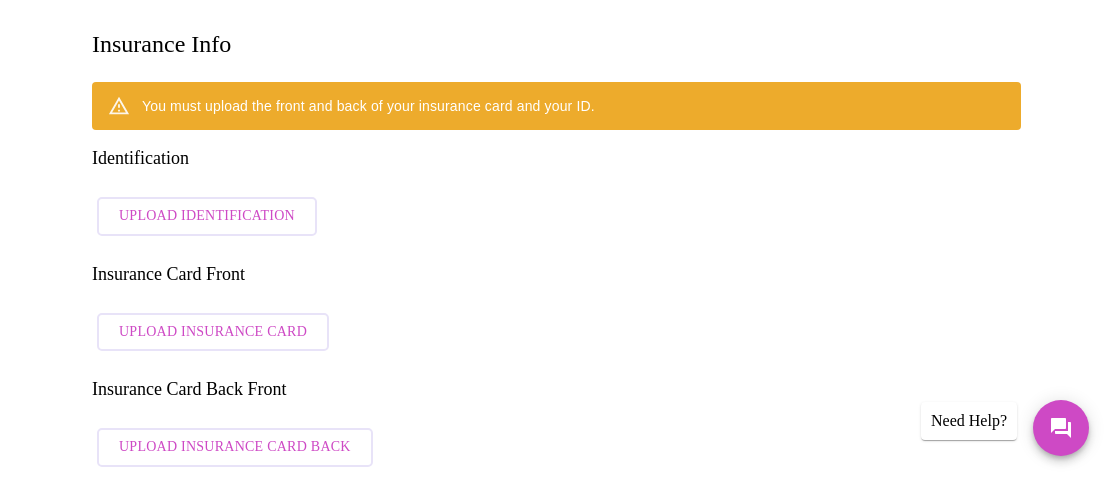 drag, startPoint x: 306, startPoint y: 215, endPoint x: 308, endPoint y: 205, distance: 10.198039 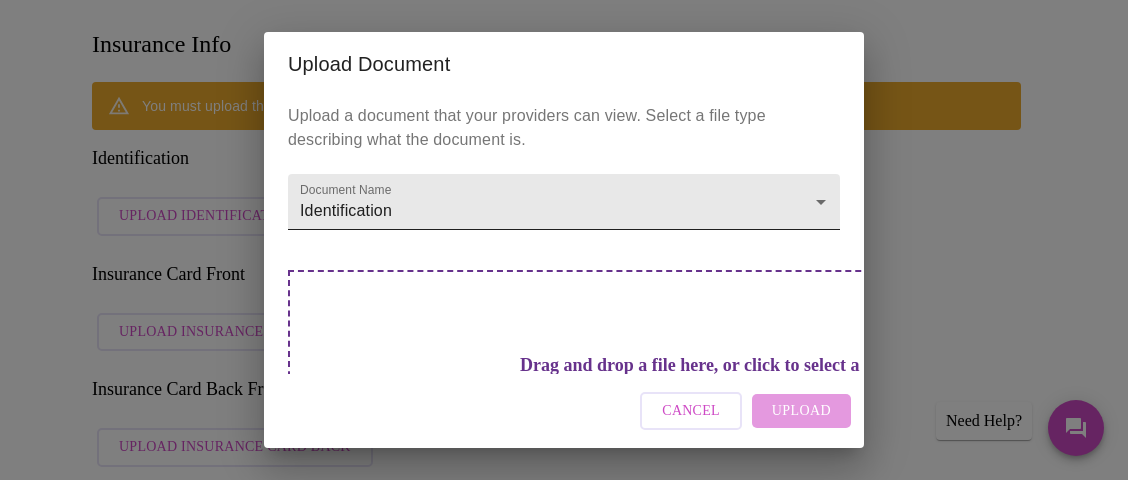 click on "MyMenopauseRx Appointments Messaging Labs Uploads Medications Community Refer a Friend Hi Jennifer   Payment 1 2 3 4 5 PAYMENT Confirm Insurance Information Selected Appointment Time:  Thursday, July 24th @ 1:20 pm  -  1:40 pm Insurance Info You must upload the front and back of your insurance card and your ID. Identification Upload Identification Insurance Card Front Upload Insurance Card Insurance Card Back Front Upload Insurance Card Back Previous Finish and Book Now!   Patient Reviews "   Maria It was nice to speak to a physician who actually spent the time to explain and answer my questions. Dr Hanna made me feel very comfortable during this first visit. This was much better than any the doctor's office. "   Khalilah "   Kimberly "   Jenne "   Linda "   Terra "   Michelle "   Deb "   Alissa "   Jill Need Help? Settings Billing Invoices Log out Upload Document Upload a document that your providers can view. Select a file type describing what the document is. Document Name Identification Identification" at bounding box center (564, 1447) 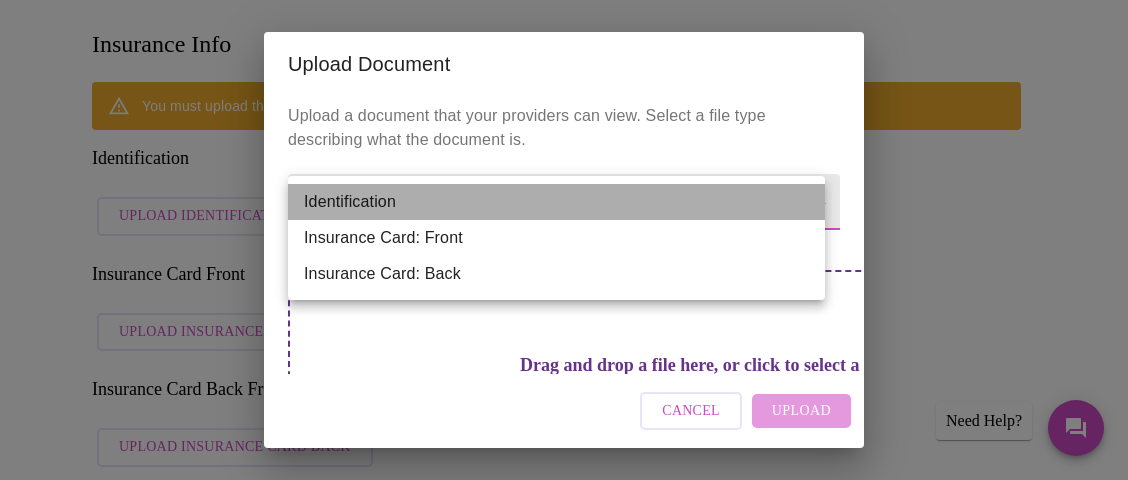 click on "Identification" at bounding box center (556, 202) 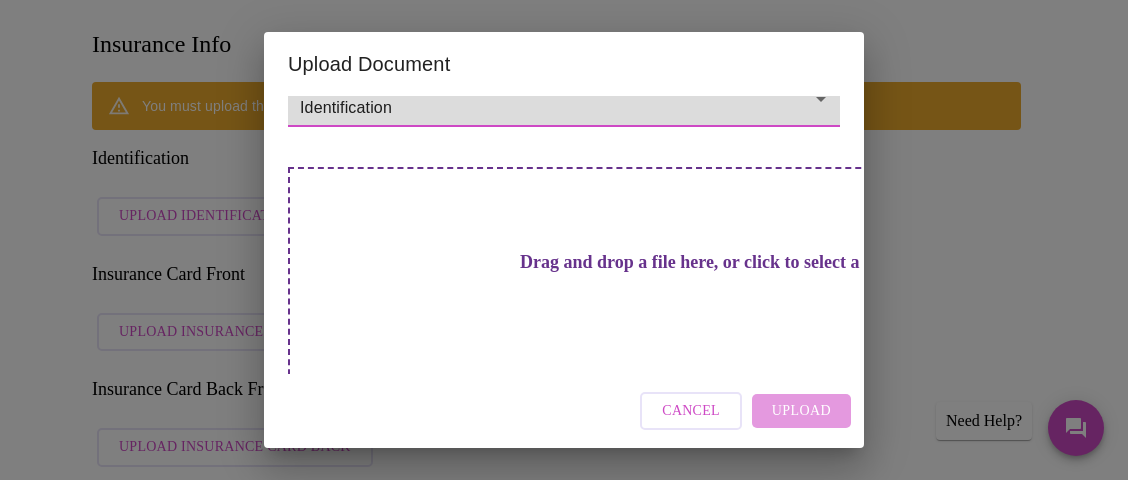 scroll, scrollTop: 104, scrollLeft: 0, axis: vertical 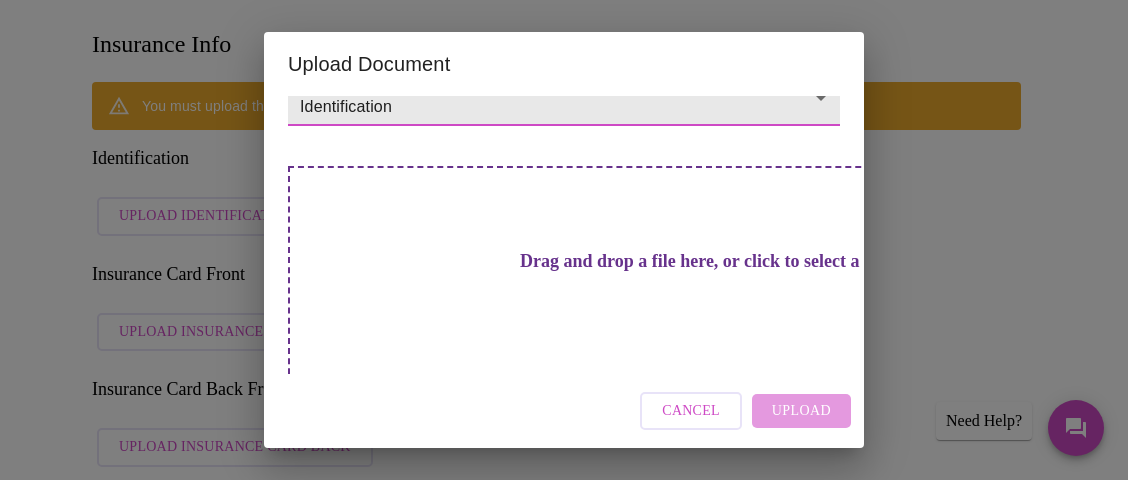 click on "Drag and drop a file here, or click to select a file" at bounding box center [704, 261] 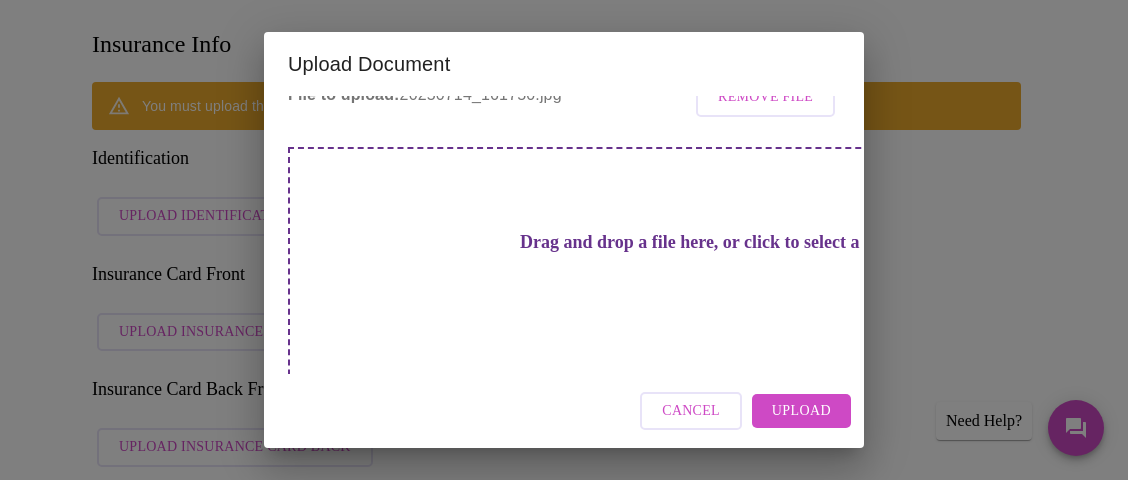 scroll, scrollTop: 148, scrollLeft: 0, axis: vertical 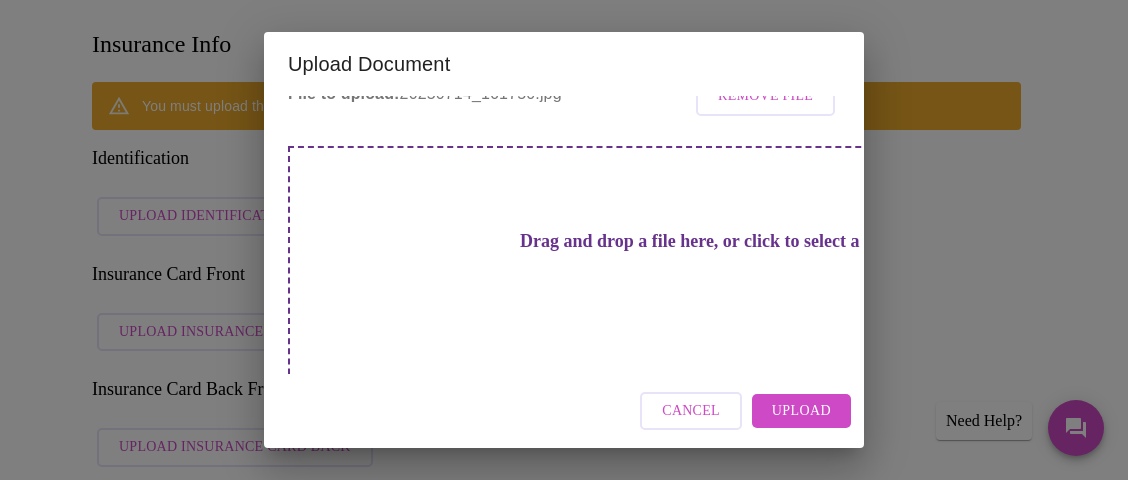 click on "Upload" at bounding box center (801, 411) 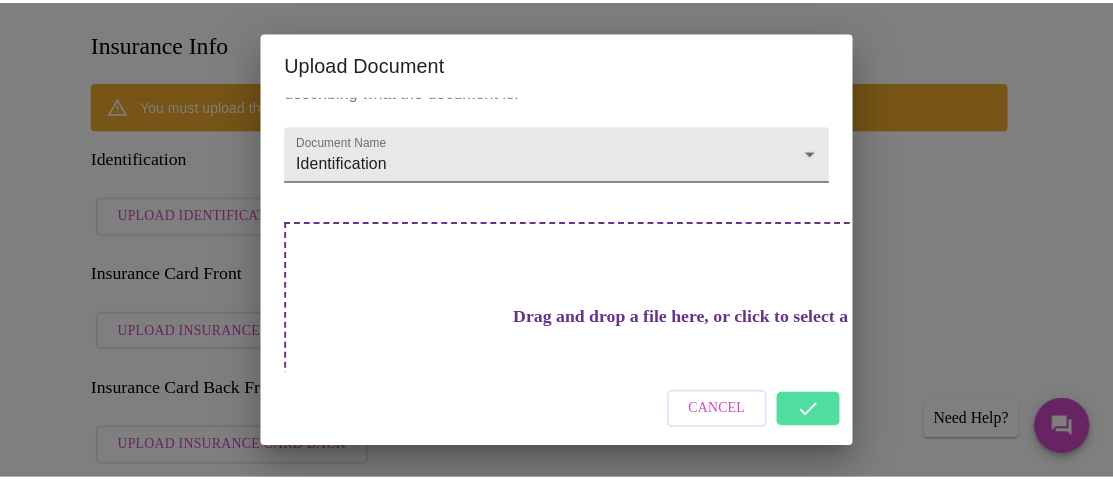scroll, scrollTop: 0, scrollLeft: 0, axis: both 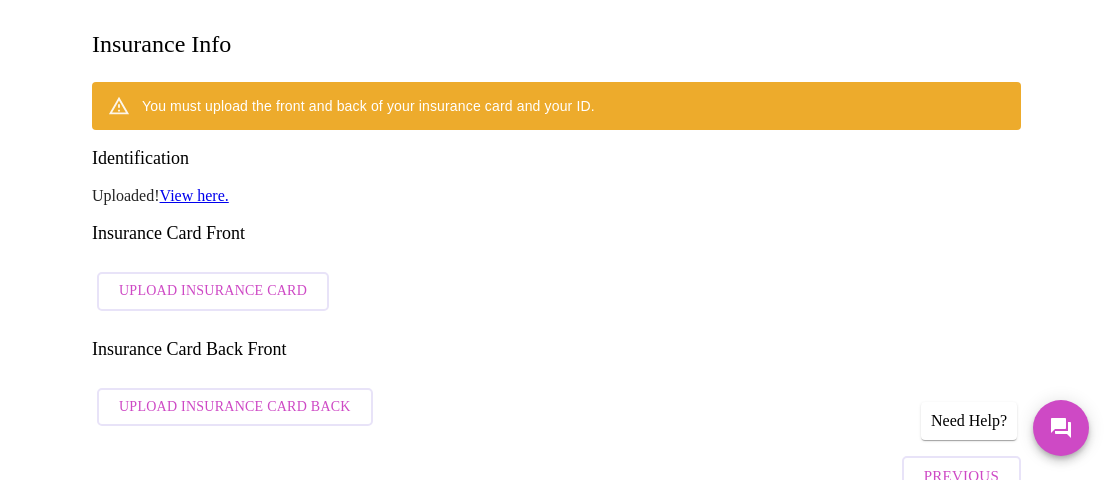 click on "View here." at bounding box center [194, 195] 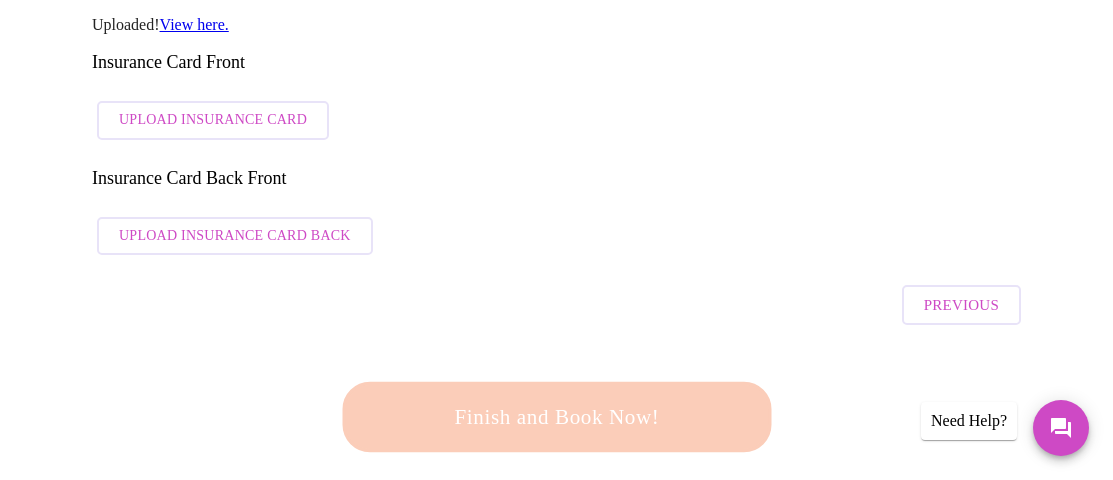 scroll, scrollTop: 719, scrollLeft: 0, axis: vertical 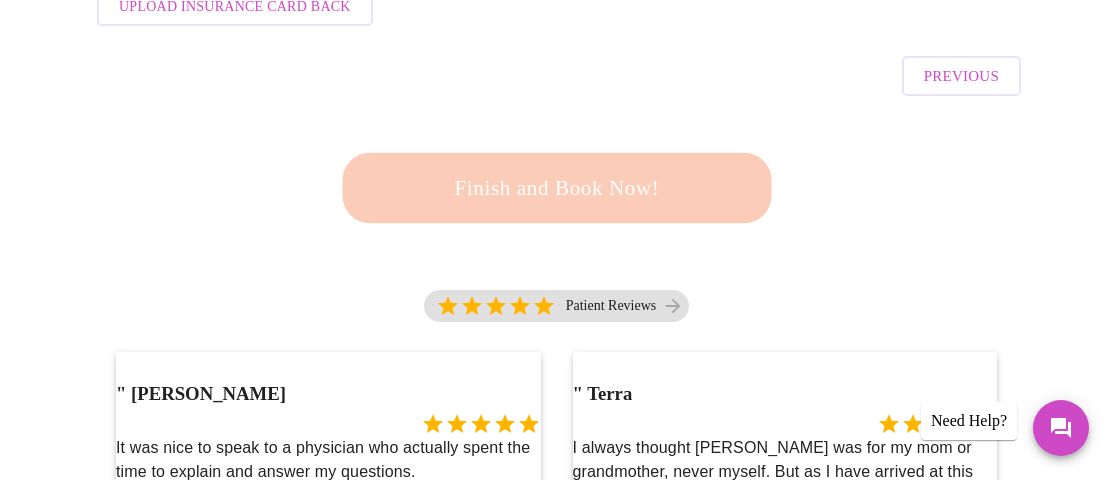 click on "Finish and Book Now!" at bounding box center [557, 188] 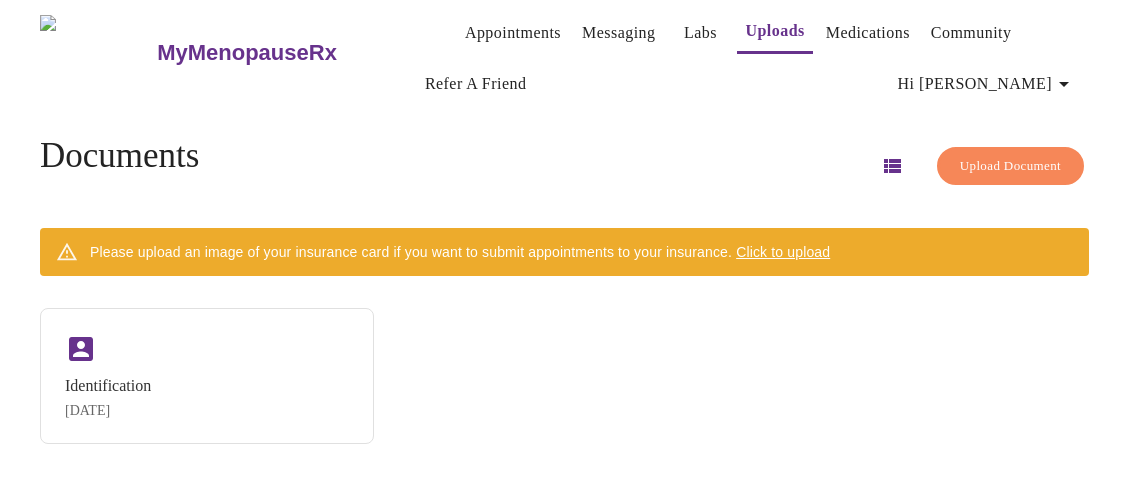 scroll, scrollTop: 8, scrollLeft: 0, axis: vertical 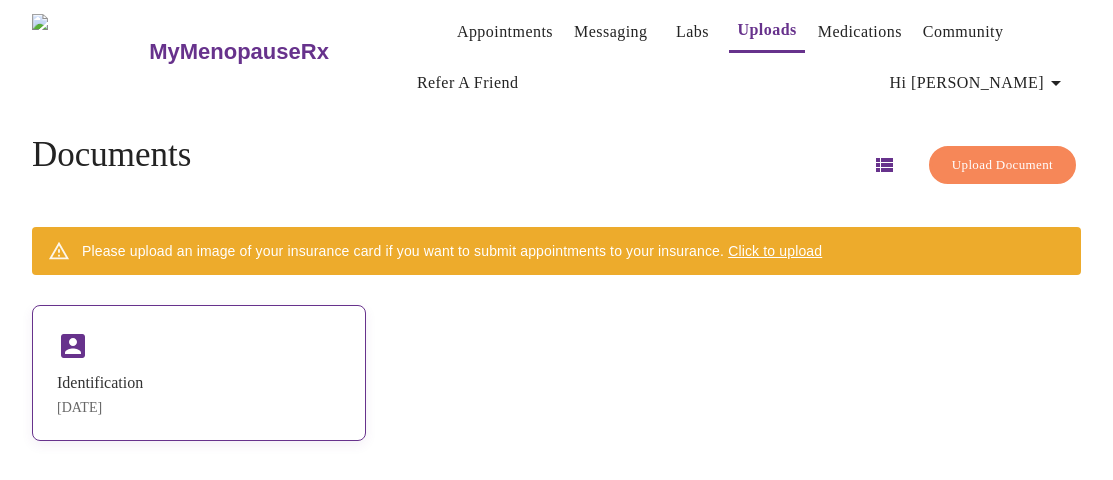 click on "Identification Jul 14, 2025" at bounding box center (199, 373) 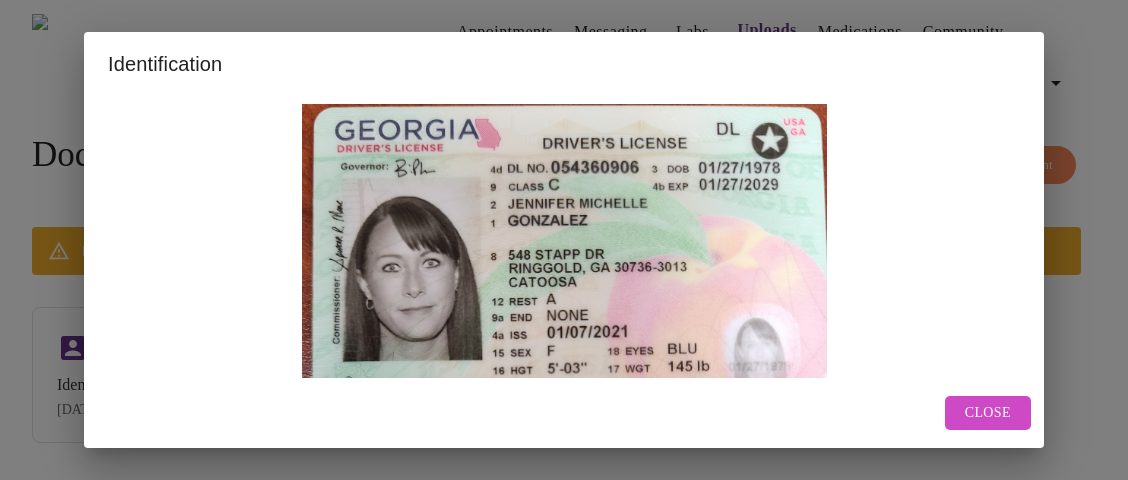 click on "Close" at bounding box center [988, 413] 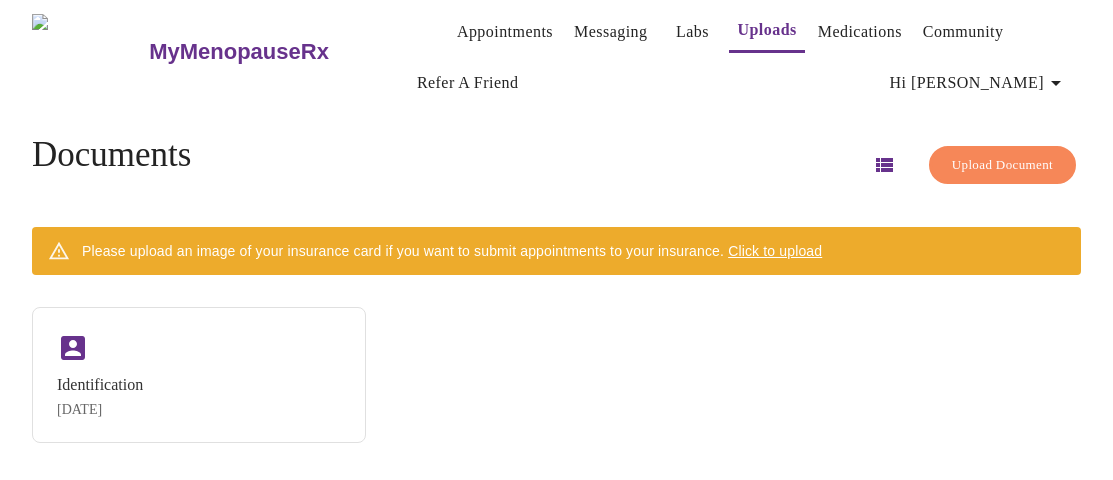 click on "Click to upload" at bounding box center (775, 251) 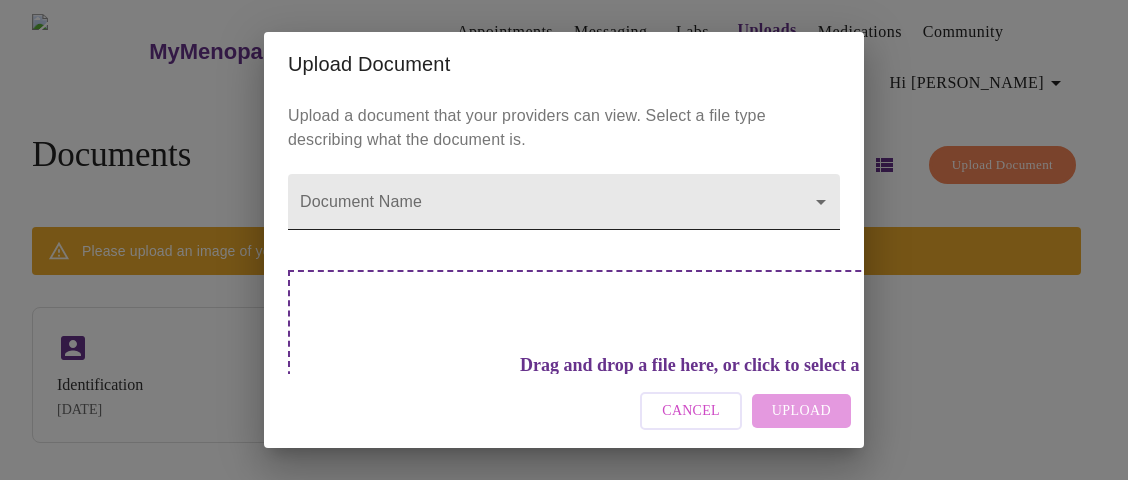 click on "MyMenopauseRx Appointments Messaging Labs Uploads Medications Community Refer a Friend Hi Jennifer   Documents Upload Document Please upload an image of your insurance card if you want to submit appointments to your insurance.   Click to upload Identification Jul 14, 2025 Settings Billing Invoices Log out Upload Document Upload a document that your providers can view. Select a file type describing what the document is. Document Name ​ Drag and drop a file here, or click to select a file Cancel Upload" at bounding box center [564, 240] 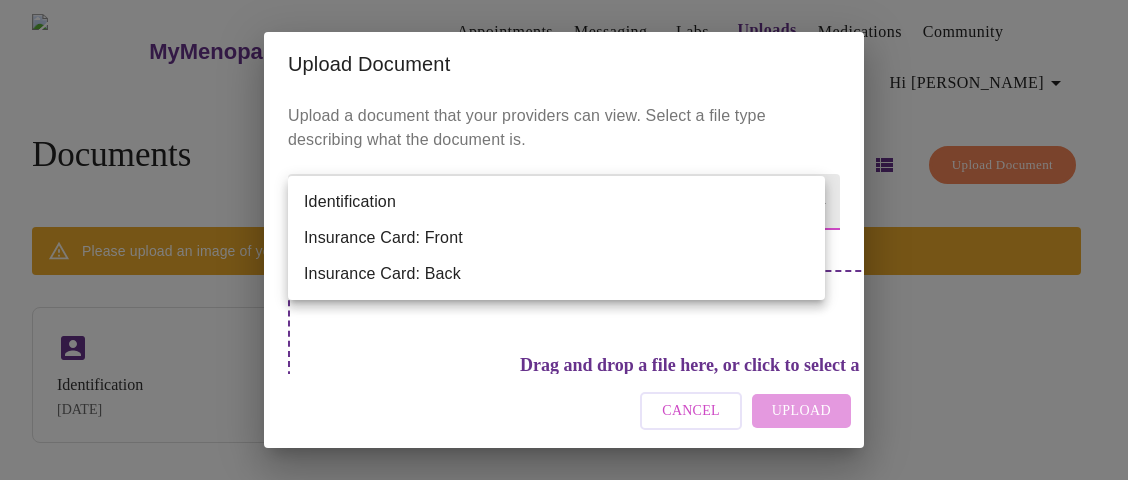 click on "Insurance Card: Front" at bounding box center (556, 238) 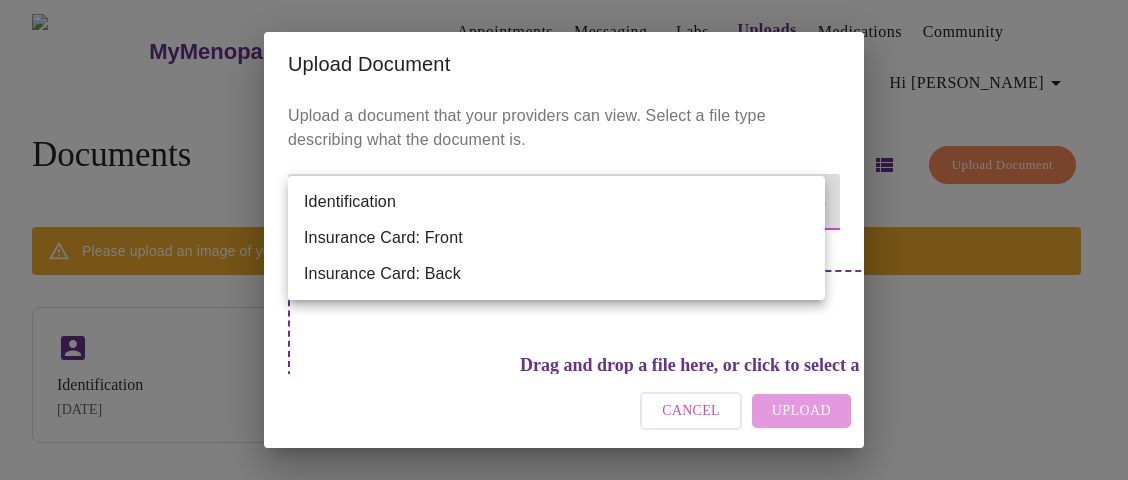 type on "Insurance Card: Front" 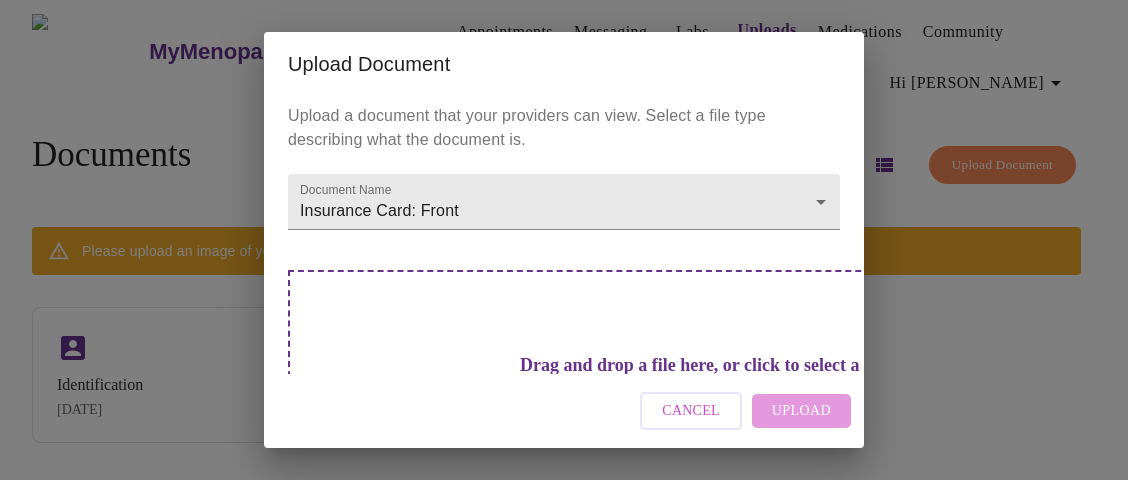 click on "Drag and drop a file here, or click to select a file" at bounding box center (704, 365) 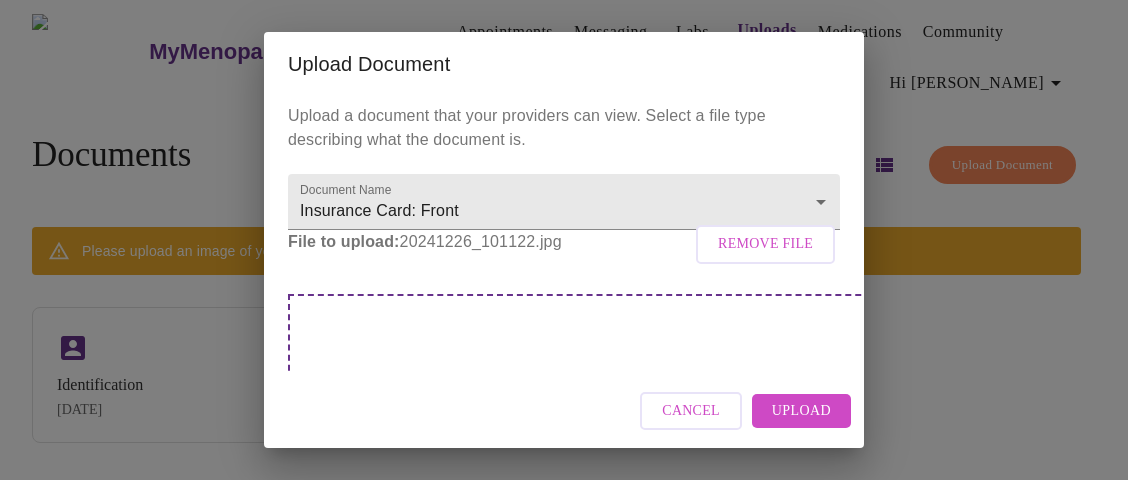click on "Upload" at bounding box center (801, 411) 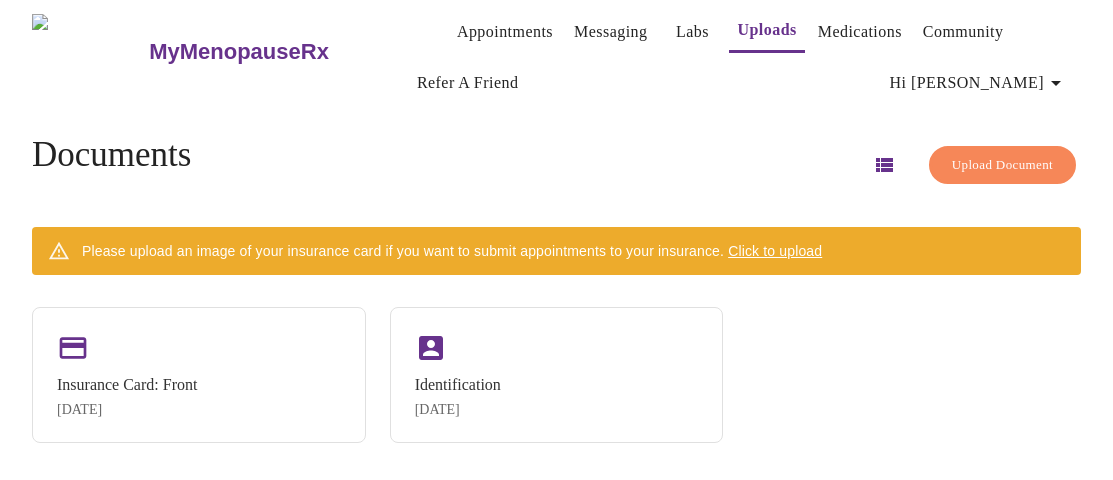 click on "Click to upload" at bounding box center [775, 251] 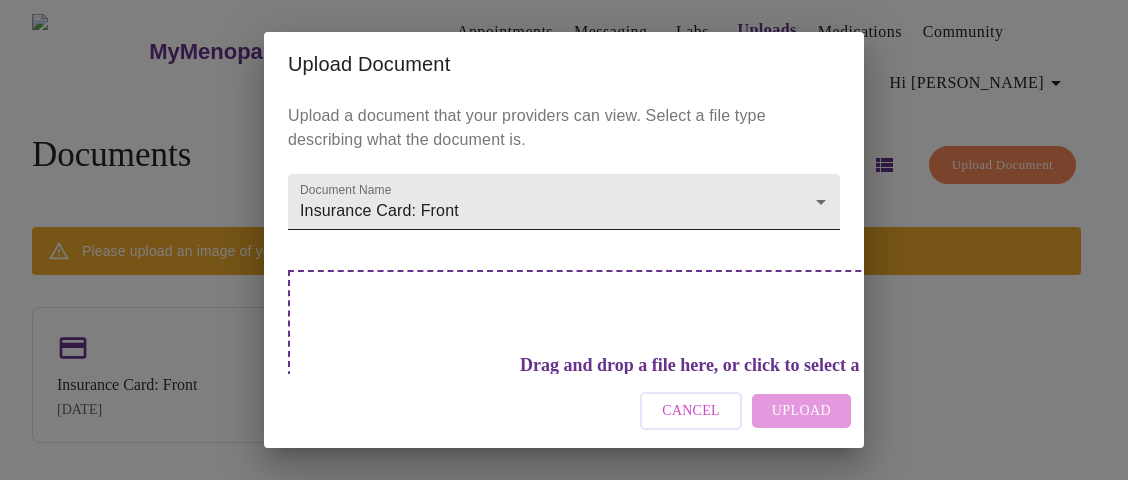 click on "MyMenopauseRx Appointments Messaging Labs Uploads Medications Community Refer a Friend Hi Jennifer   Documents Upload Document Please upload an image of your insurance card if you want to submit appointments to your insurance.   Click to upload Insurance Card: Front Jul 14, 2025 Identification Jul 14, 2025 Settings Billing Invoices Log out Upload Document Upload a document that your providers can view. Select a file type describing what the document is. Document Name Insurance Card: Front Insurance Card: Front Drag and drop a file here, or click to select a file Cancel Upload" at bounding box center [564, 240] 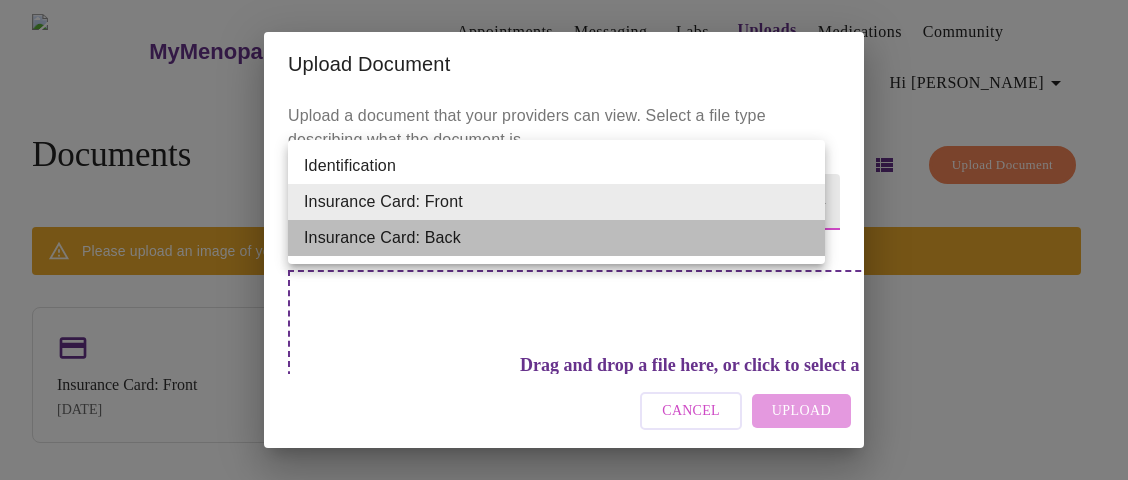 click on "Insurance Card: Back" at bounding box center [556, 238] 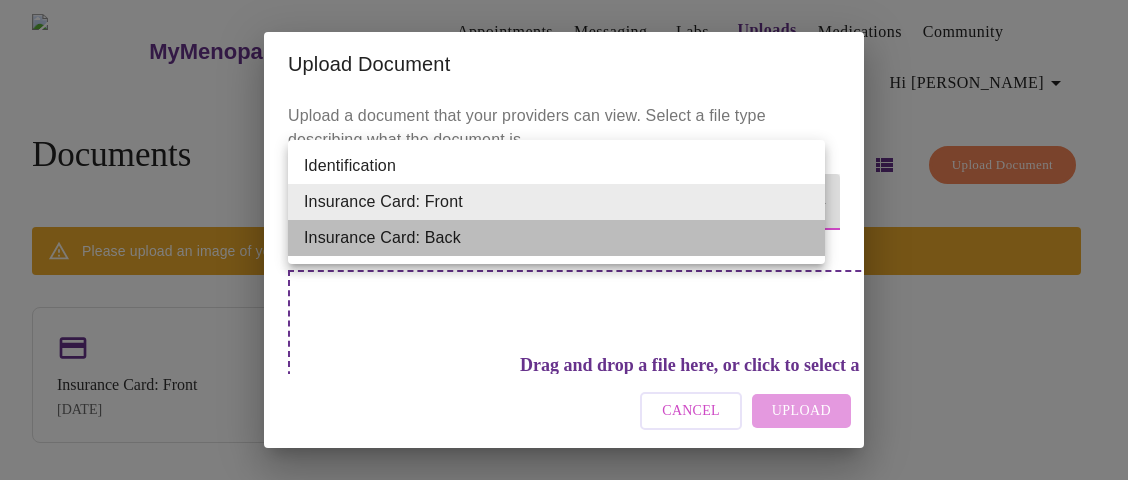 type on "Insurance Card: Back" 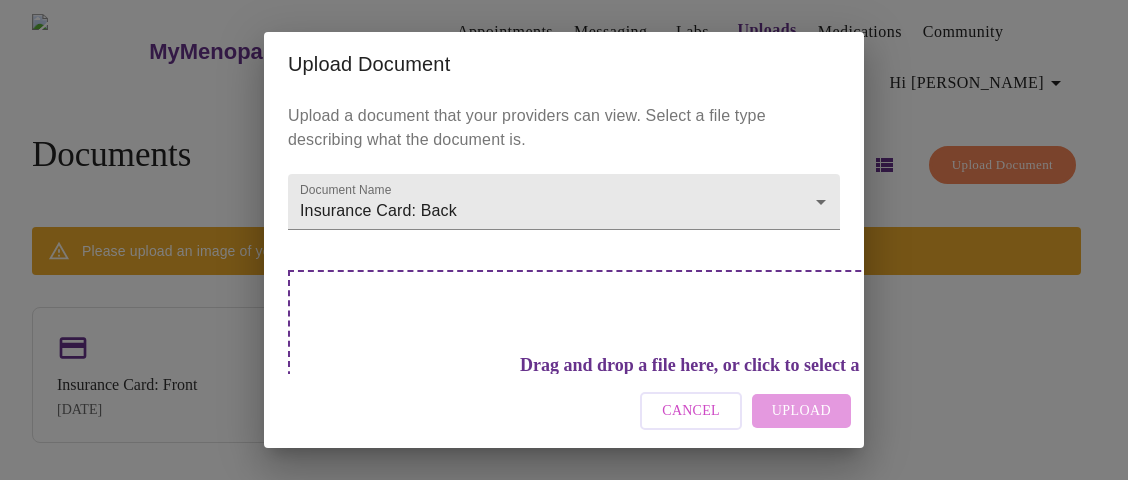 click on "Drag and drop a file here, or click to select a file" at bounding box center (704, 365) 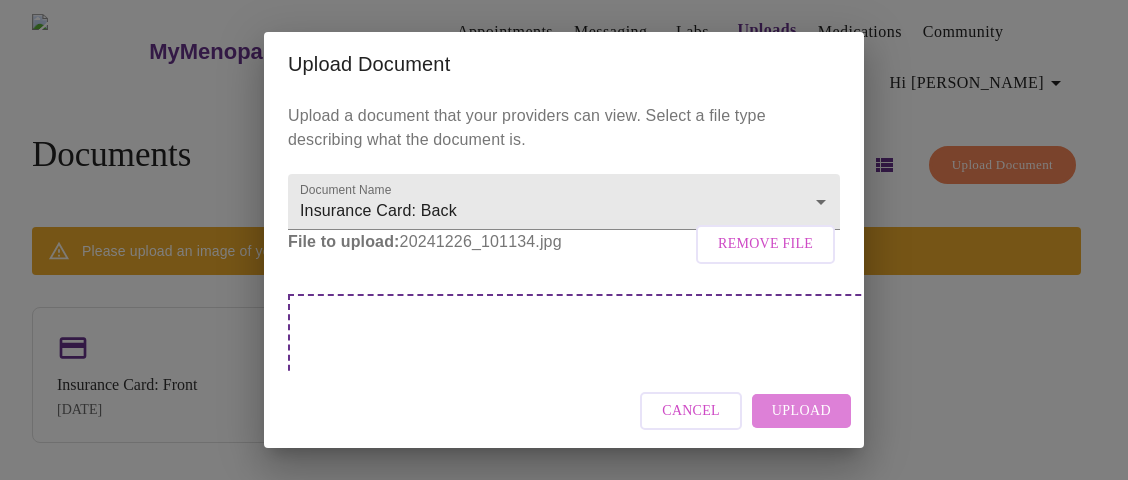 click on "Upload" at bounding box center [801, 411] 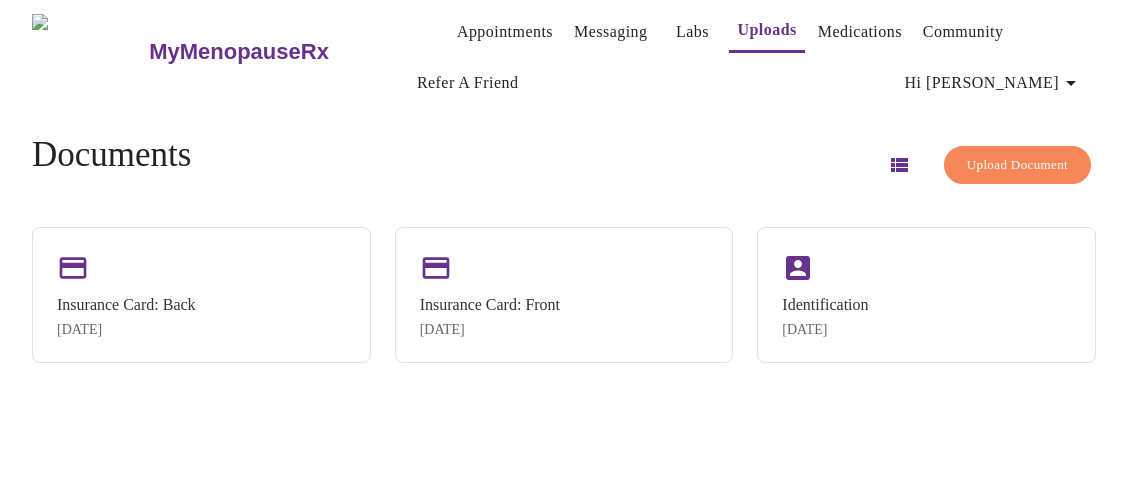 scroll, scrollTop: 0, scrollLeft: 0, axis: both 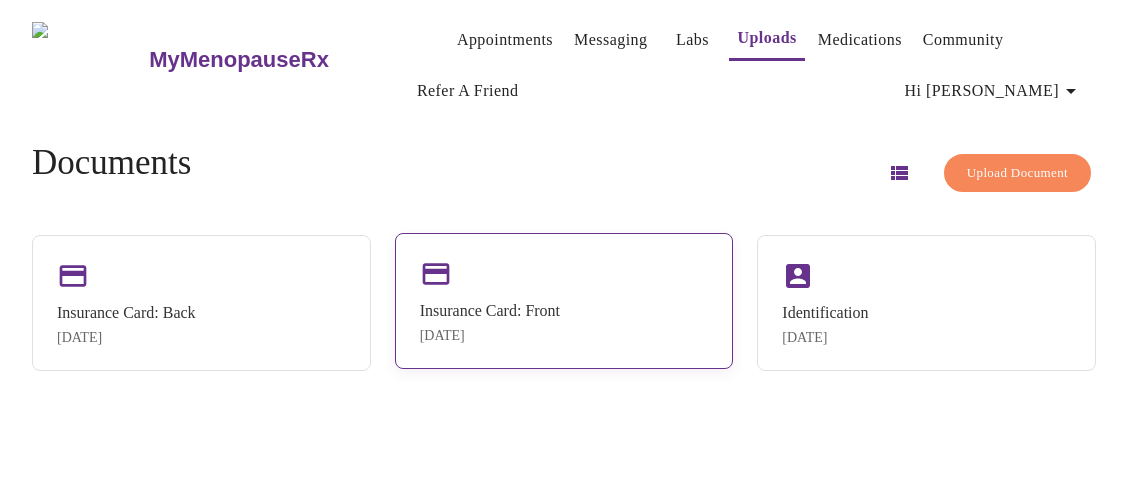click on "Insurance Card: Front Jul 14, 2025" at bounding box center (564, 301) 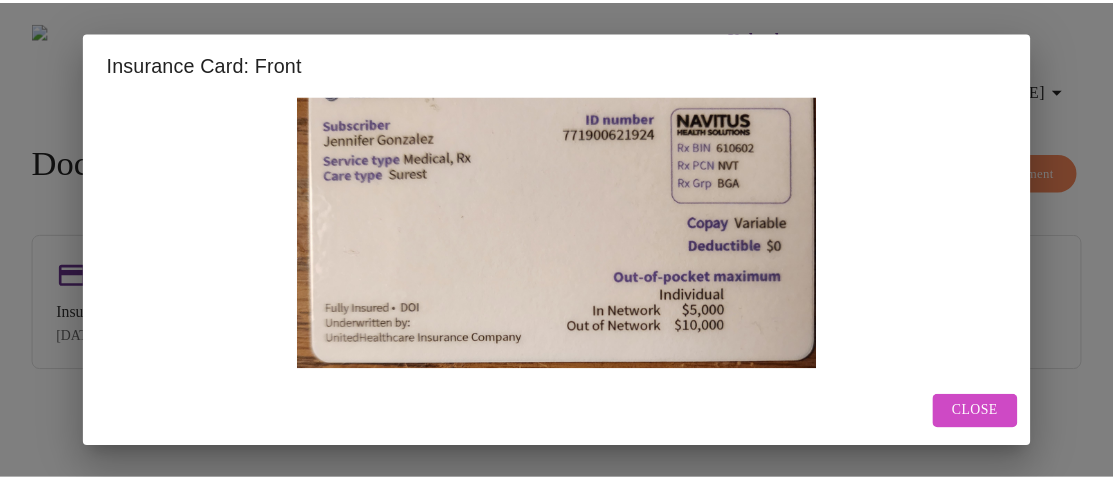 scroll, scrollTop: 0, scrollLeft: 0, axis: both 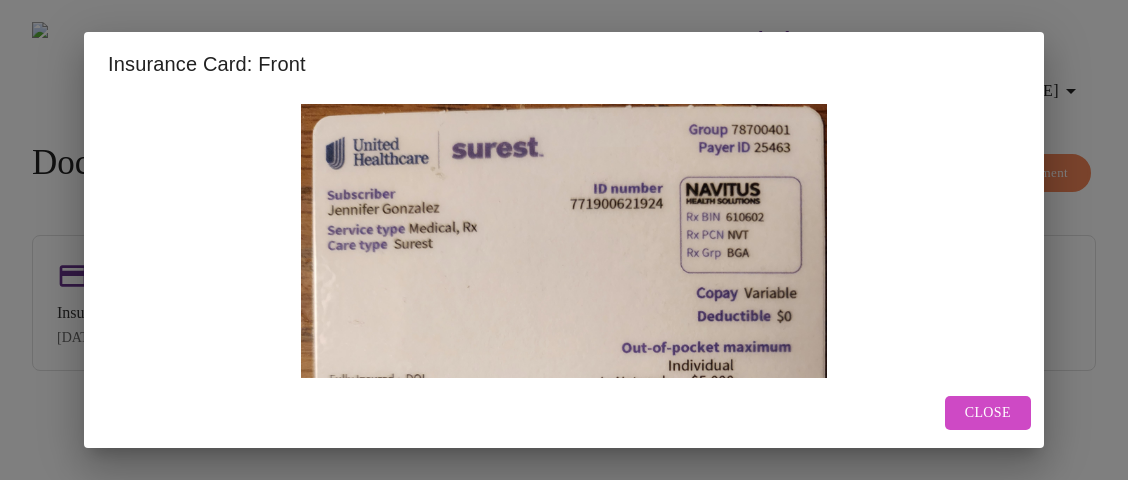 click on "Close" at bounding box center [988, 413] 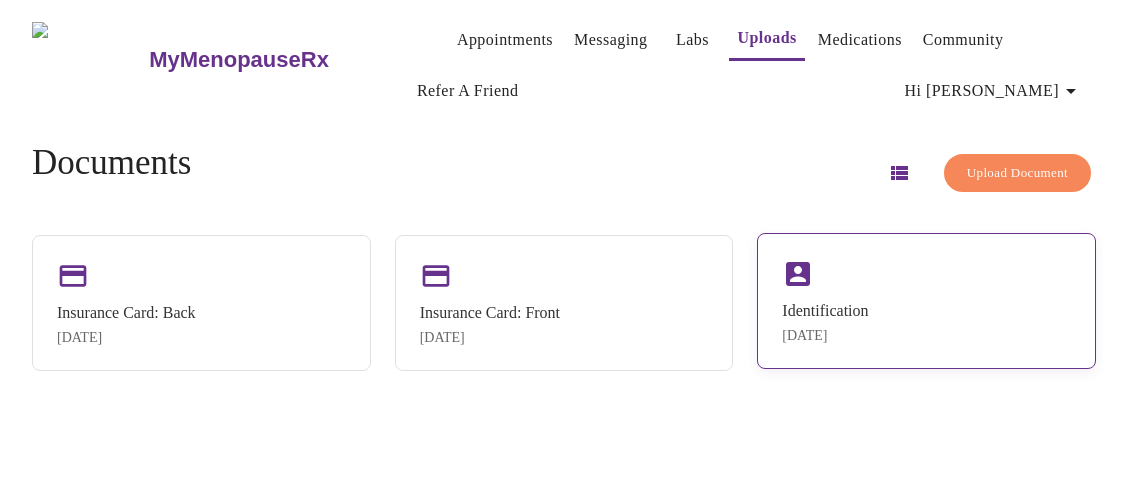 click on "Identification Jul 14, 2025" at bounding box center [926, 301] 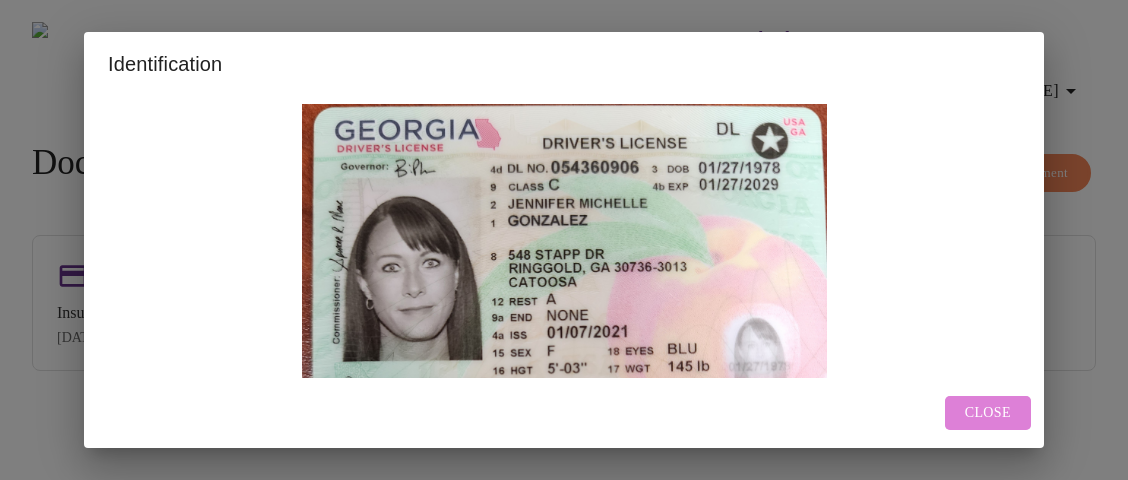 click on "Close" at bounding box center (988, 413) 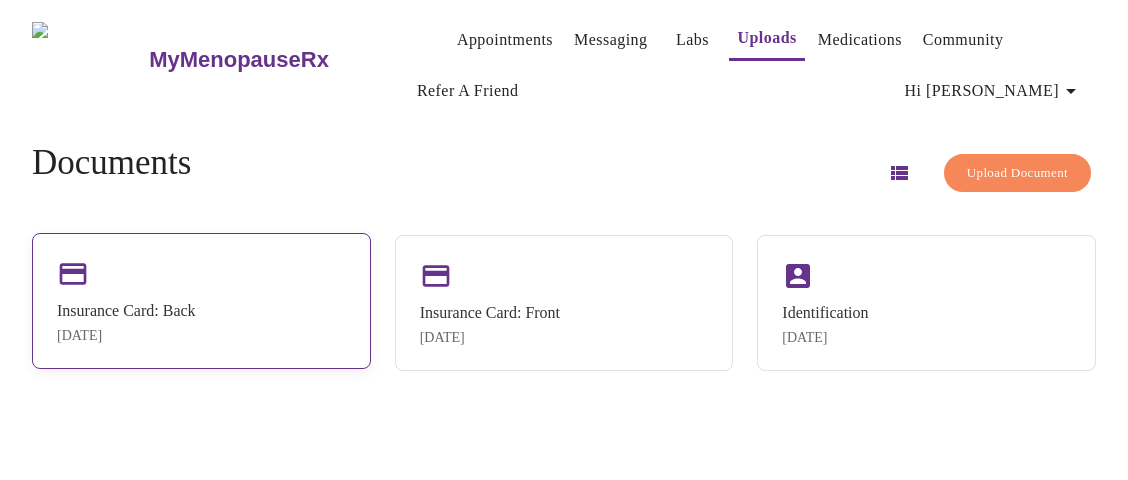 click on "Insurance Card: Back" at bounding box center (126, 311) 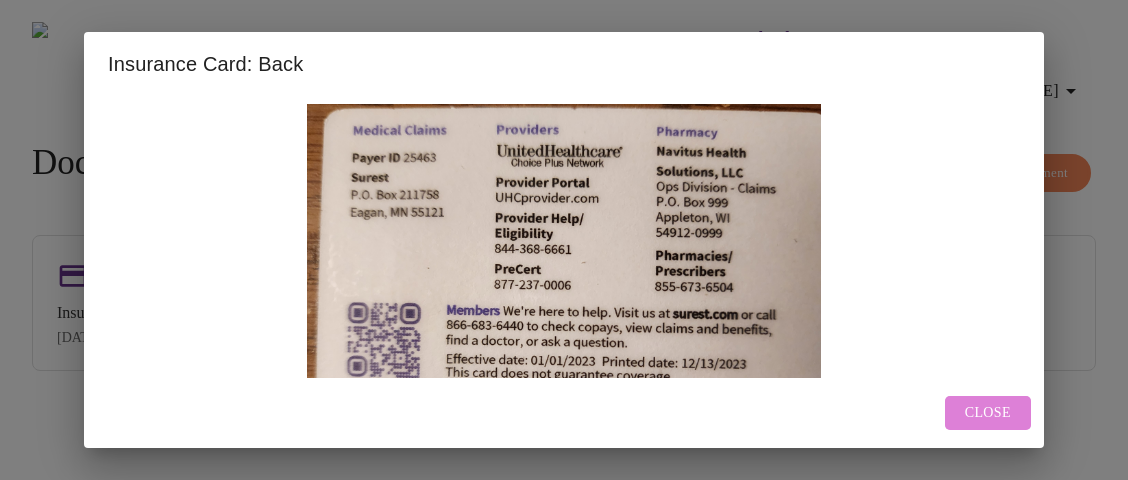 click on "Close" at bounding box center [988, 413] 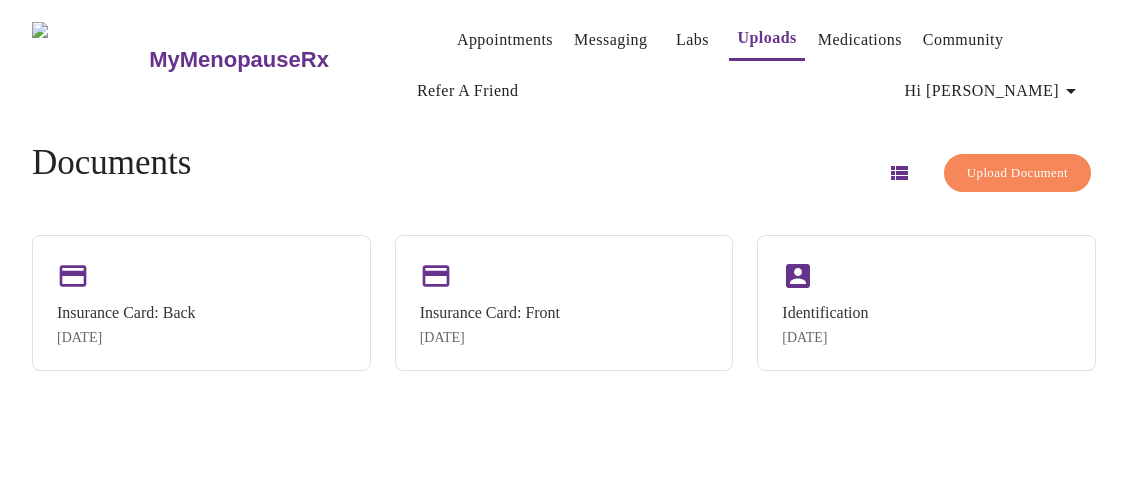 click 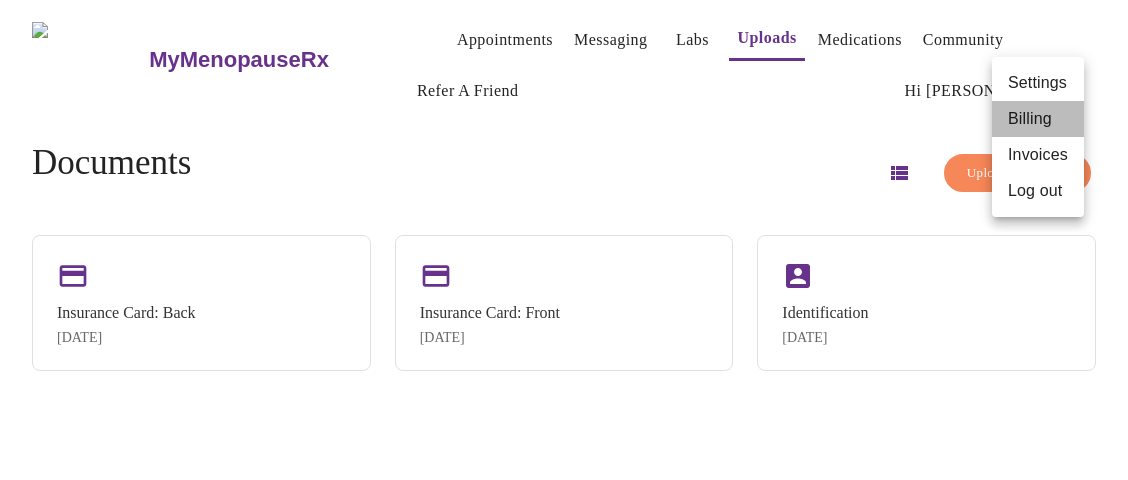 click on "Billing" at bounding box center [1038, 119] 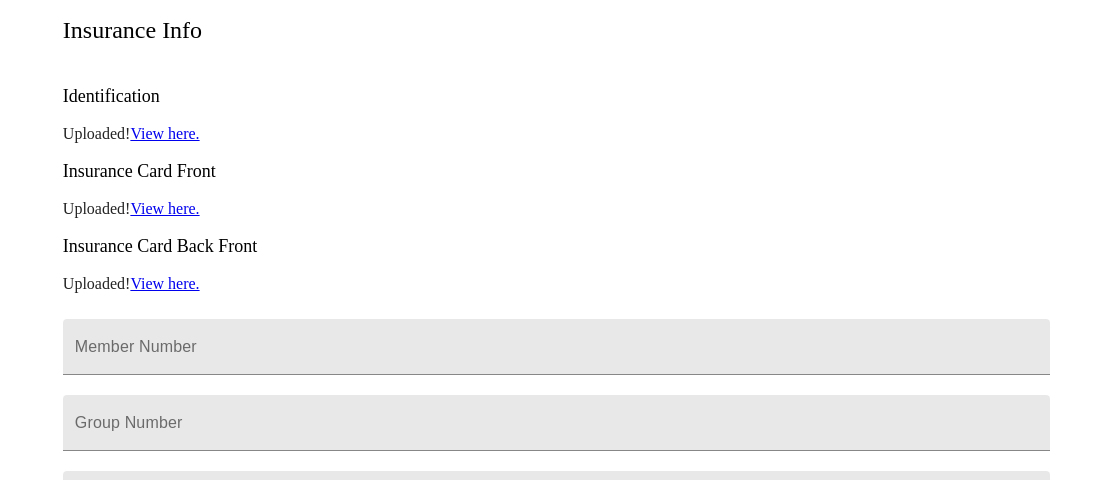 scroll, scrollTop: 0, scrollLeft: 0, axis: both 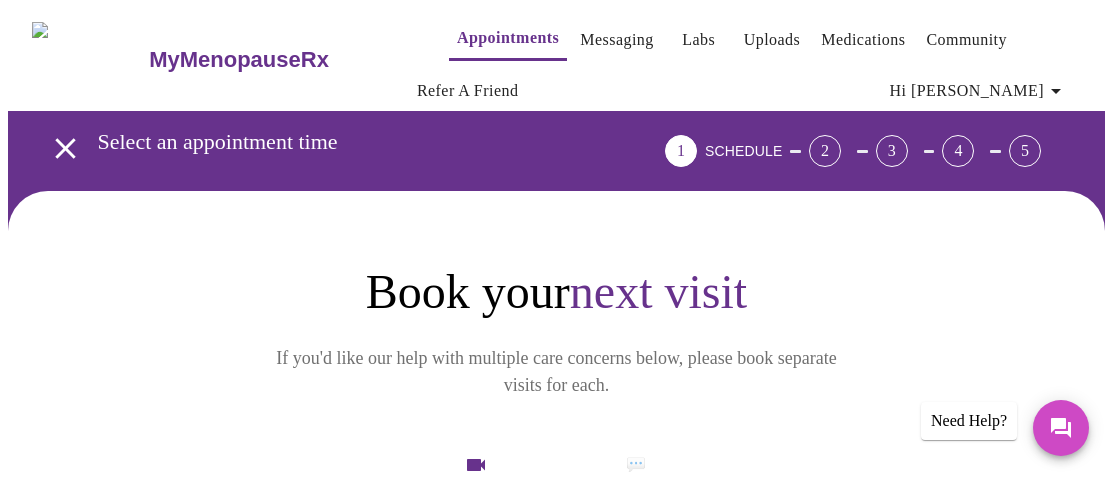 click on "Uploads" at bounding box center (772, 40) 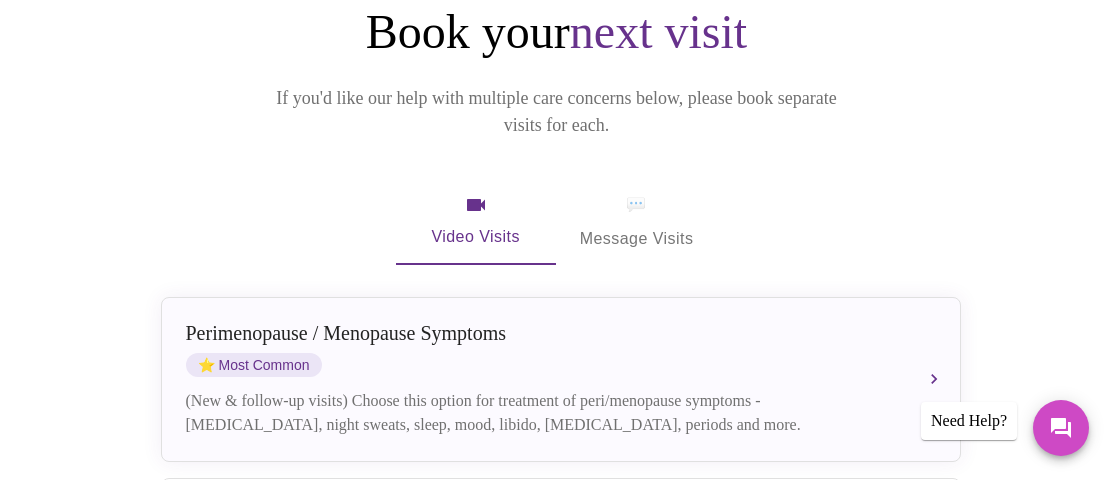 scroll, scrollTop: 0, scrollLeft: 0, axis: both 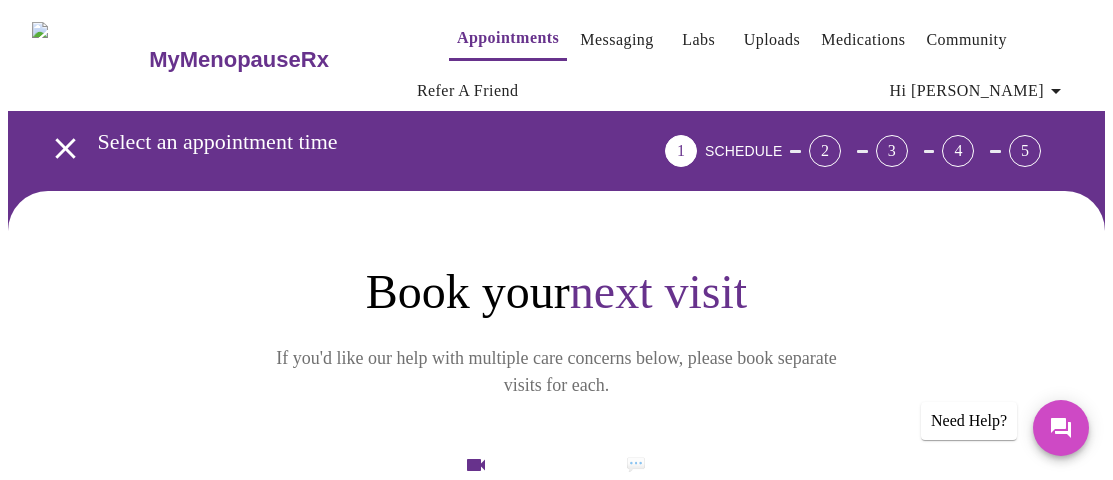 click on "Uploads" at bounding box center [772, 40] 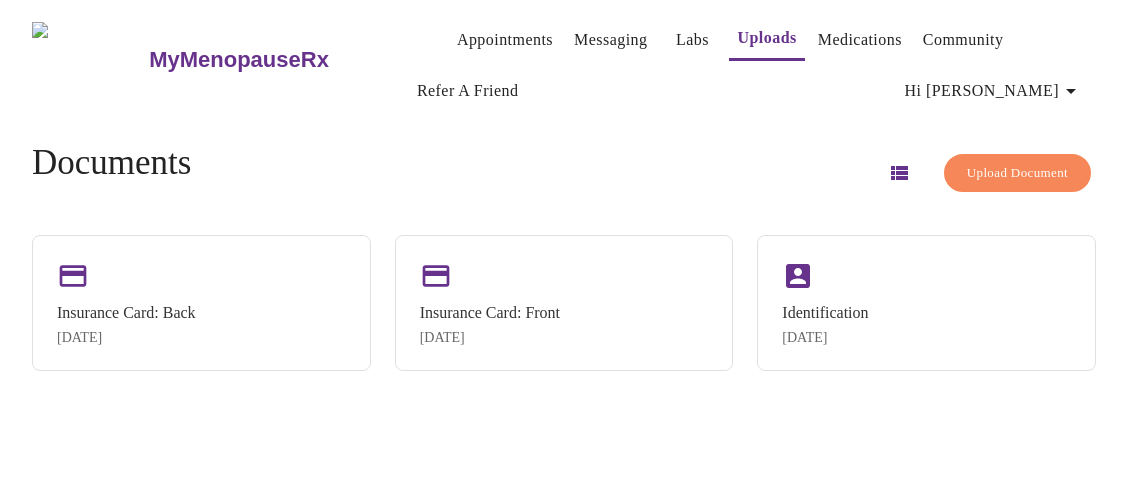 click on "Messaging" at bounding box center (610, 40) 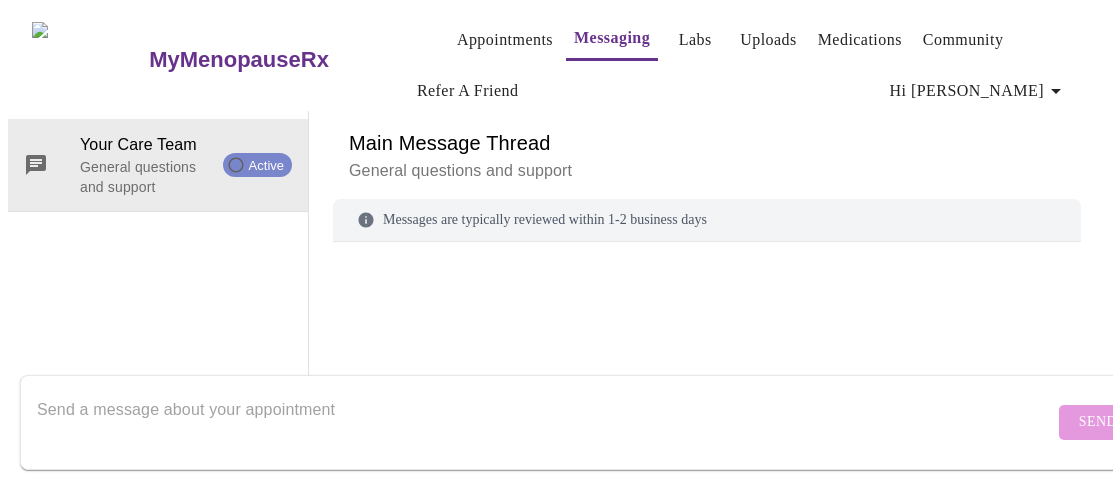 scroll, scrollTop: 103, scrollLeft: 0, axis: vertical 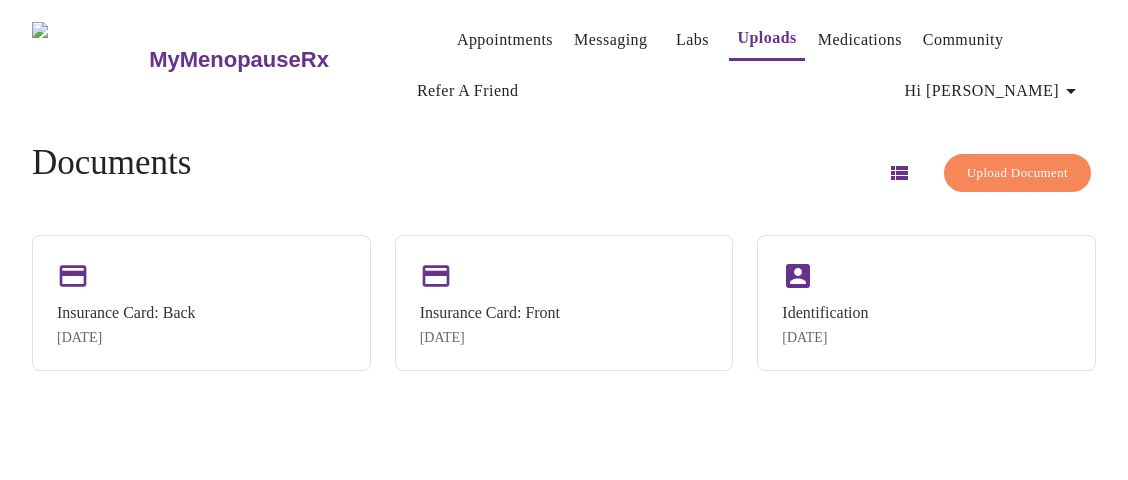 click on "Appointments" at bounding box center (505, 40) 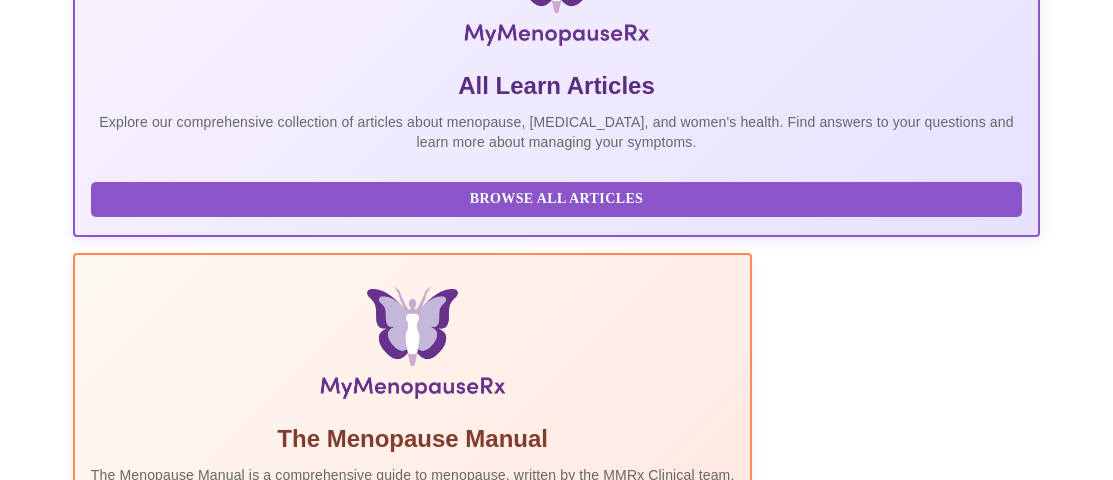 scroll, scrollTop: 0, scrollLeft: 0, axis: both 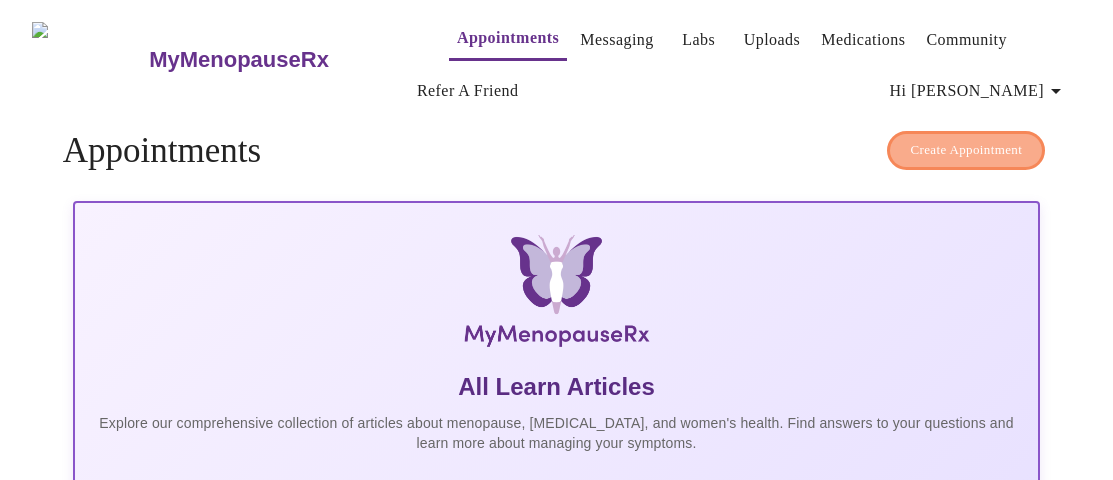 click on "Create Appointment" at bounding box center (966, 150) 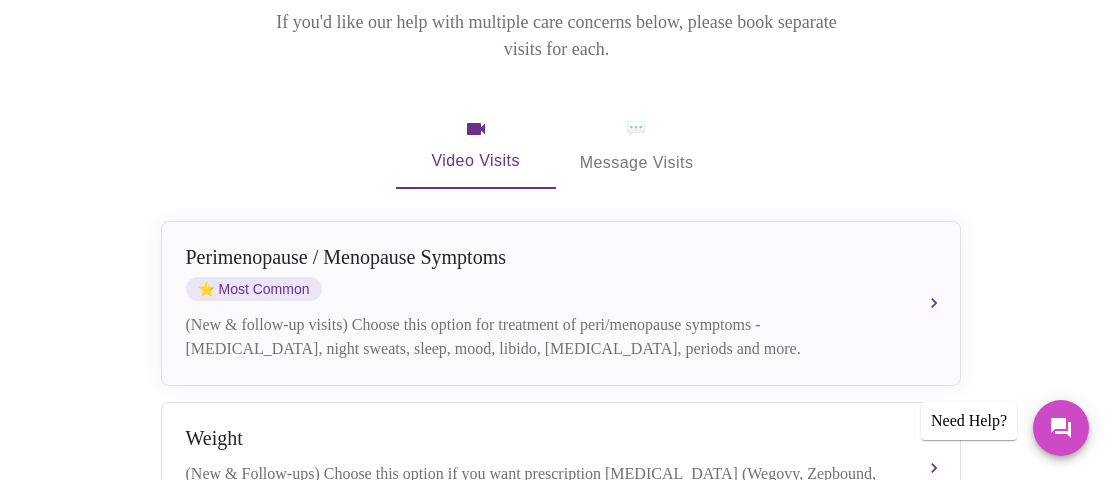 scroll, scrollTop: 300, scrollLeft: 0, axis: vertical 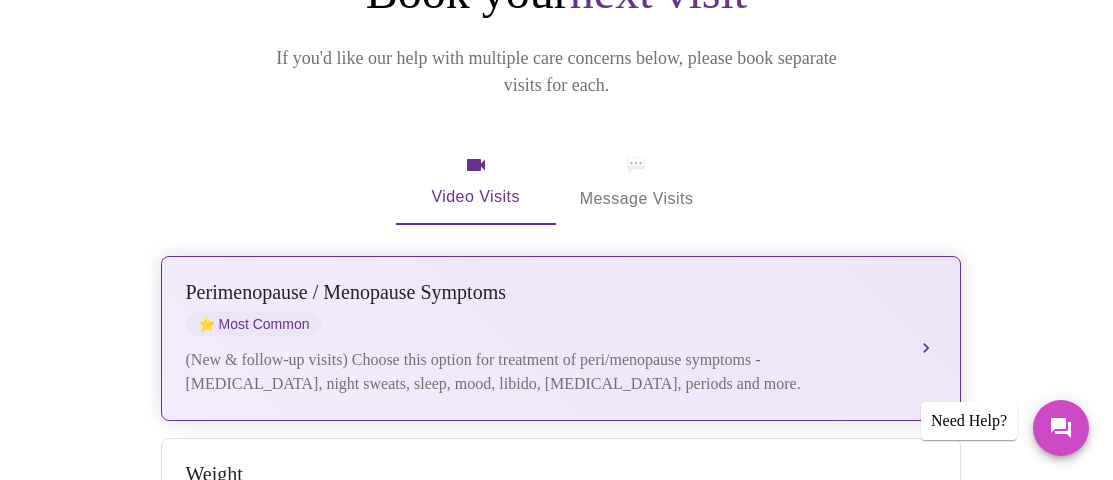 click on "Perimenopause / Menopause Symptoms" at bounding box center (541, 292) 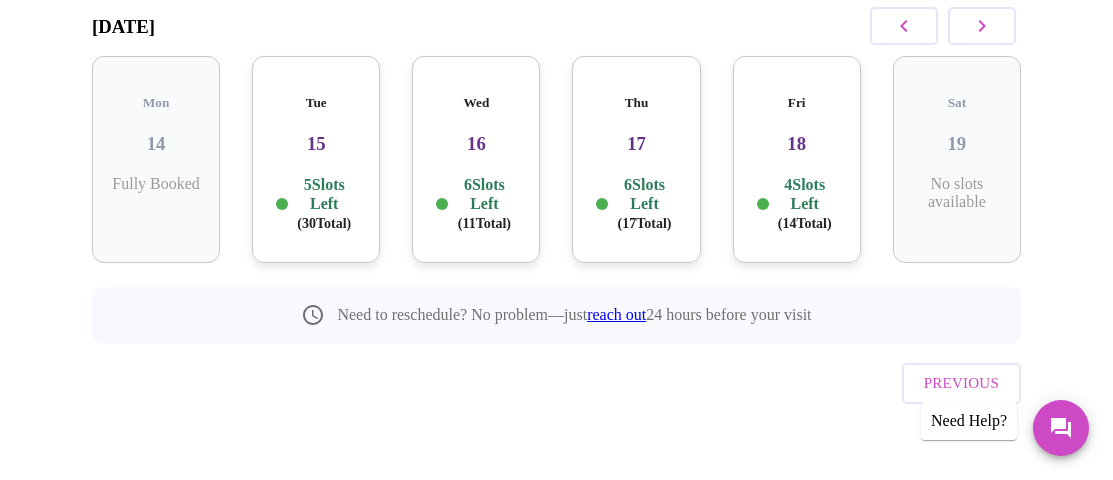 click 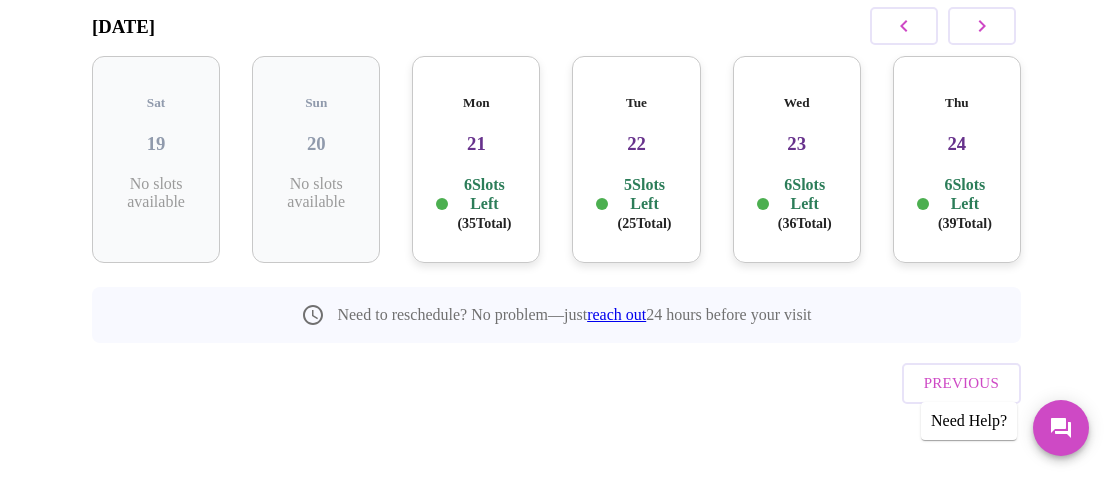 click on "24" at bounding box center [957, 144] 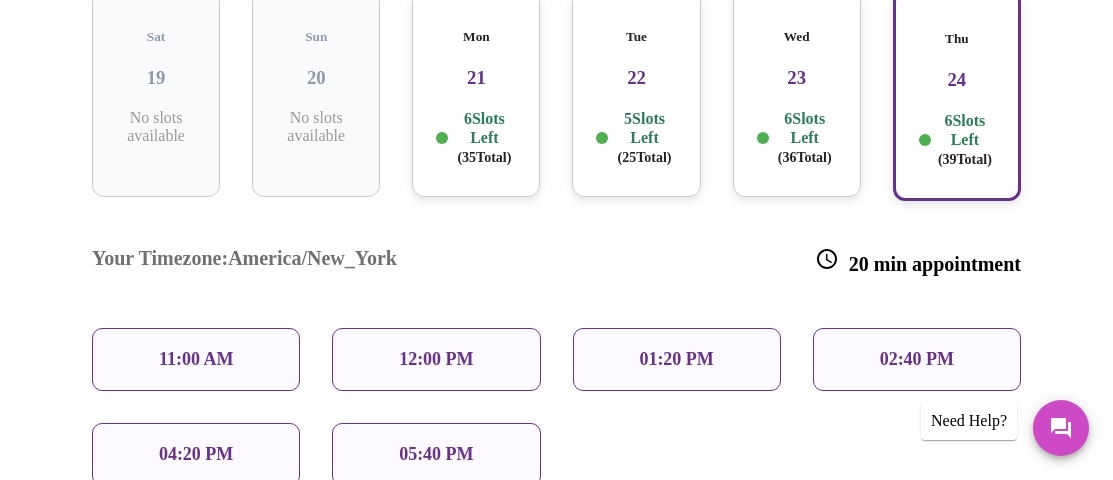 scroll, scrollTop: 400, scrollLeft: 0, axis: vertical 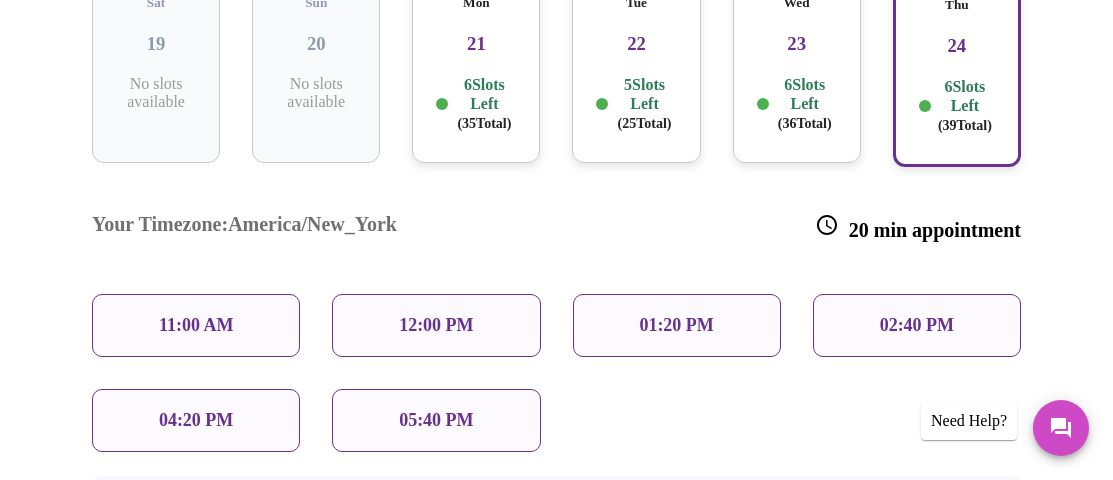click on "01:20 PM" at bounding box center [677, 325] 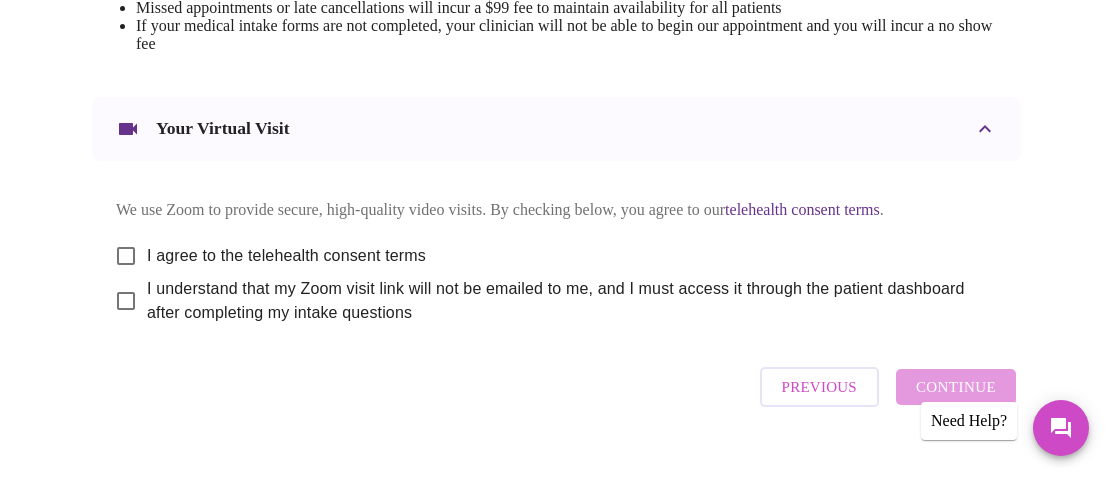 scroll, scrollTop: 1000, scrollLeft: 0, axis: vertical 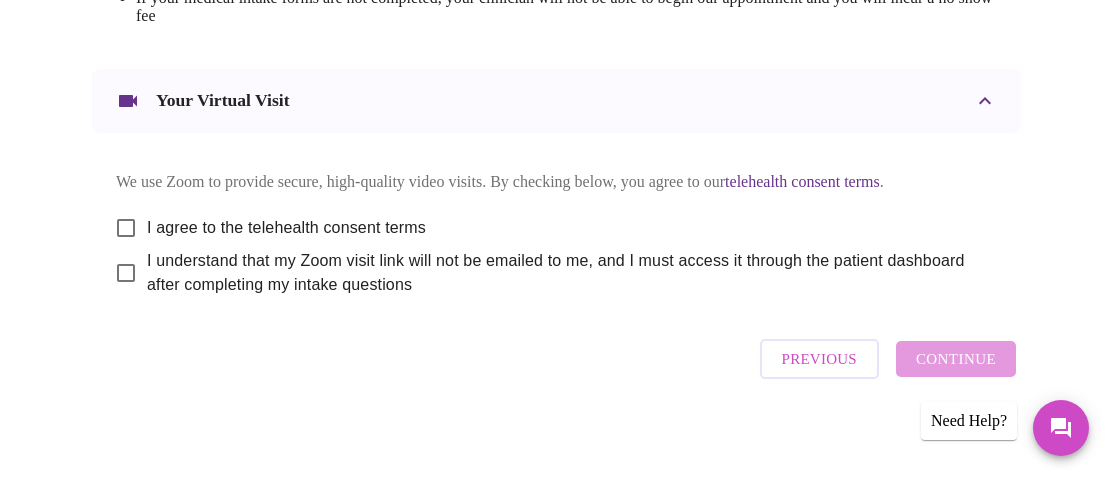 click on "I agree to the telehealth consent terms" at bounding box center [126, 228] 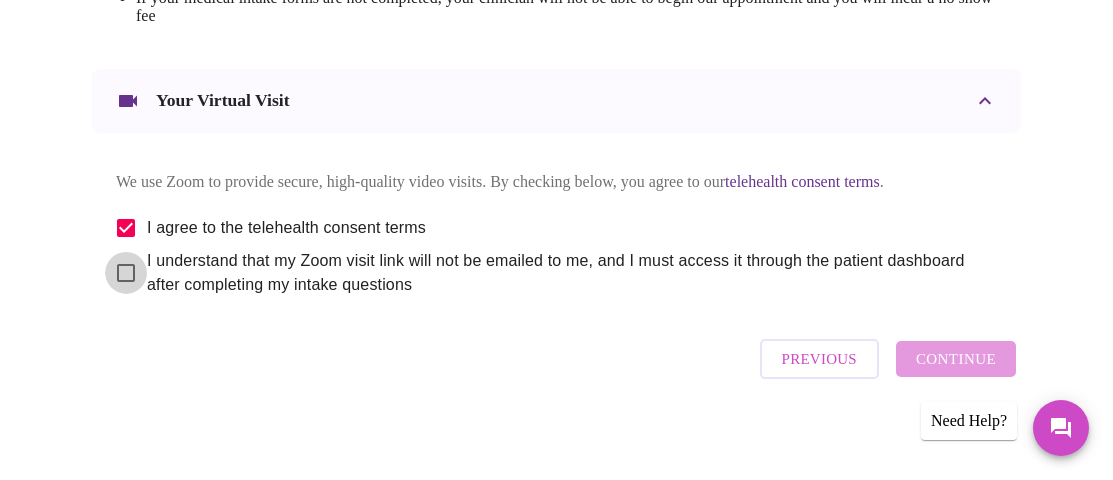 drag, startPoint x: 113, startPoint y: 280, endPoint x: 135, endPoint y: 303, distance: 31.827662 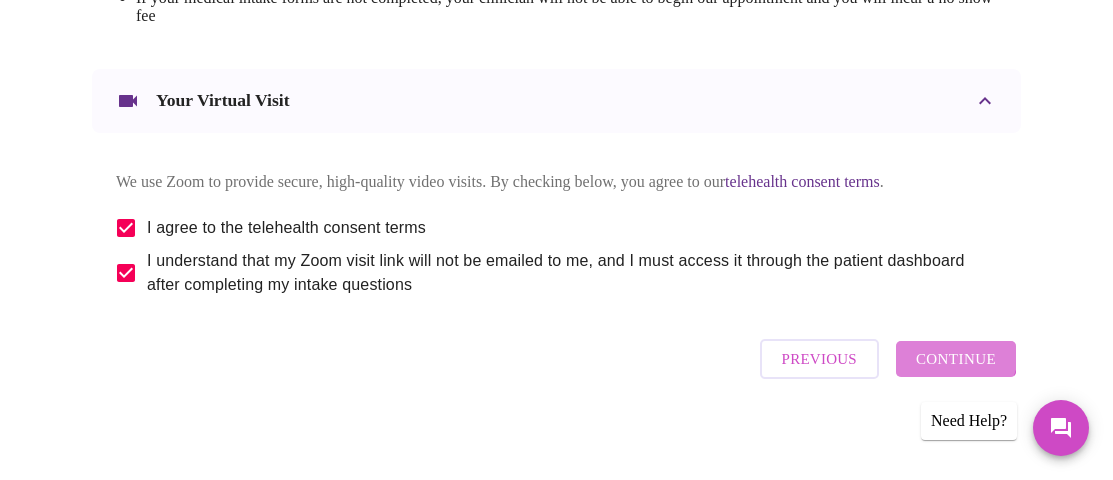 click on "Continue" at bounding box center (956, 359) 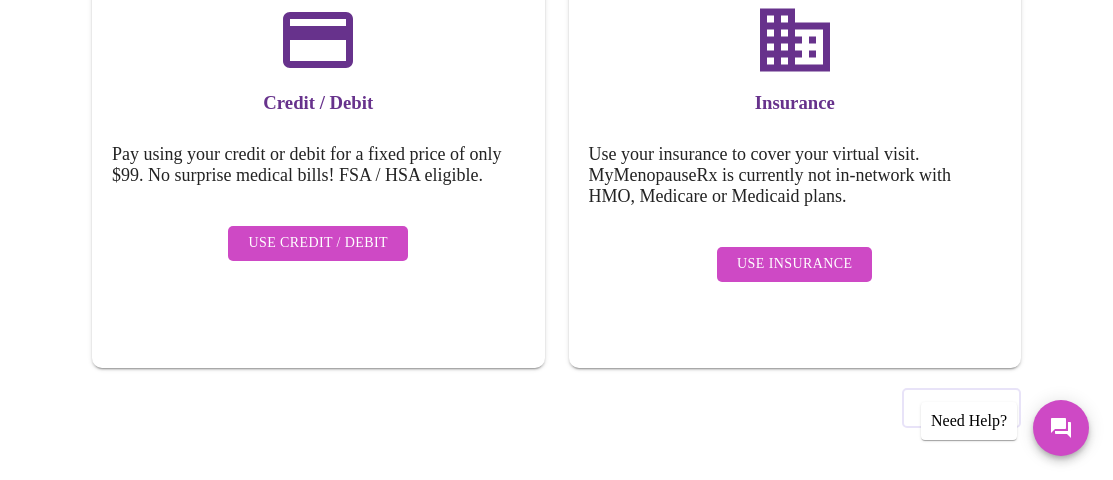 click on "Use Insurance" at bounding box center [794, 264] 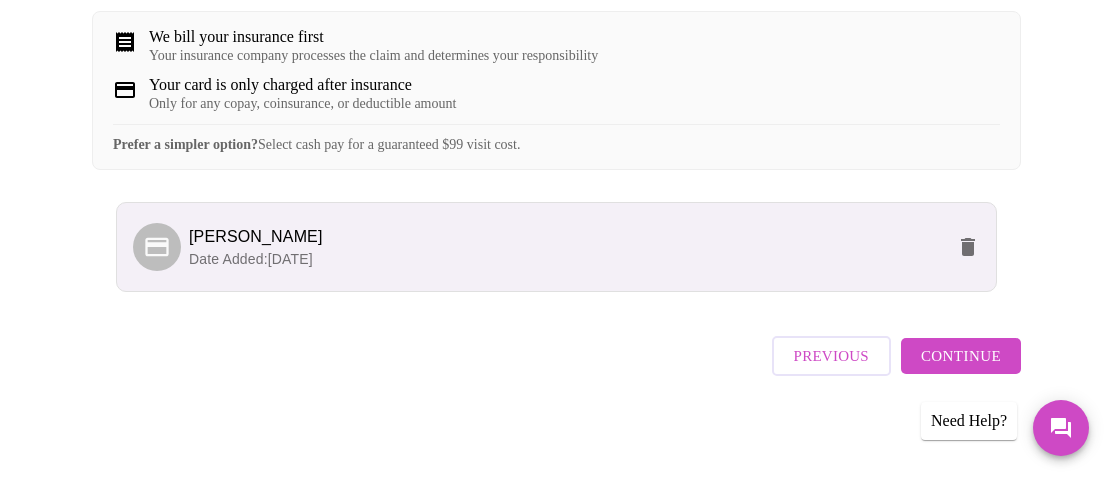 scroll, scrollTop: 419, scrollLeft: 0, axis: vertical 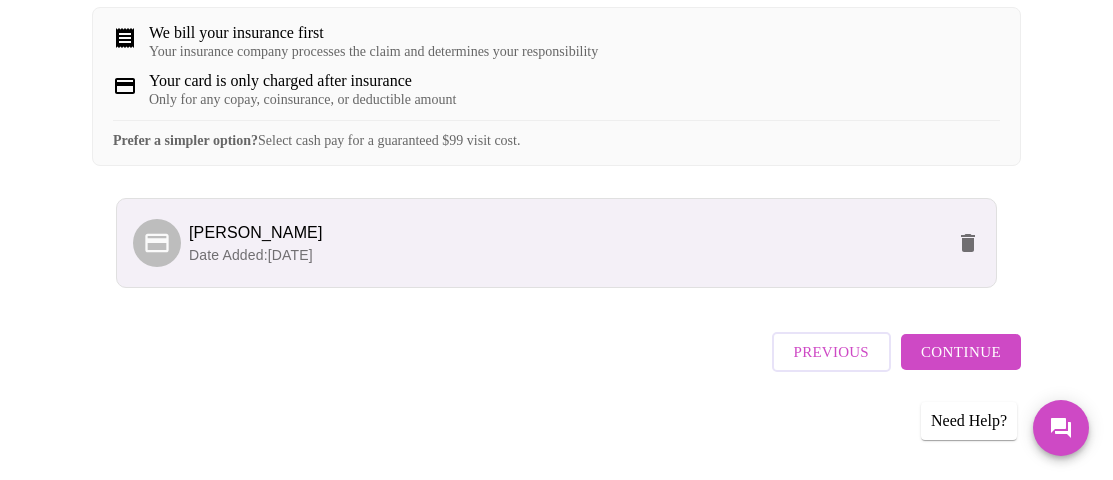 click on "Date Added:  07-14-2025" at bounding box center [566, 255] 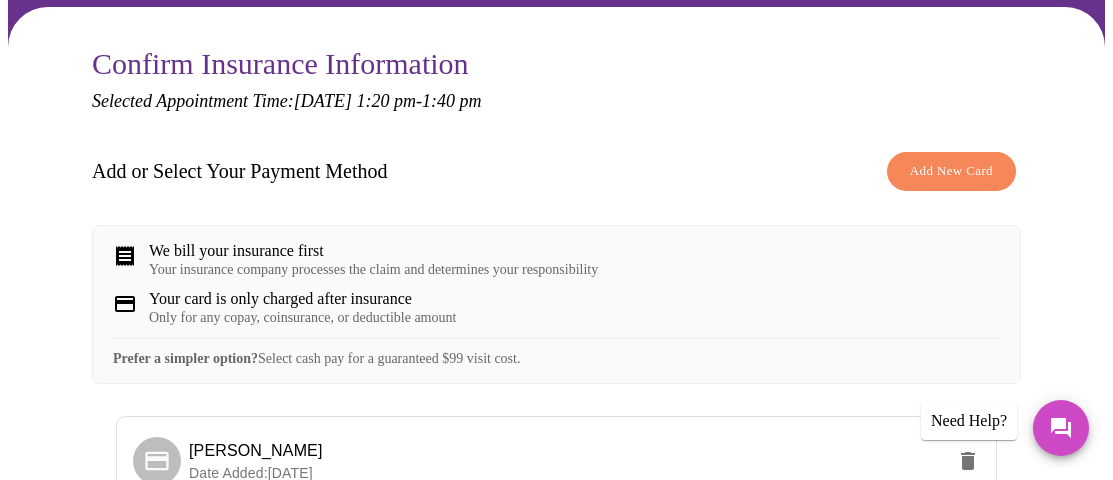 scroll, scrollTop: 200, scrollLeft: 0, axis: vertical 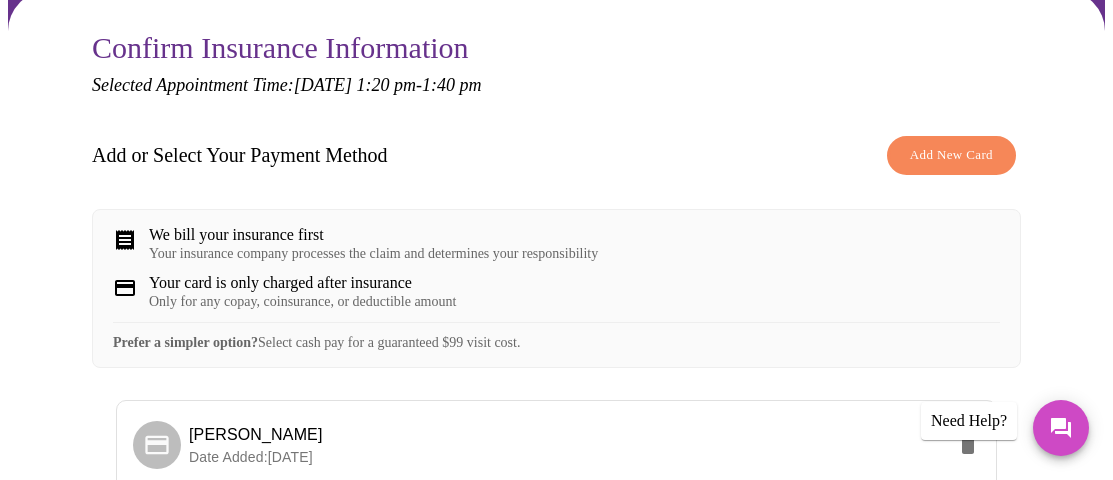 click on "Add New Card" at bounding box center (951, 155) 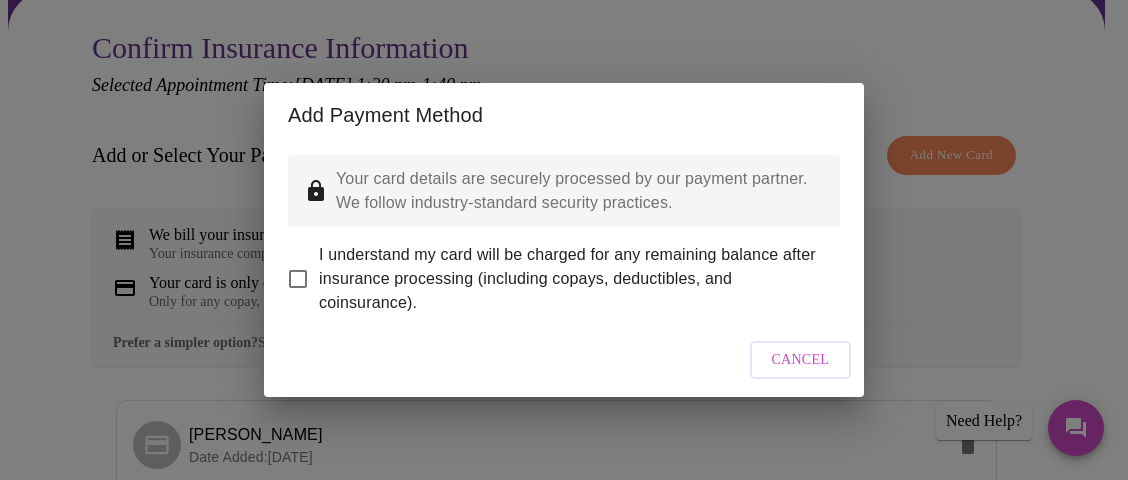 click on "Cancel" at bounding box center [801, 360] 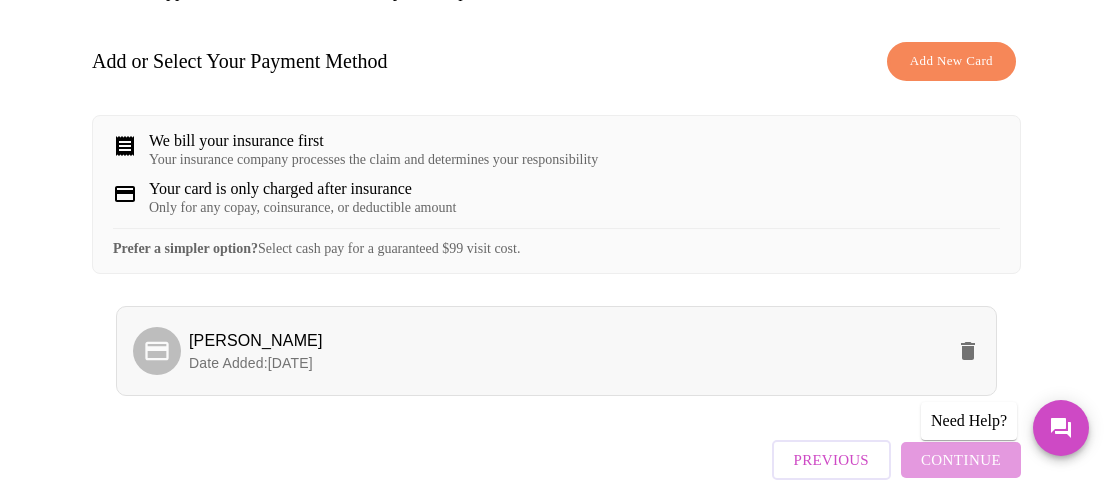 scroll, scrollTop: 419, scrollLeft: 0, axis: vertical 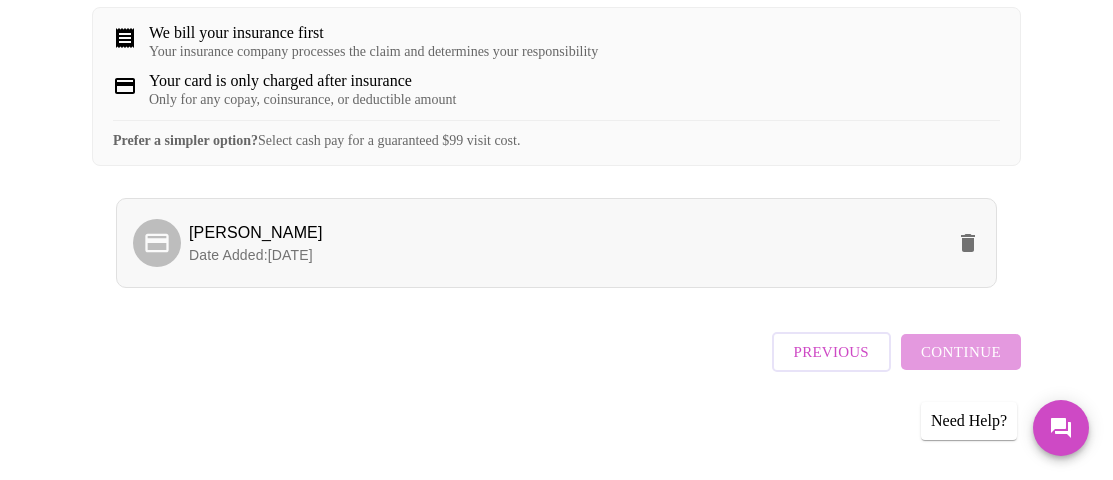 click on "Jennifer Gonzalez" at bounding box center [256, 232] 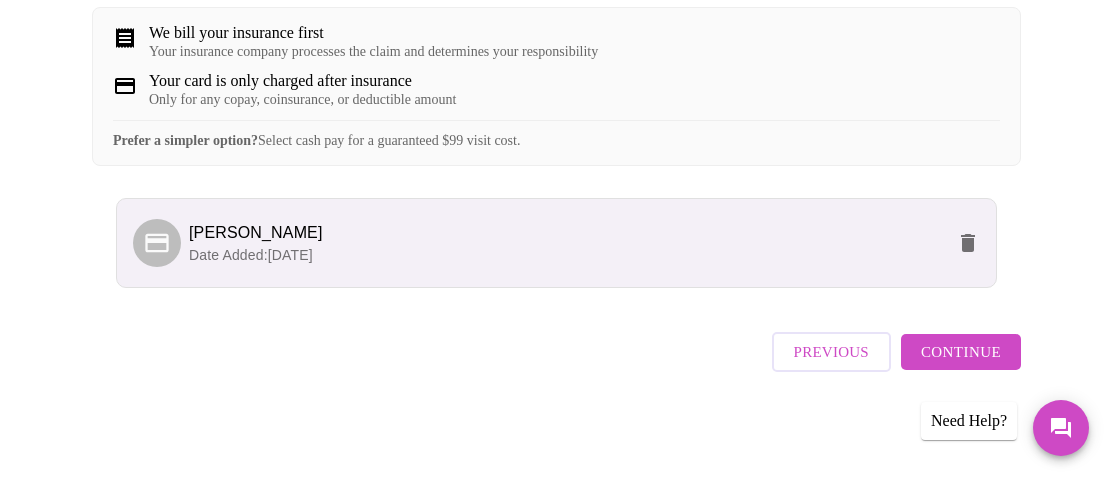 click on "Continue" at bounding box center (961, 352) 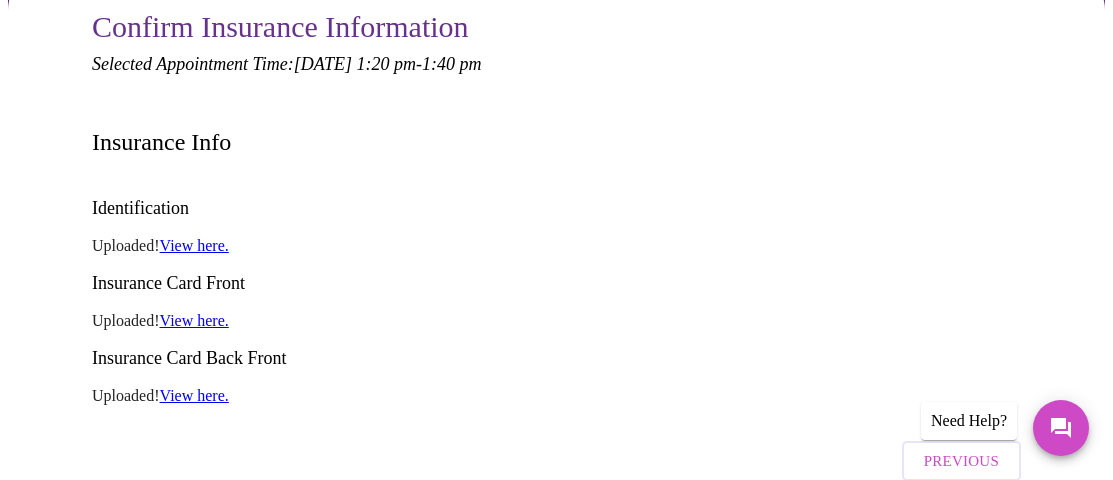 scroll, scrollTop: 219, scrollLeft: 0, axis: vertical 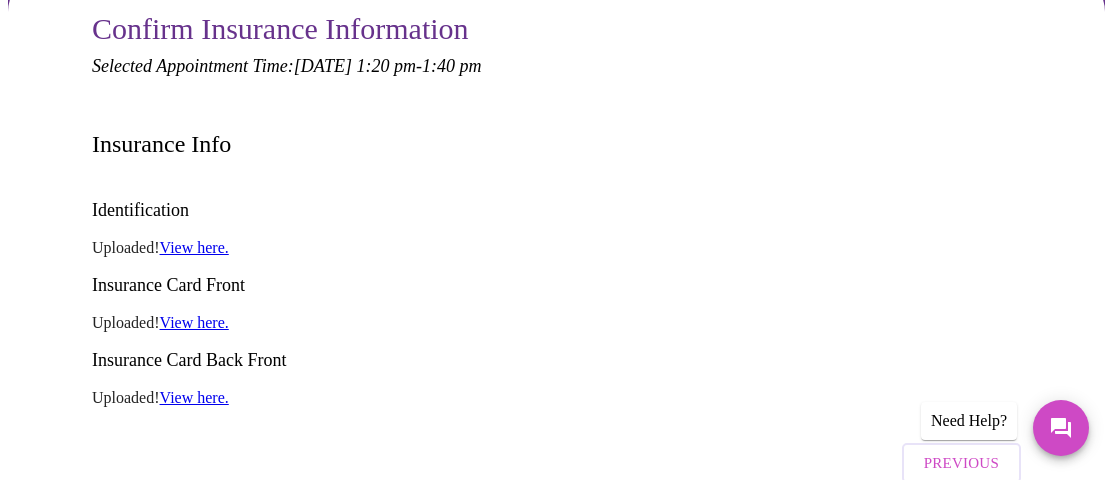 click on "View here." at bounding box center [194, 247] 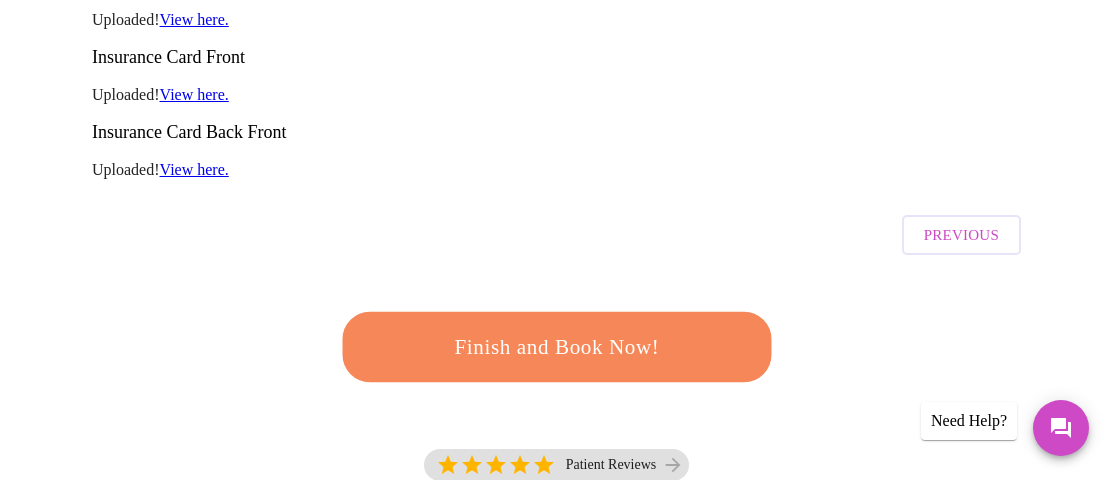 scroll, scrollTop: 519, scrollLeft: 0, axis: vertical 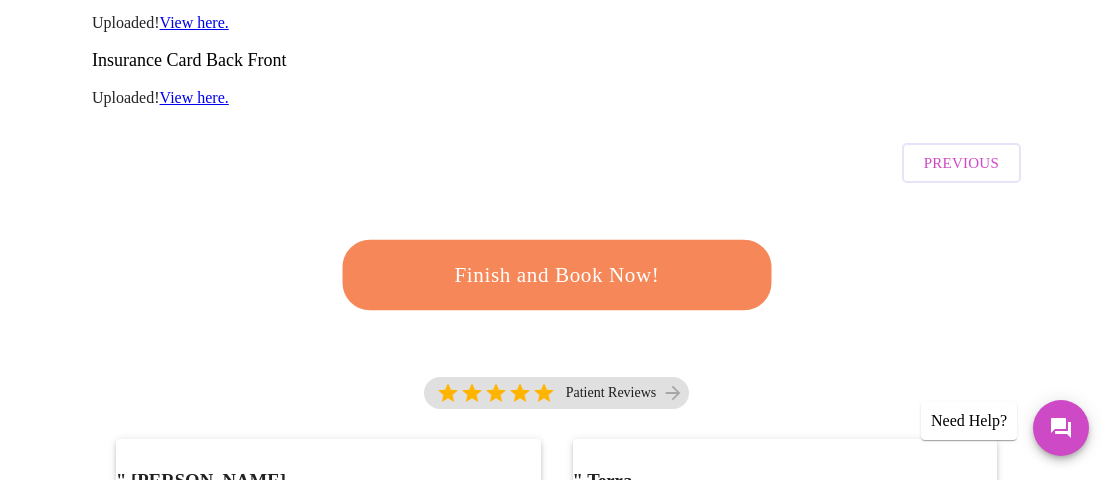 click on "Finish and Book Now!" at bounding box center [556, 275] 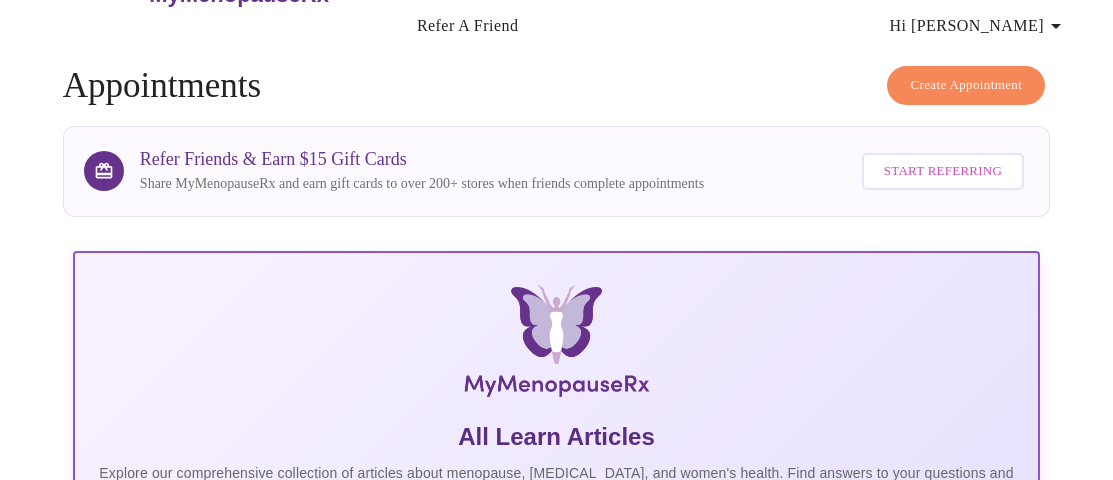 scroll, scrollTop: 100, scrollLeft: 0, axis: vertical 